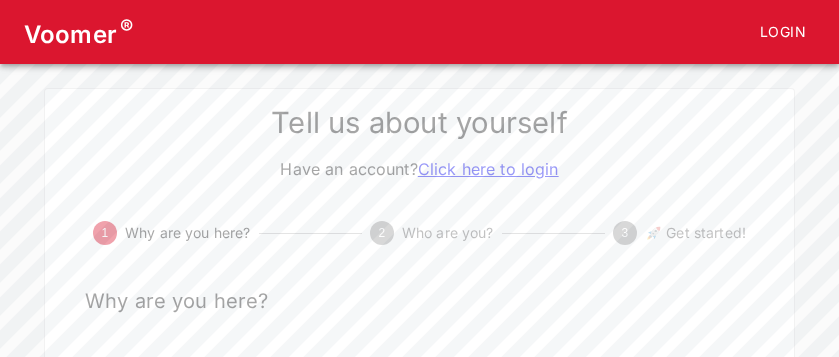 scroll, scrollTop: 0, scrollLeft: 0, axis: both 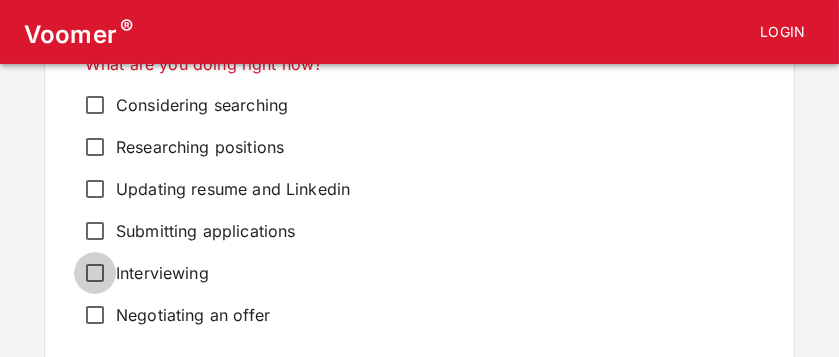 click on "Interviewing" at bounding box center [95, 105] 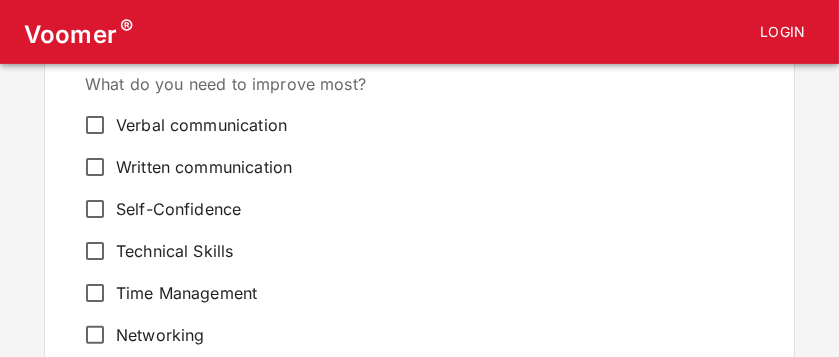 scroll, scrollTop: 645, scrollLeft: 0, axis: vertical 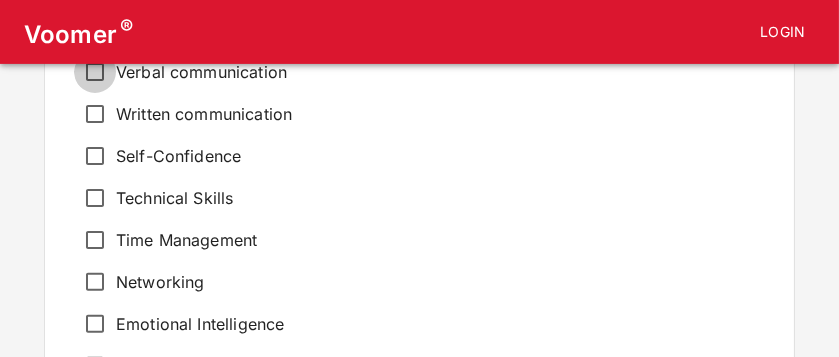 click on "Verbal communication" at bounding box center (95, 72) 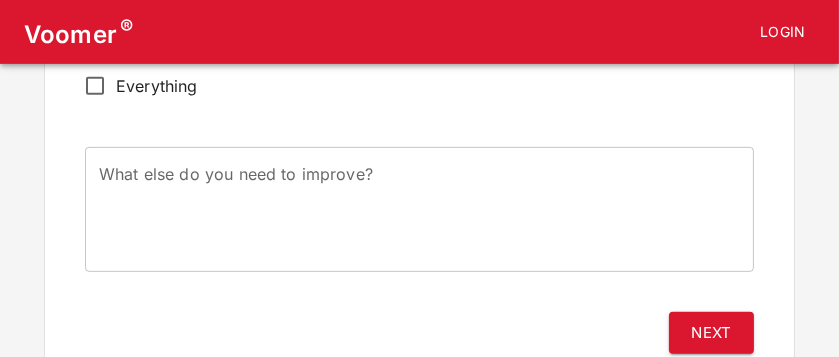 scroll, scrollTop: 1014, scrollLeft: 0, axis: vertical 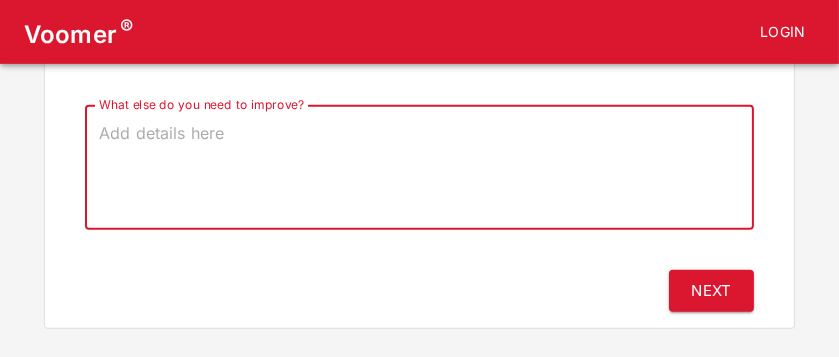 click on "What else do you need to improve?" at bounding box center (419, 168) 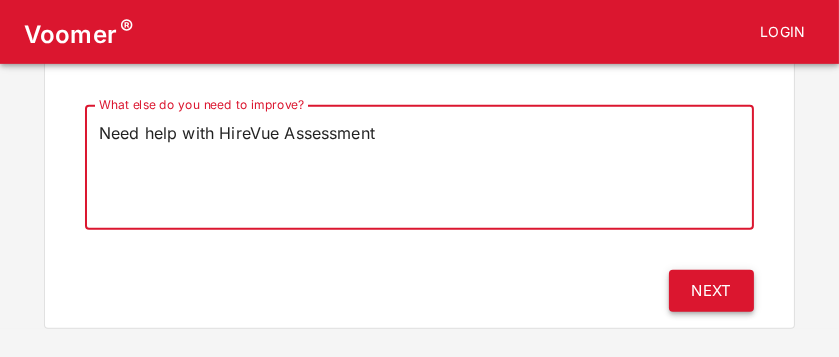 type on "Need help with HireVue Assessment" 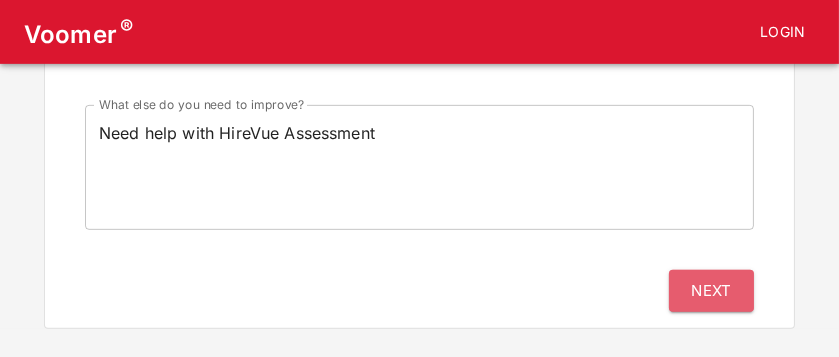 drag, startPoint x: 705, startPoint y: 279, endPoint x: 683, endPoint y: 265, distance: 26.076809 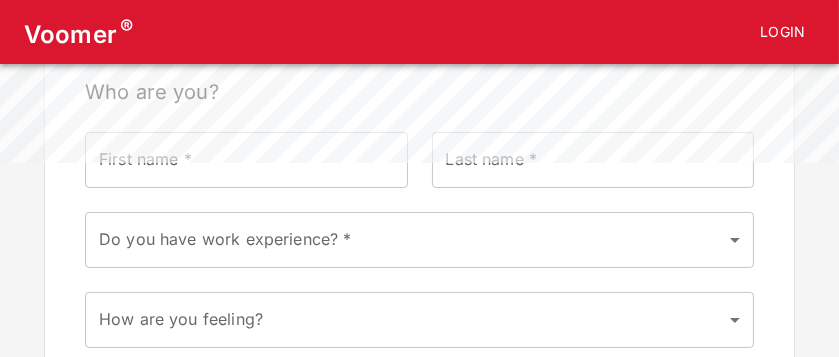 scroll, scrollTop: 212, scrollLeft: 0, axis: vertical 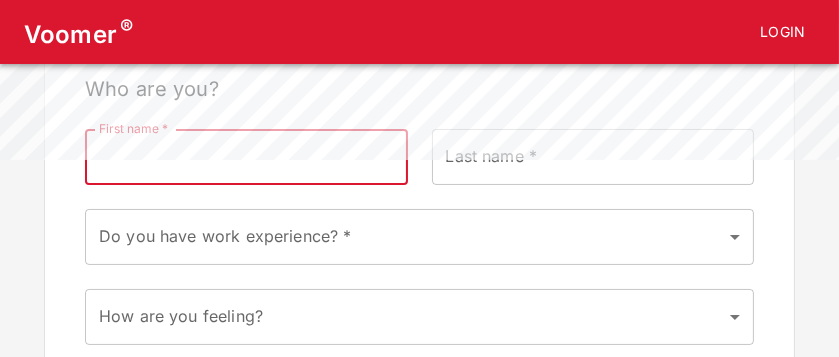 click on "First name *" at bounding box center [246, 157] 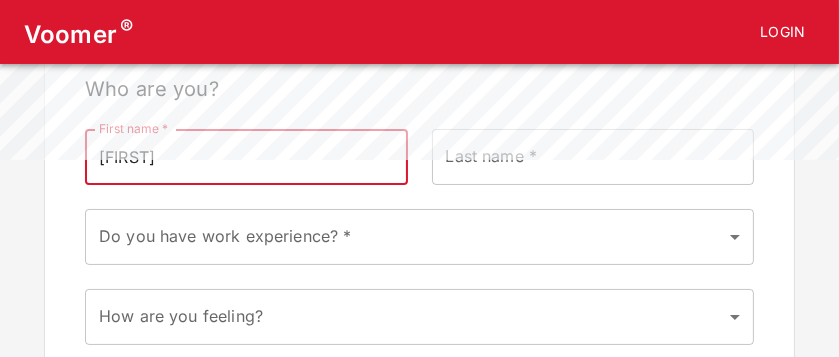 type on "Redwine" 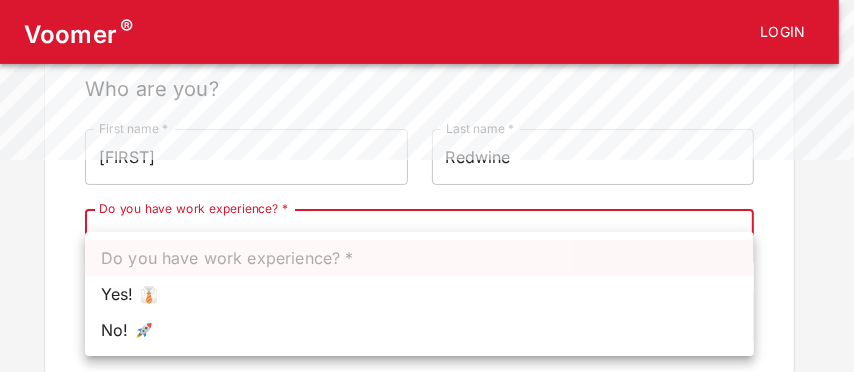 click on "Voomer ® Login Tell us about yourself Have an account?  Click here to login Why are you here? 2 Who are you? 3 🚀 Get started! Who are you? First name * Linda First name * Last name * Redwine Last name * Do you have work experience? * ​ Do you have work experience? * How are you feeling? ​ How are you feeling? Back Next Do you have work experience? * Yes! 👔 No! 🚀" at bounding box center [427, 116] 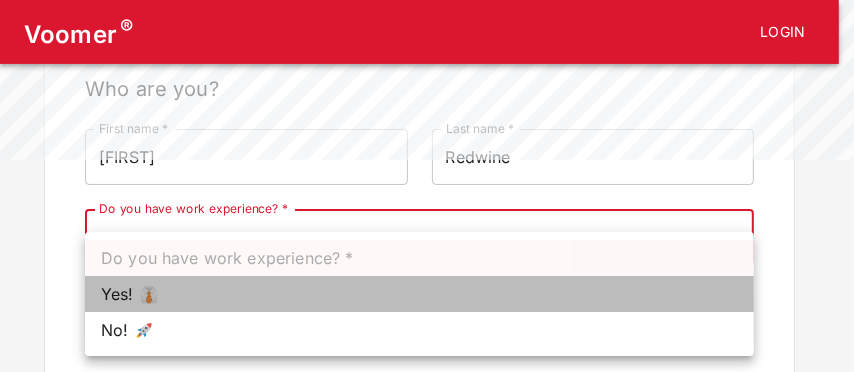 click on "Yes! 👔" at bounding box center [419, 294] 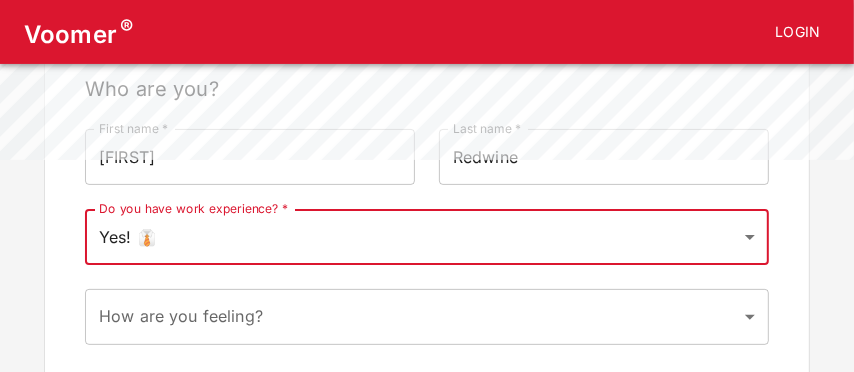 click on "Voomer ® Login Tell us about yourself Have an account?  Click here to login Why are you here? 2 Who are you? 3 🚀 Get started! Who are you? First name * Linda First name * Last name * Redwine Last name * Do you have work experience? * Yes! 👔 1 Do you have work experience? * How are you feeling? ​ How are you feeling? Back Next" at bounding box center [427, 116] 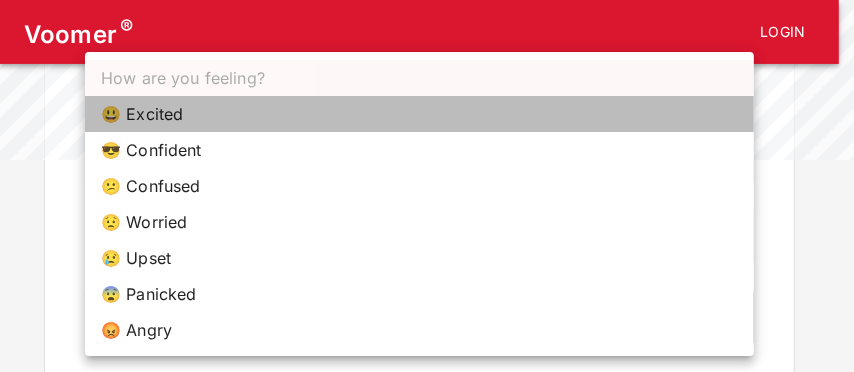 click on "😃 Excited" at bounding box center (419, 114) 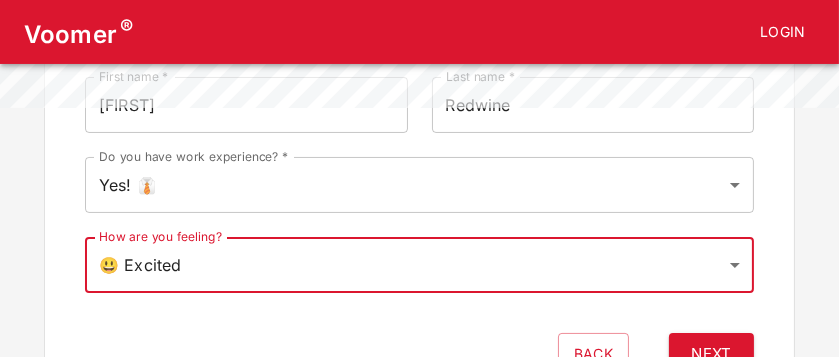 scroll, scrollTop: 331, scrollLeft: 0, axis: vertical 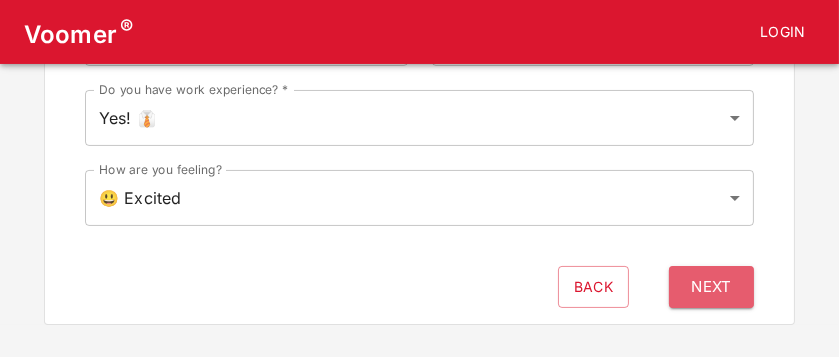 click on "Next" at bounding box center [711, 287] 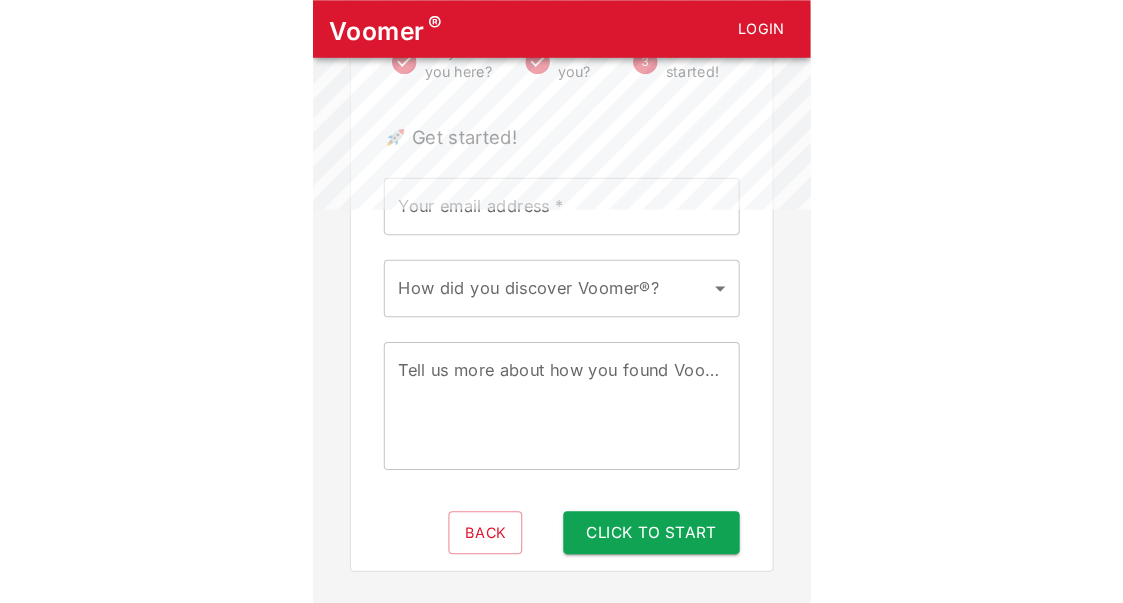 scroll, scrollTop: 213, scrollLeft: 0, axis: vertical 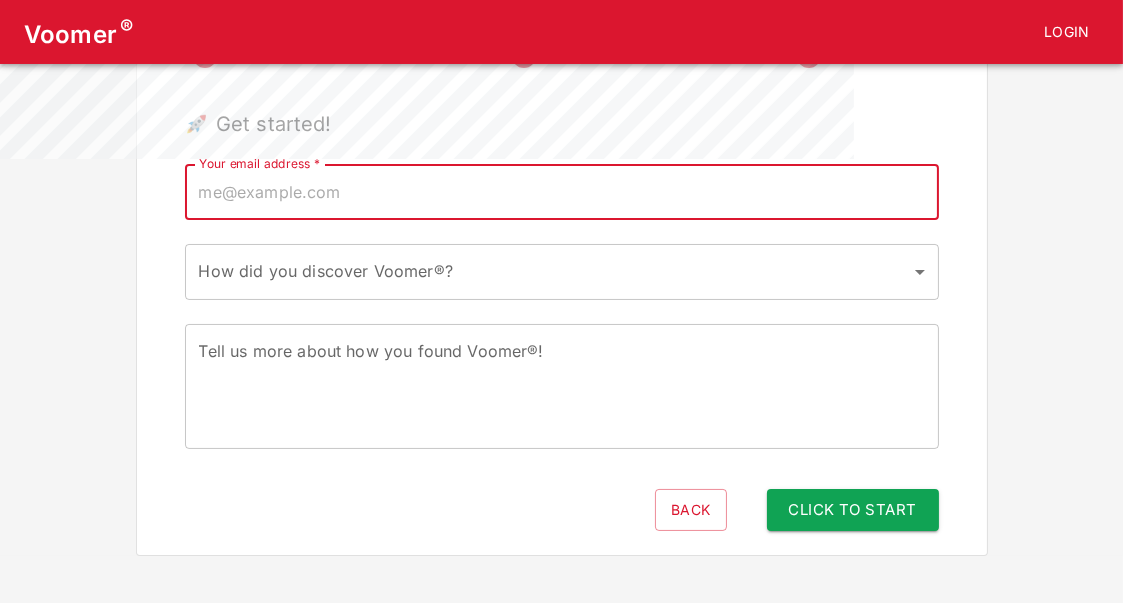 click on "Your email address *" at bounding box center [562, 192] 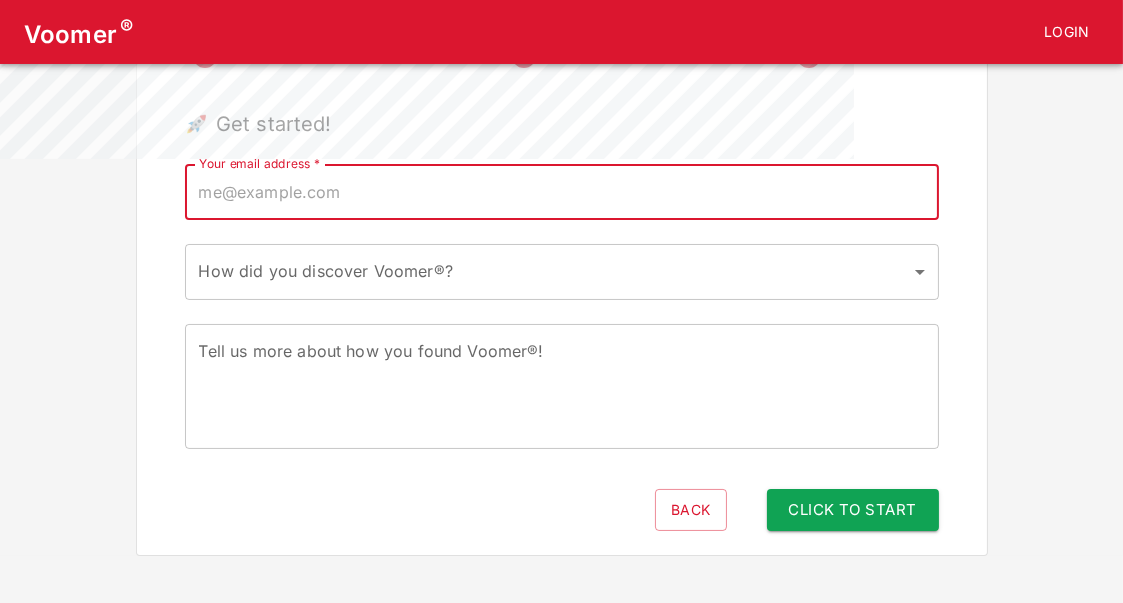 type on "[EMAIL]" 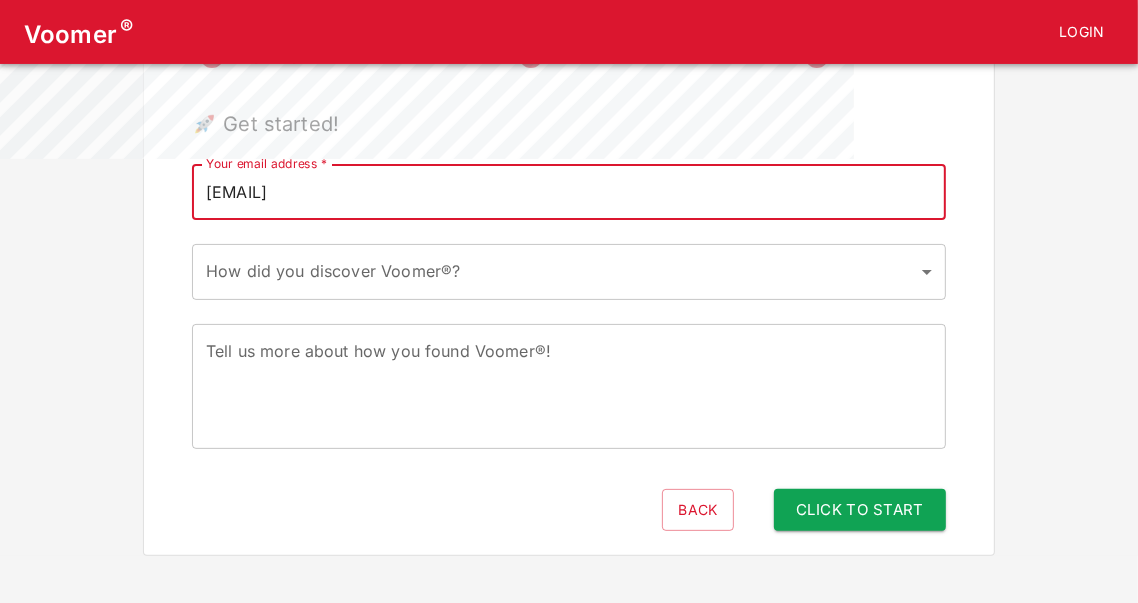 click on "Voomer ® Login Tell us about yourself Have an account?  Click here to login Why are you here? Who are you? 3 🚀 Get started! 🚀 Get started! Your email address * Lred9463@gmail.com Your email address * How did you discover Voomer®? ​ How did you discover Voomer®? Tell us more about how you found Voomer®! x Tell us more about how you found Voomer®! Back Click to Start" at bounding box center [569, 171] 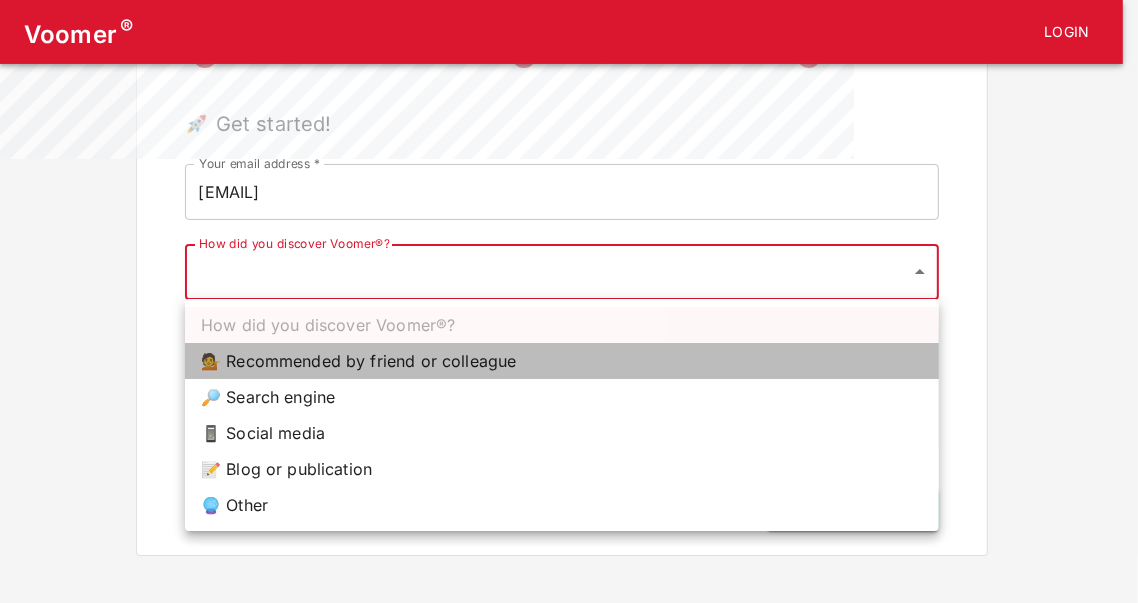 click on "💁 Recommended by friend or colleague" at bounding box center [562, 361] 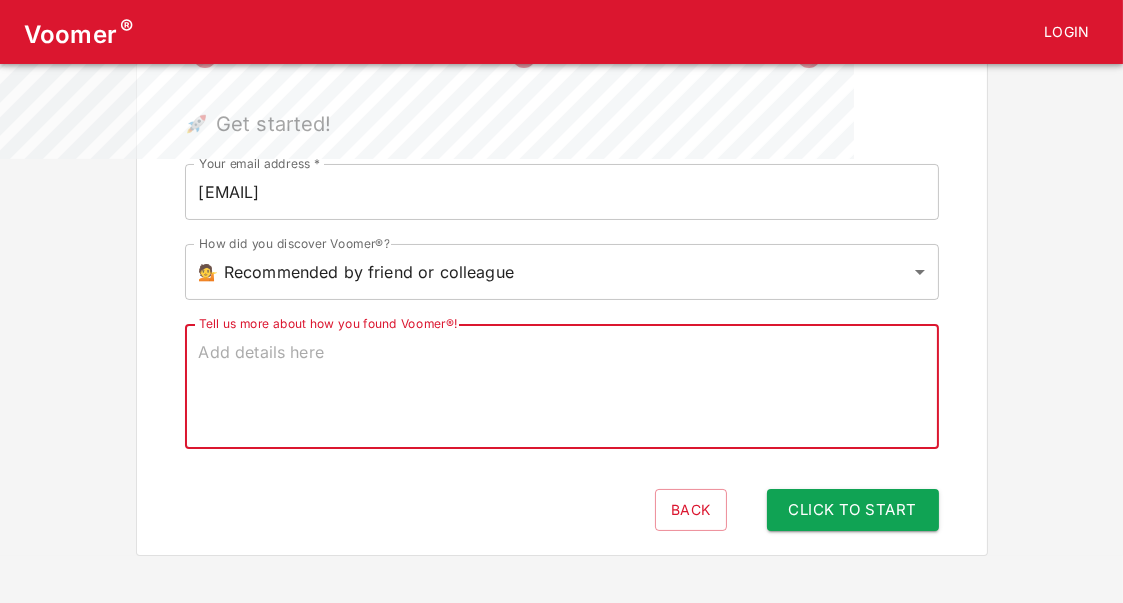 click on "Tell us more about how you found Voomer®!" at bounding box center [562, 387] 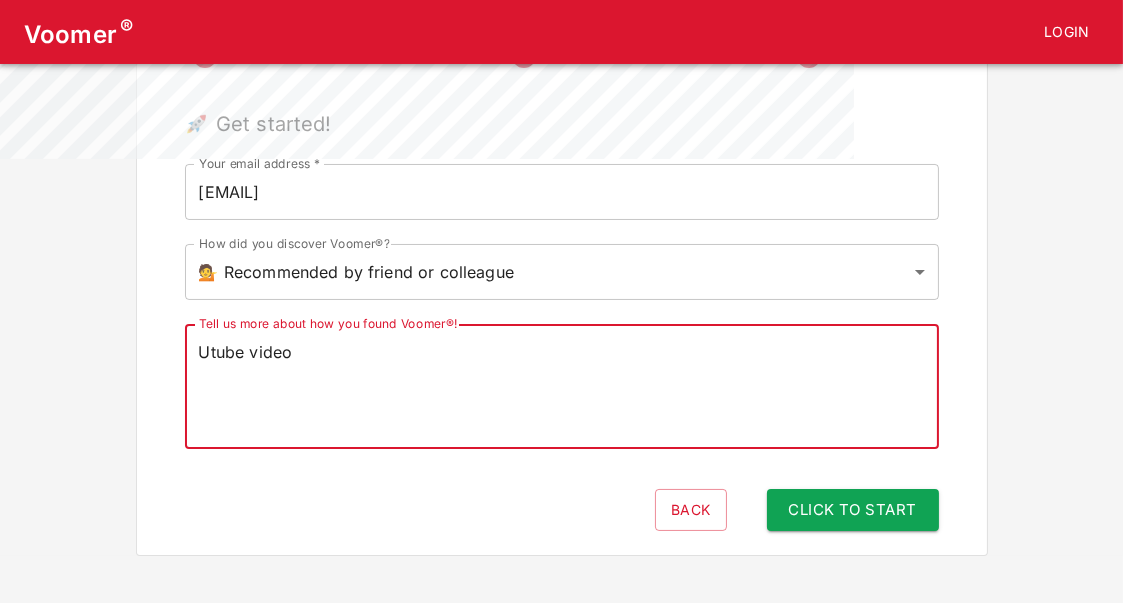 drag, startPoint x: 209, startPoint y: 348, endPoint x: 222, endPoint y: 332, distance: 20.615528 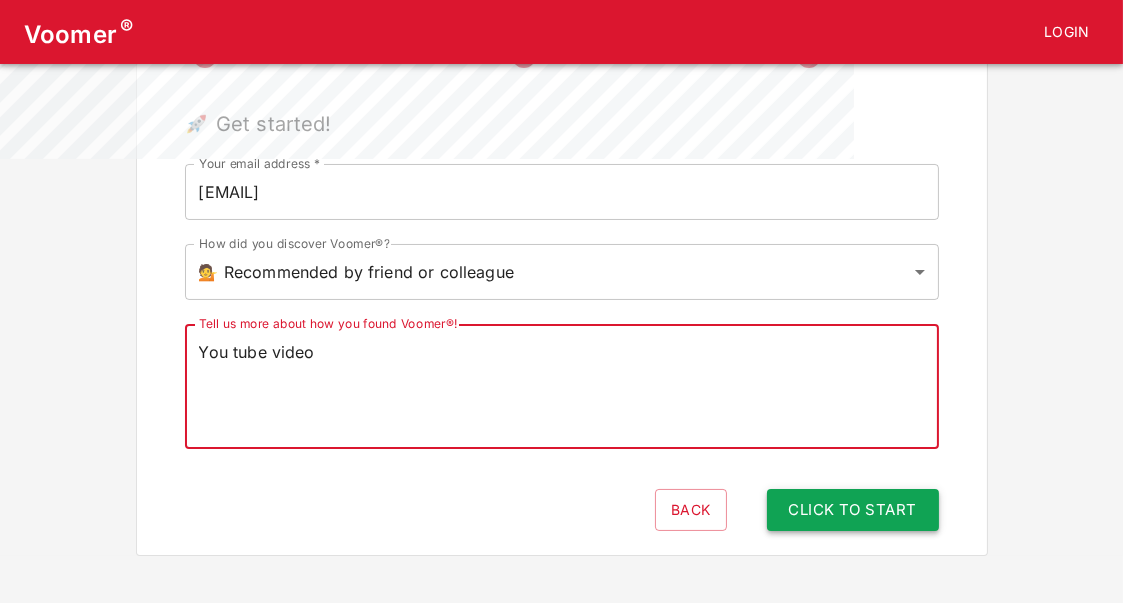 type on "You tube video" 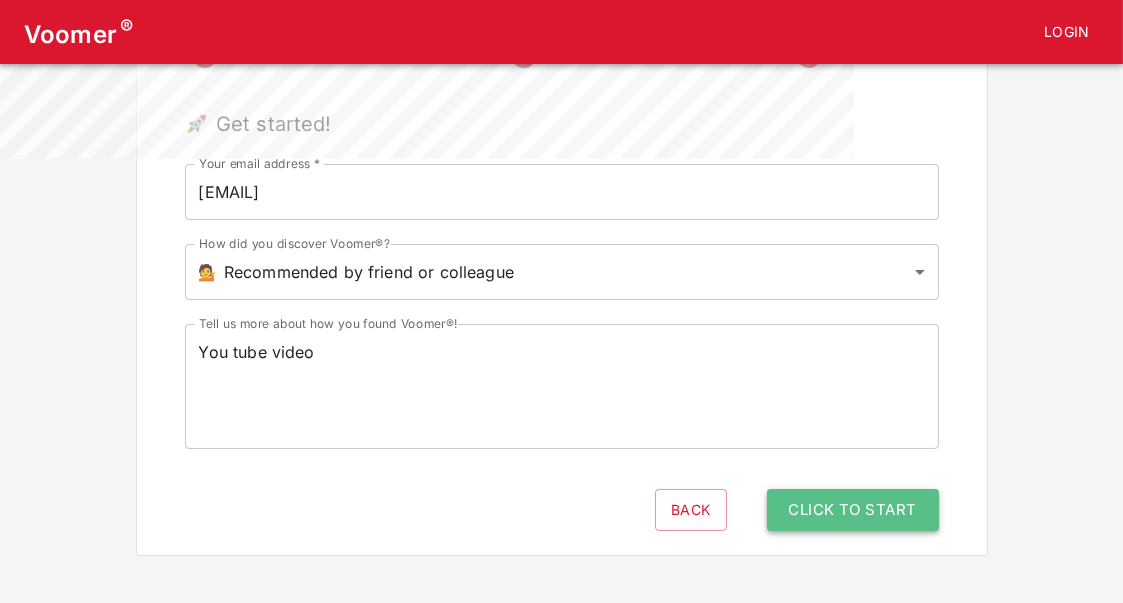 click on "Click to Start" at bounding box center [853, 510] 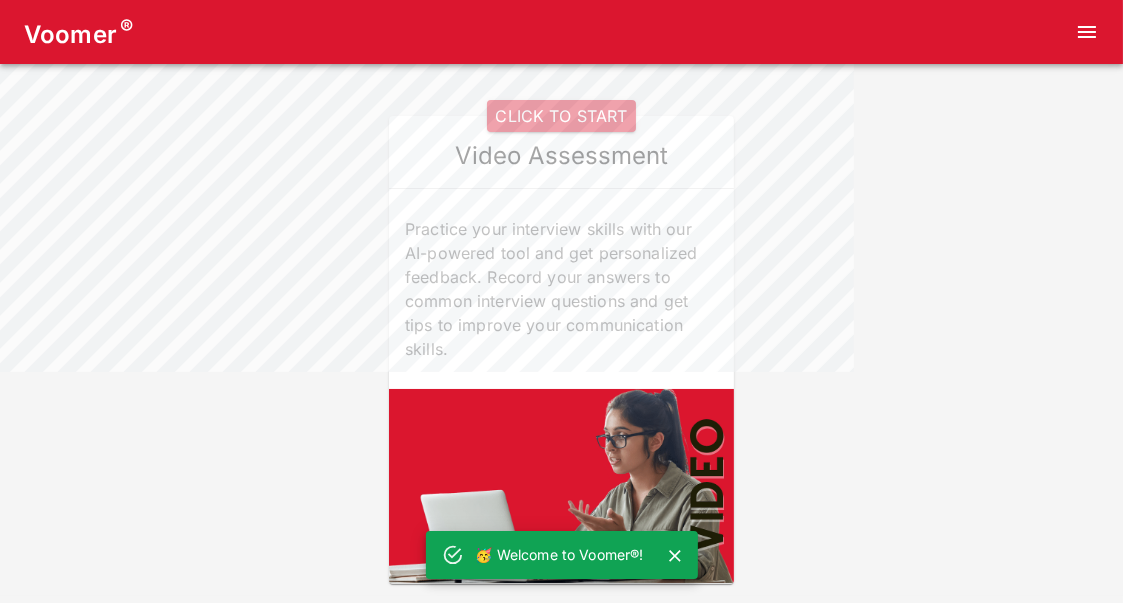 scroll, scrollTop: 0, scrollLeft: 0, axis: both 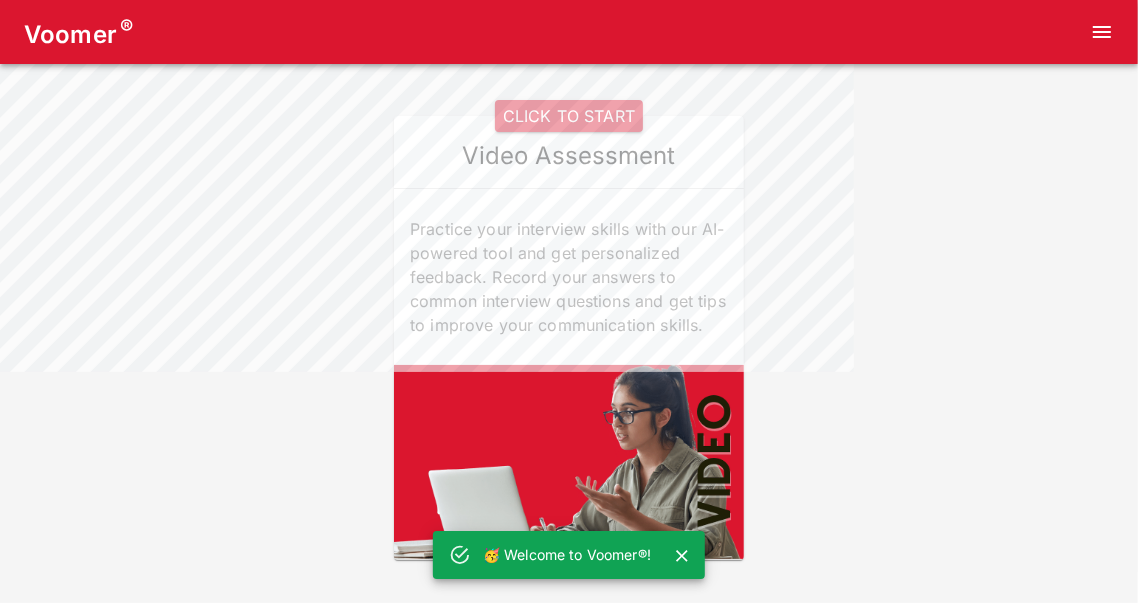 click at bounding box center (943, 338) 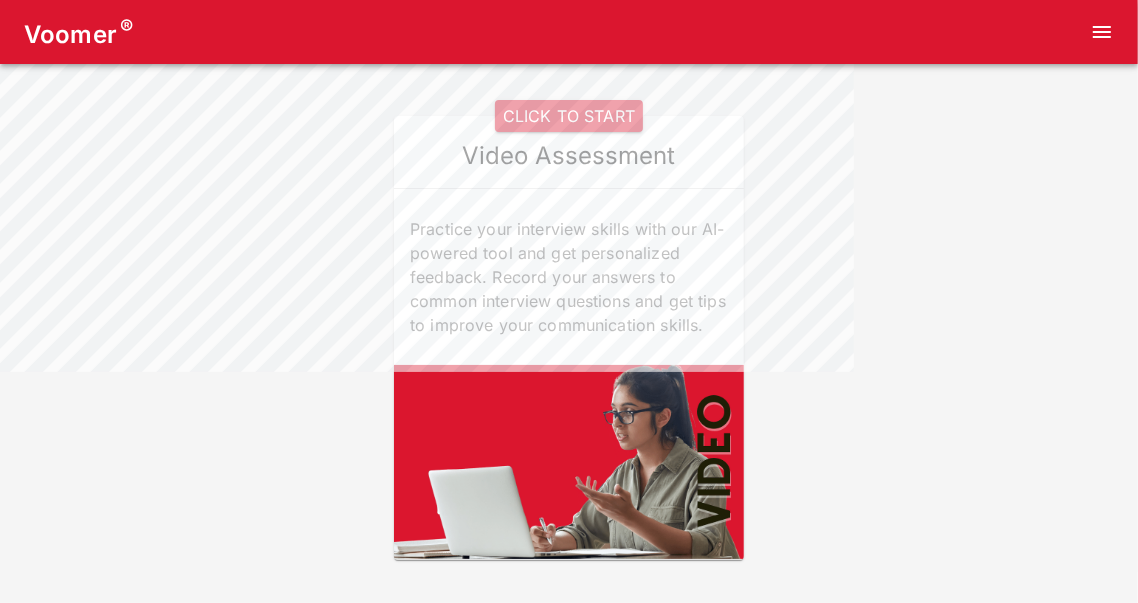 click on "CLICK TO START" at bounding box center (569, 116) 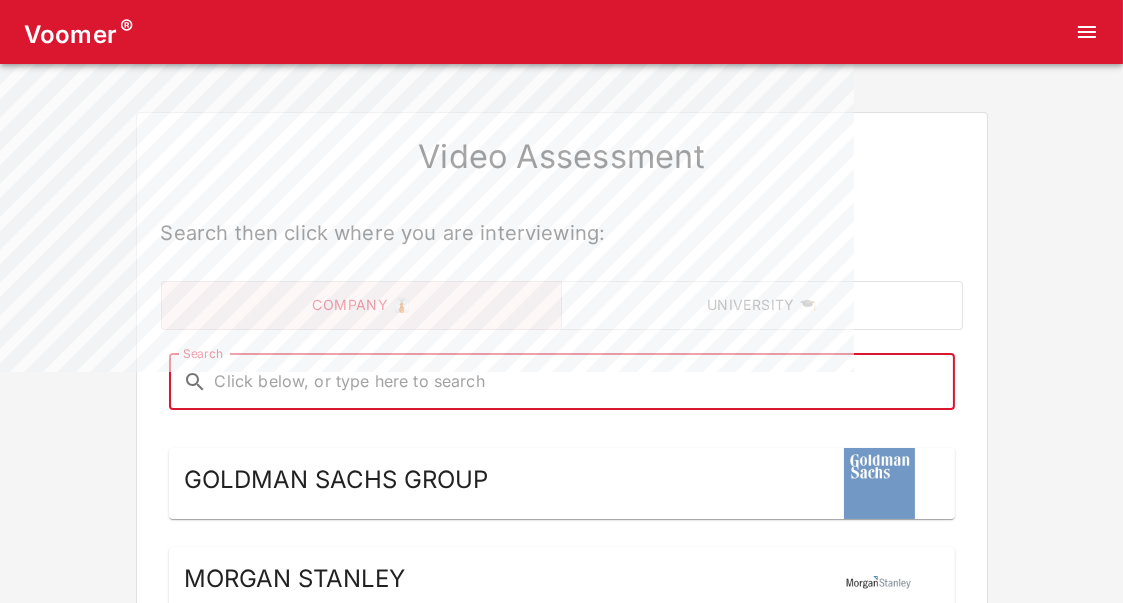 click on "Search" at bounding box center (578, 382) 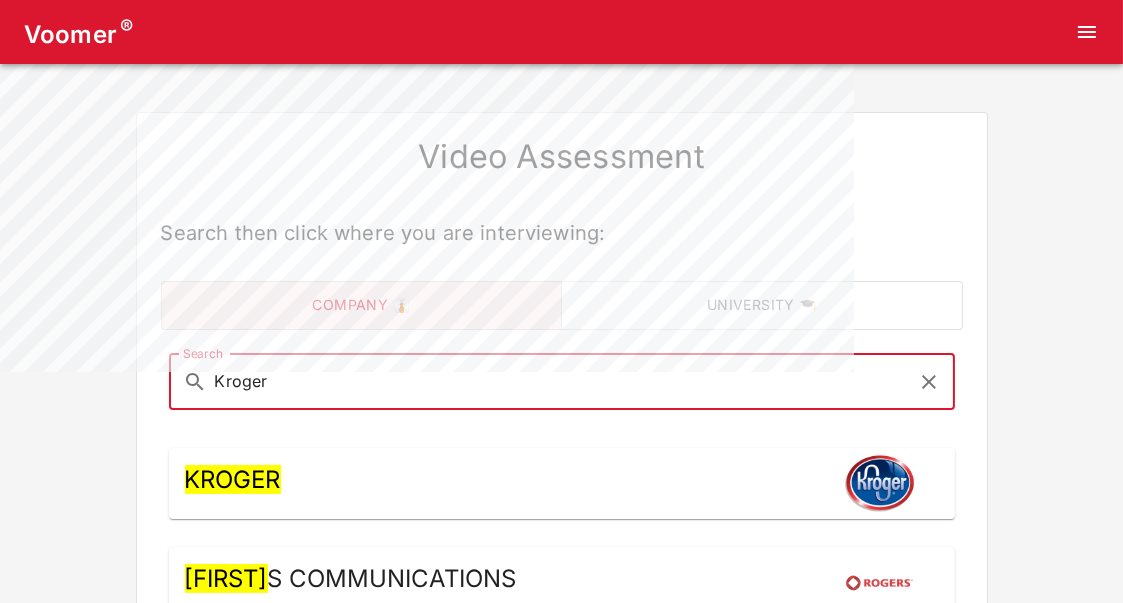 type on "Kroger" 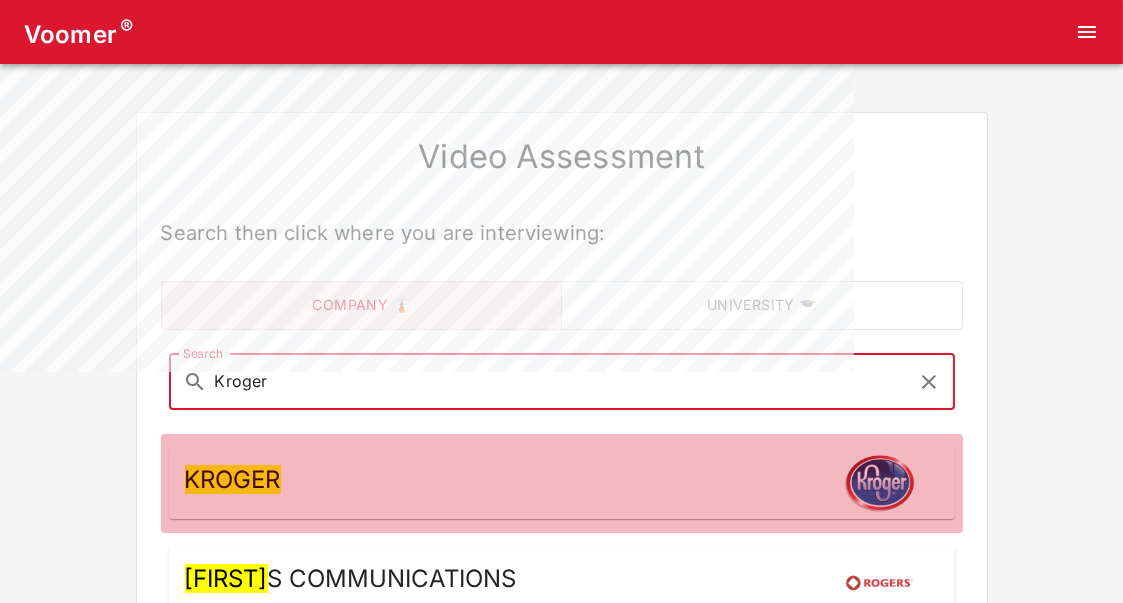 click on "Kroger" at bounding box center [562, 484] 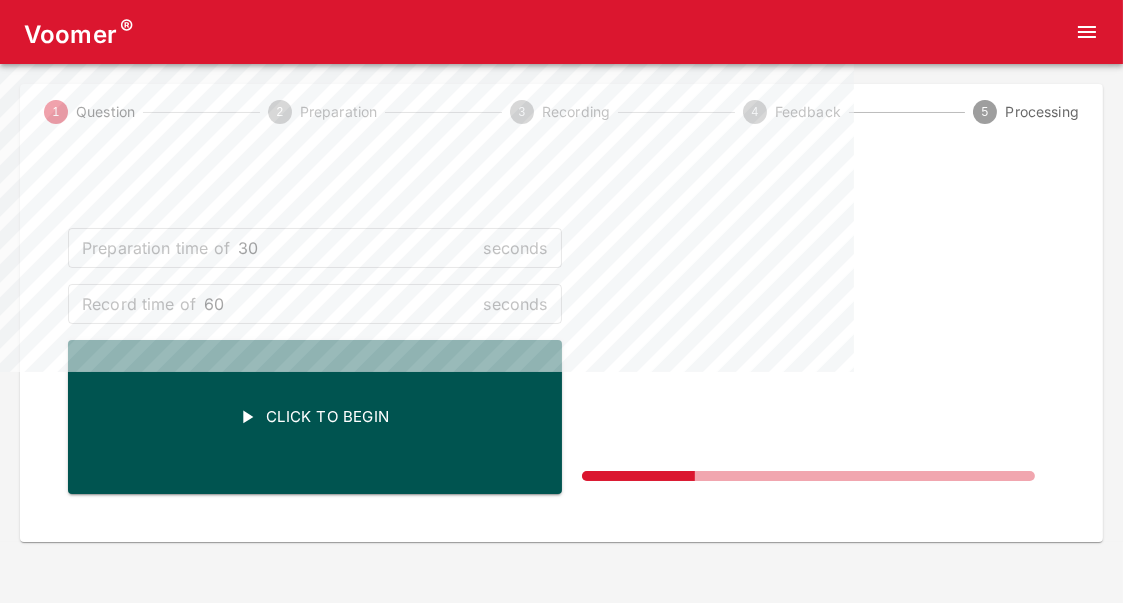 click on "Preparation time of   30 seconds ​ Record time of   60 seconds ​ Click To Begin NOT RECORDING" at bounding box center [561, 341] 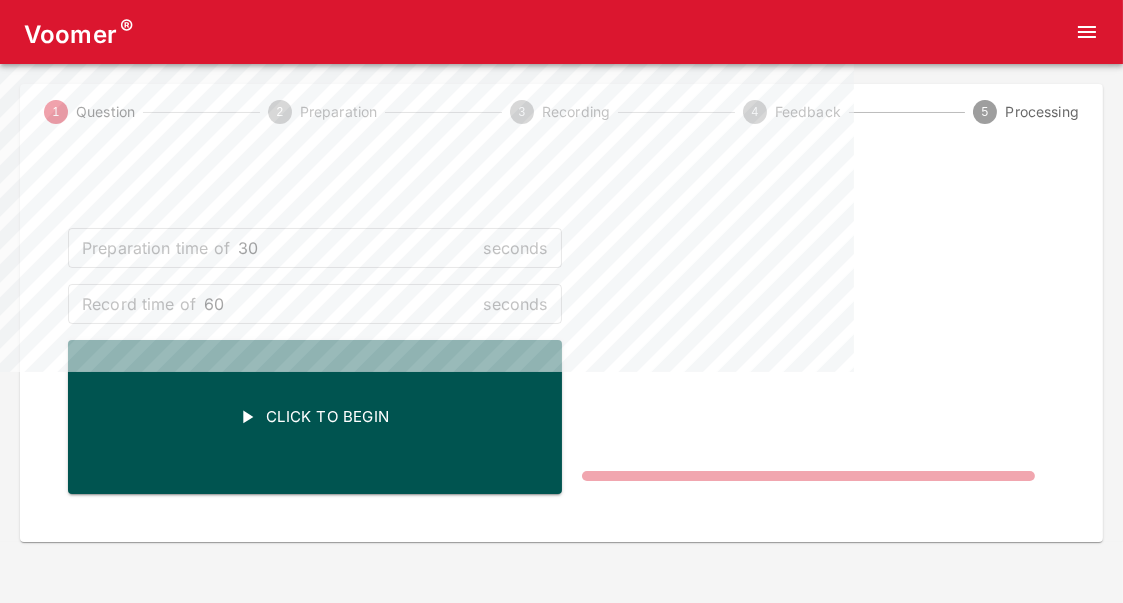 click on "Click To Begin" at bounding box center (315, 417) 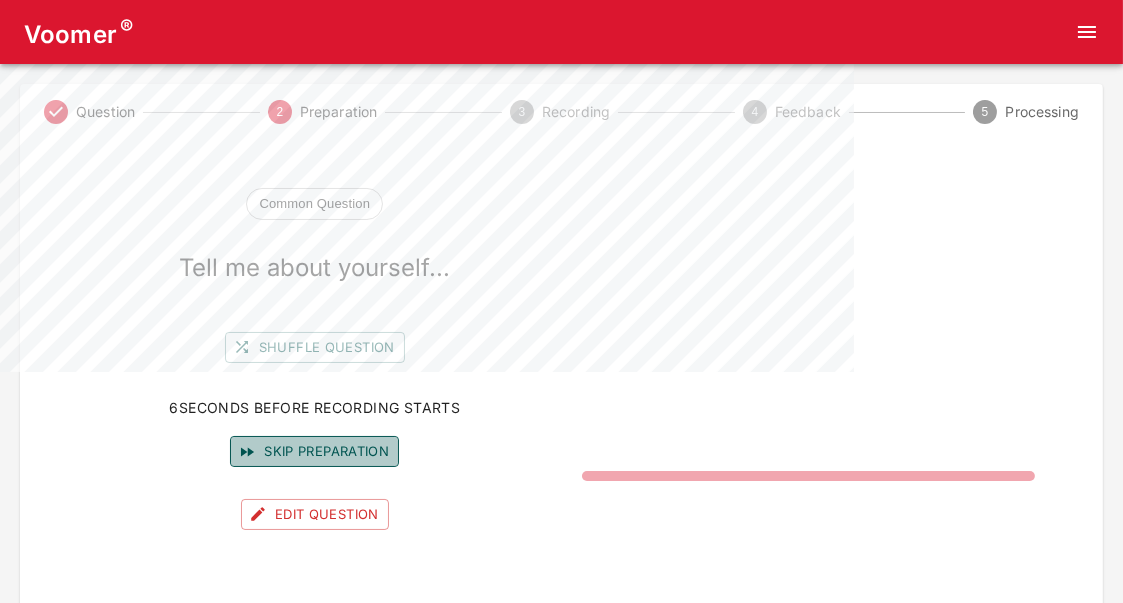 click on "Skip preparation" at bounding box center (314, 451) 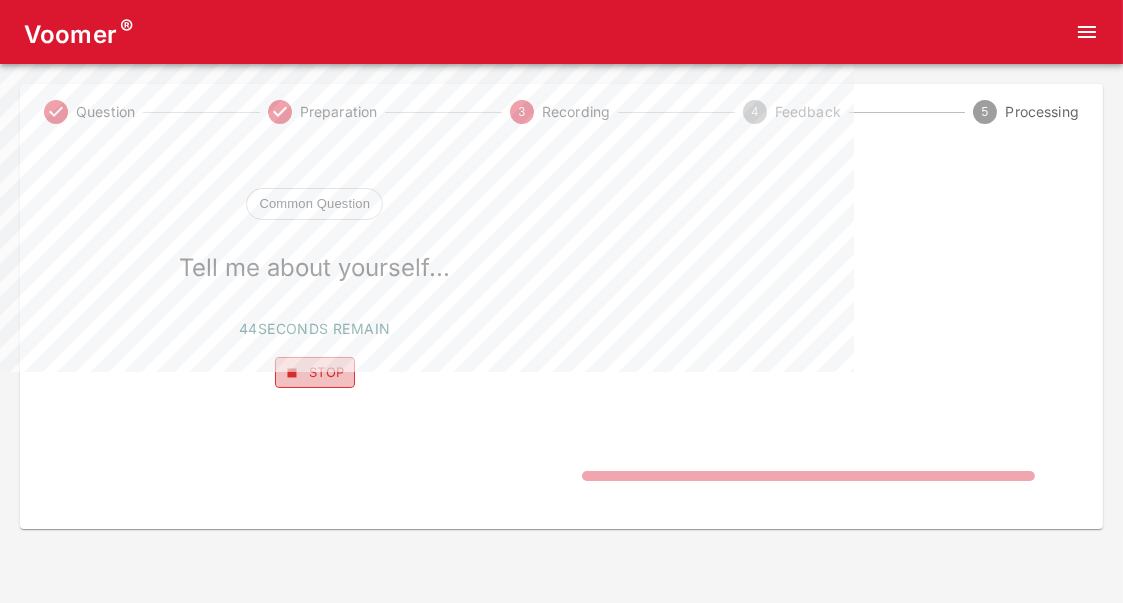 click on "Stop" at bounding box center (315, 372) 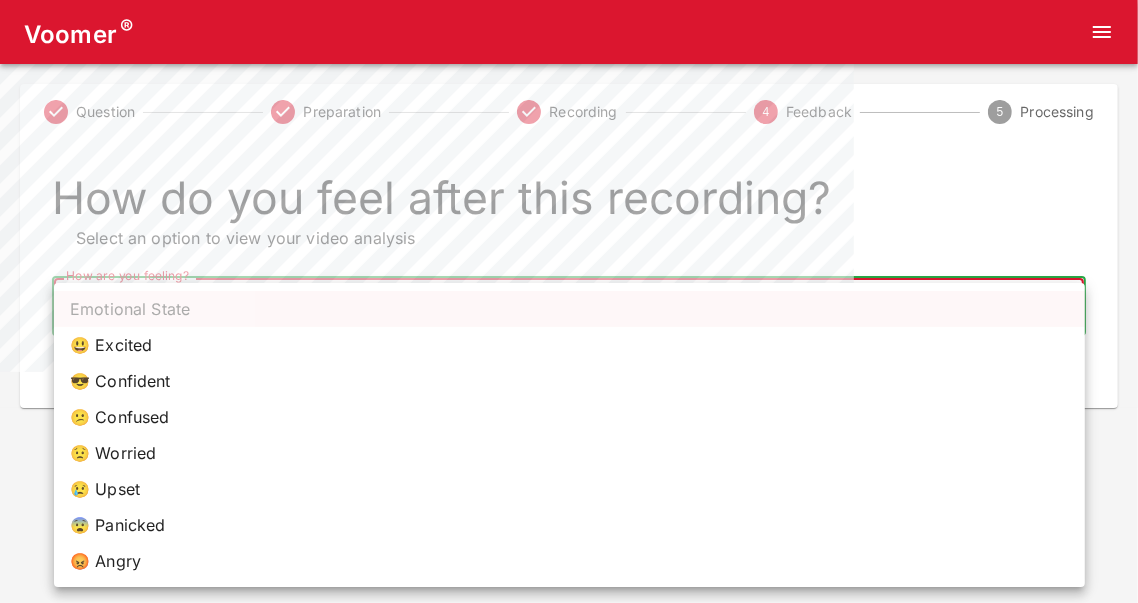 click on "Voomer ® Question Preparation Recording 4 Feedback 5 Processing How do you feel after this recording? Select an option to view your video analysis How are you feeling? ​ How are you feeling? Home Analysis Tokens: 0 Pricing Log Out Emotional State  😃 Excited  😎 Confident  😕 Confused 😟 Worried  😢 Upset  😨 Panicked  😡 Angry" at bounding box center [569, 204] 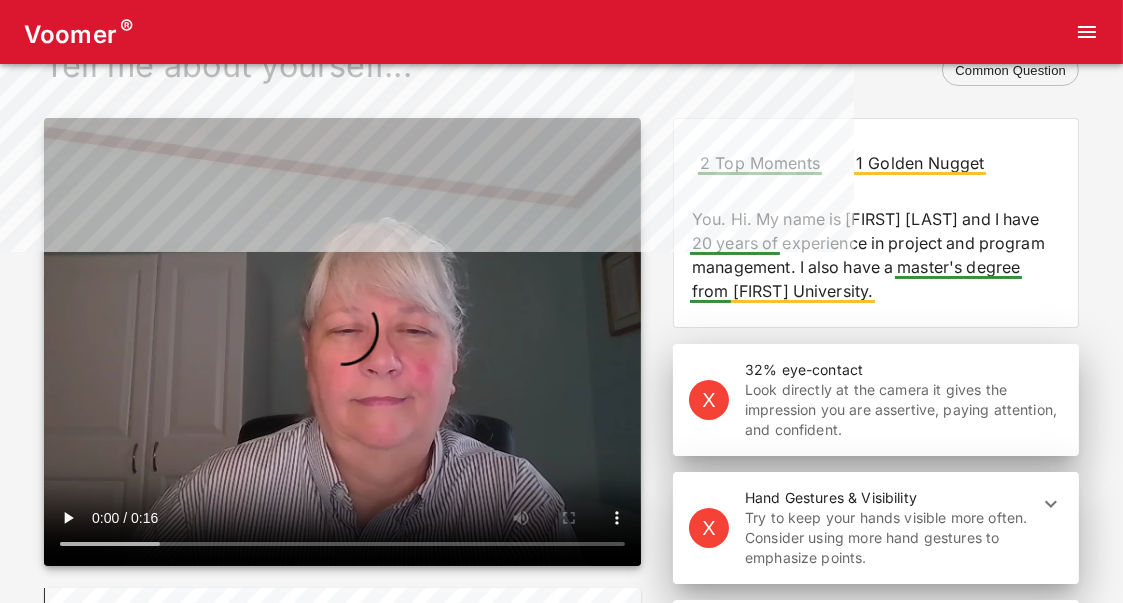 scroll, scrollTop: 126, scrollLeft: 0, axis: vertical 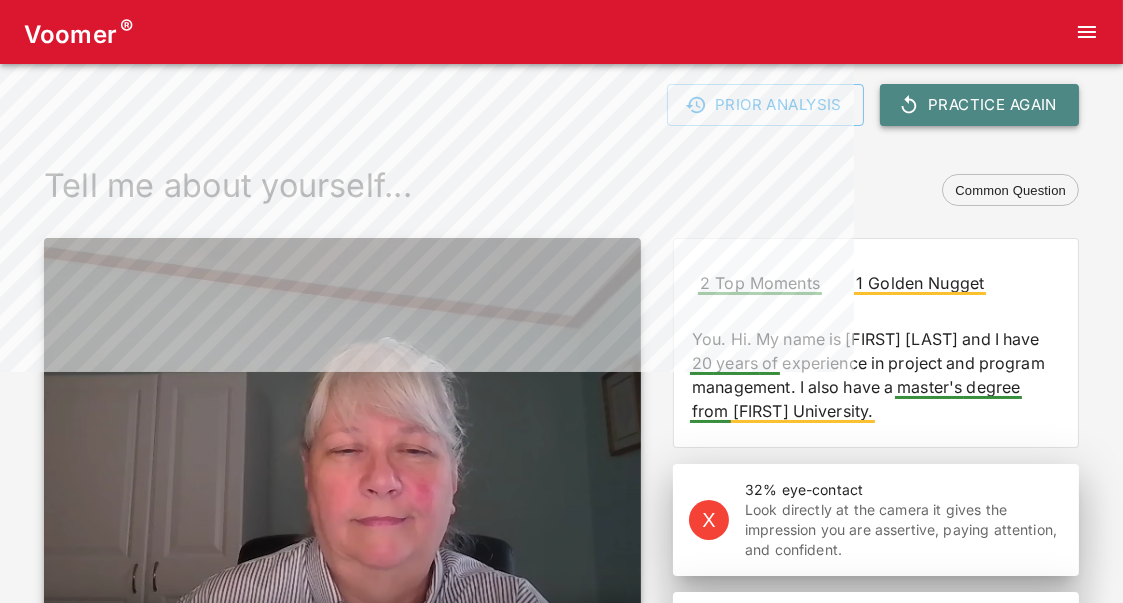 click on "Practice Again" at bounding box center [979, 105] 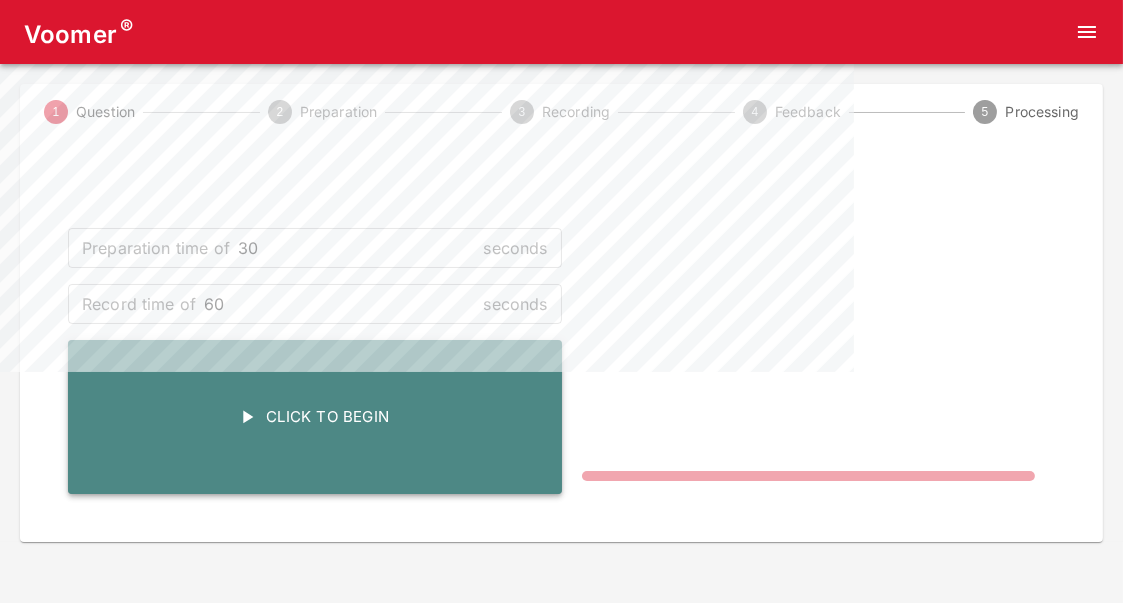click on "Click To Begin" at bounding box center (315, 417) 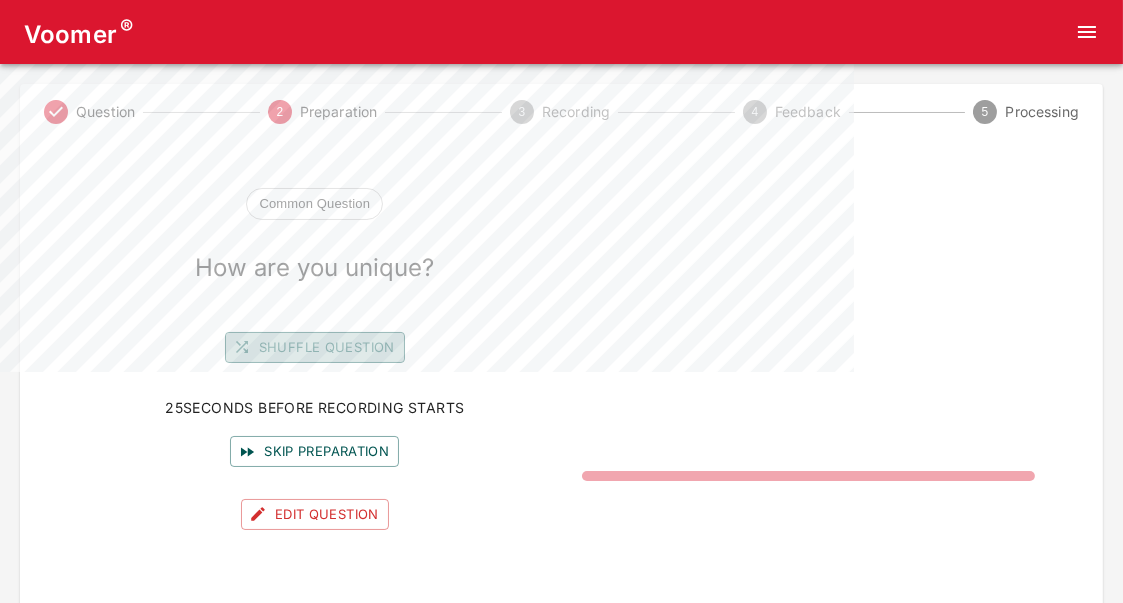 click on "Shuffle question" at bounding box center [315, 347] 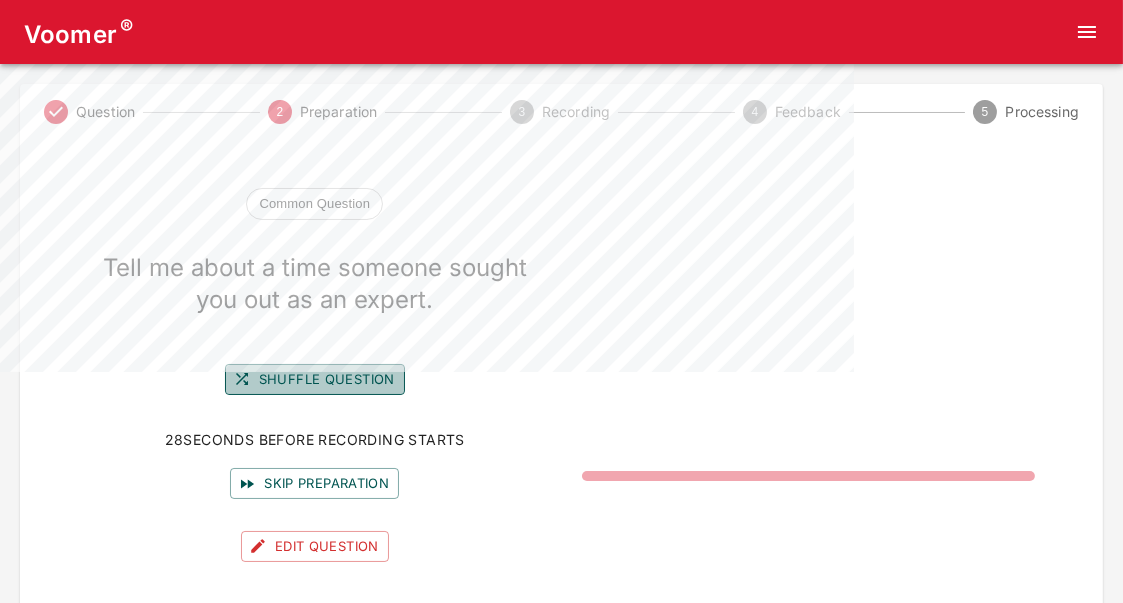 click on "Shuffle question" at bounding box center (315, 379) 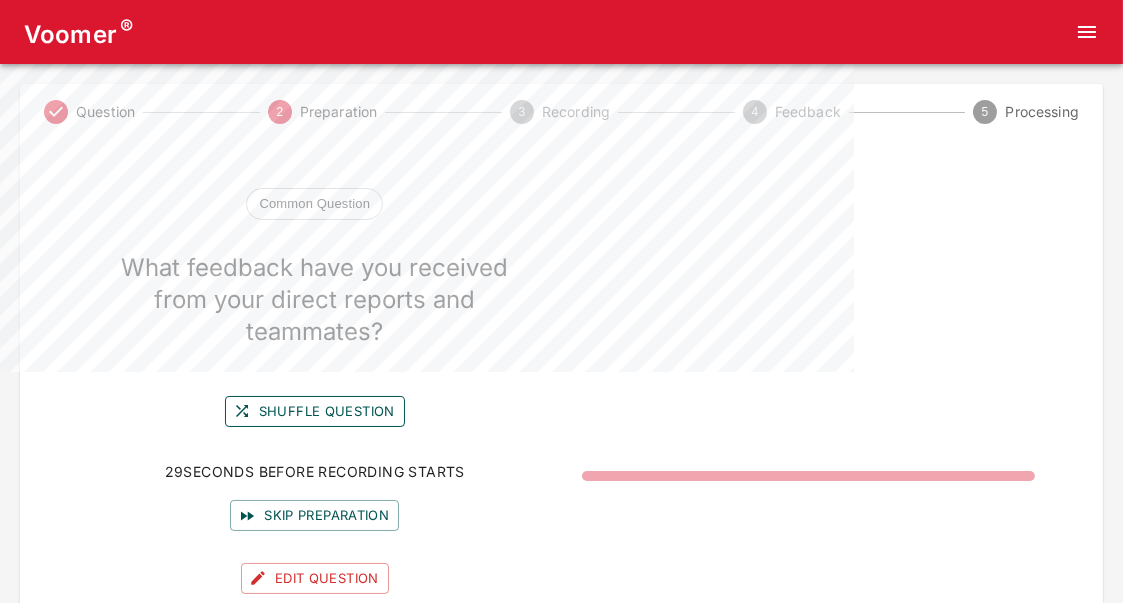 click on "Shuffle question" at bounding box center [315, 411] 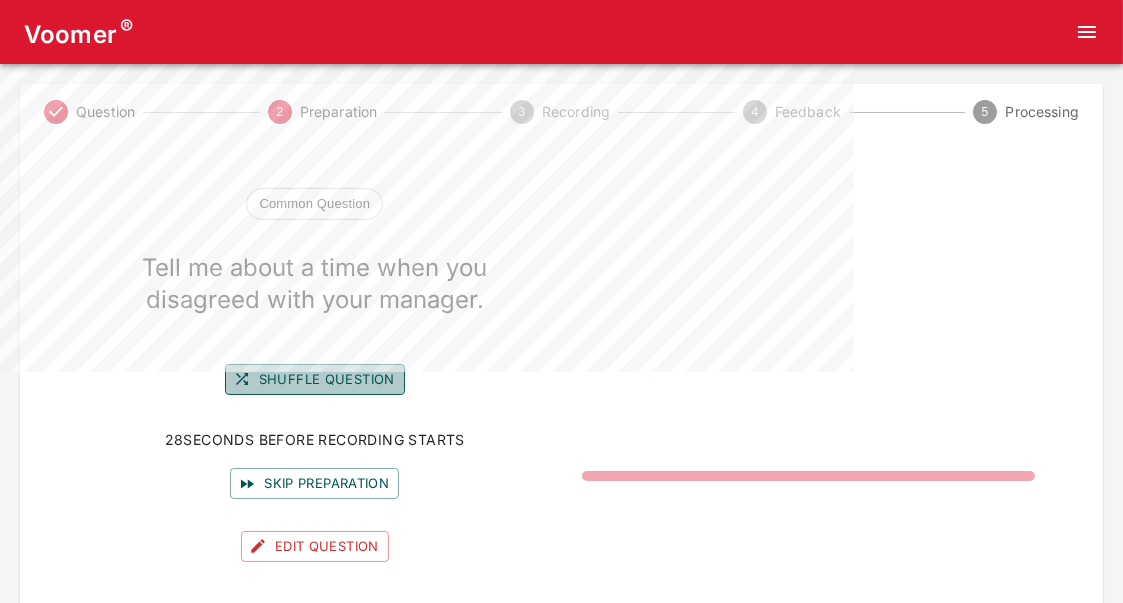 click on "Shuffle question" at bounding box center [315, 379] 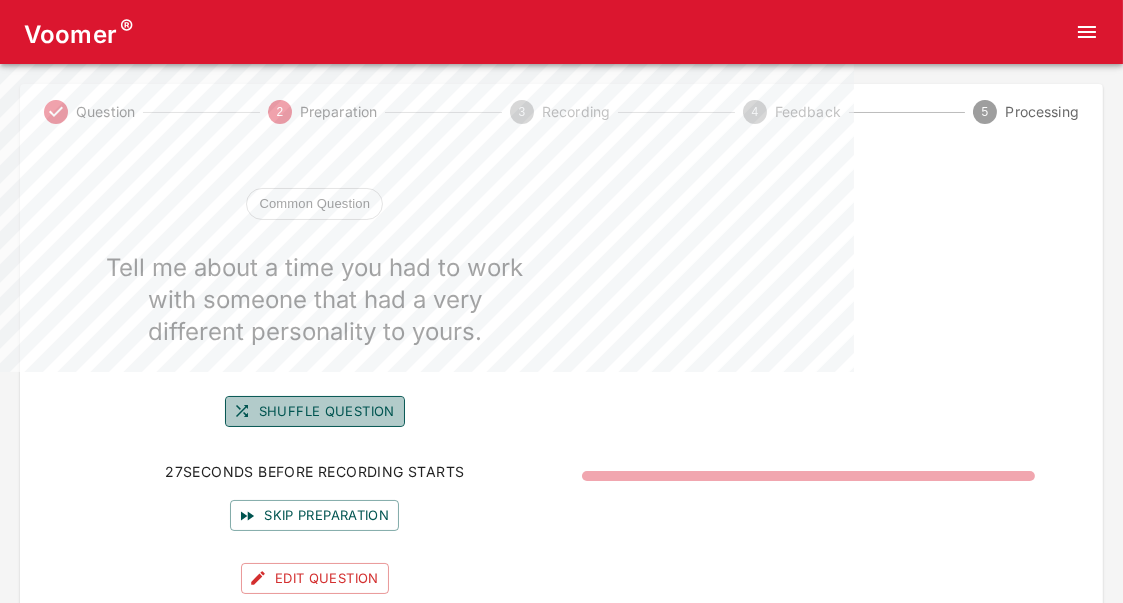 click on "Shuffle question" at bounding box center (315, 411) 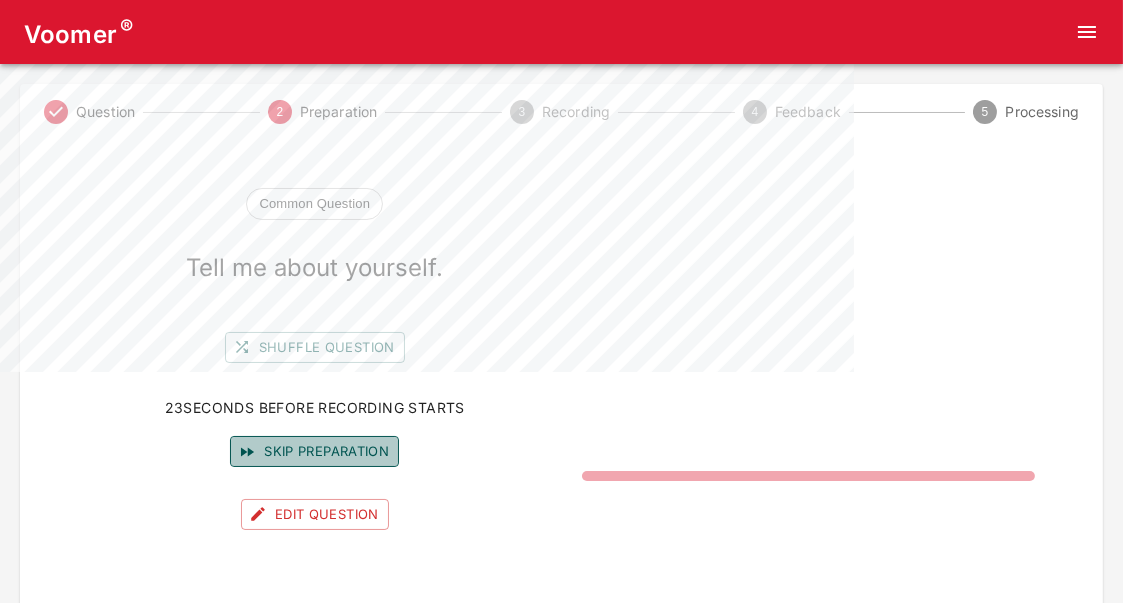 click on "Skip preparation" at bounding box center [314, 451] 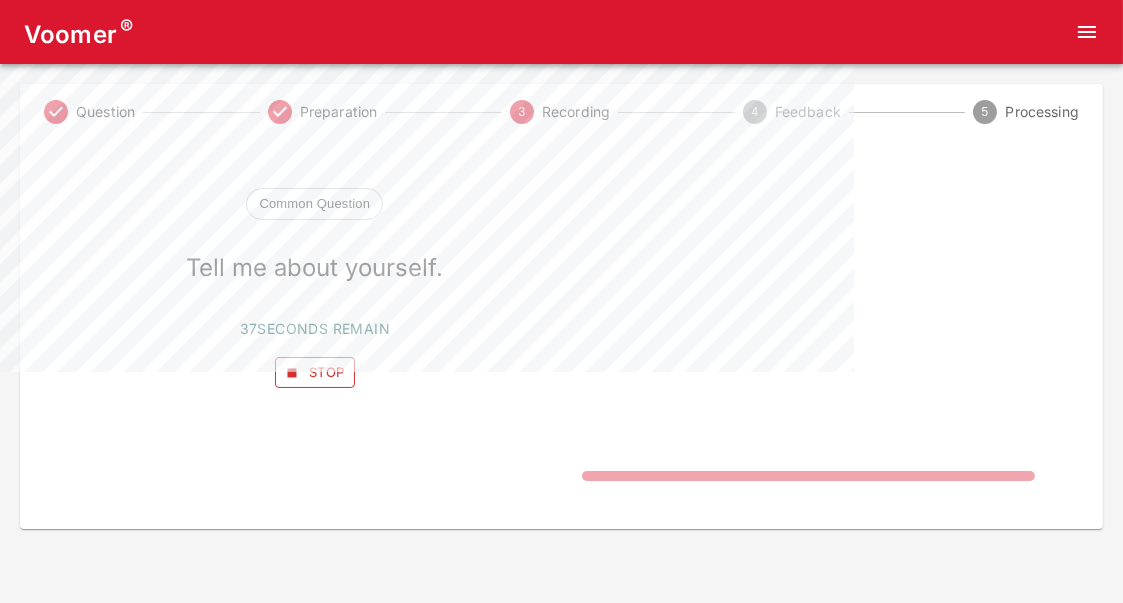 click on "Stop" at bounding box center (315, 372) 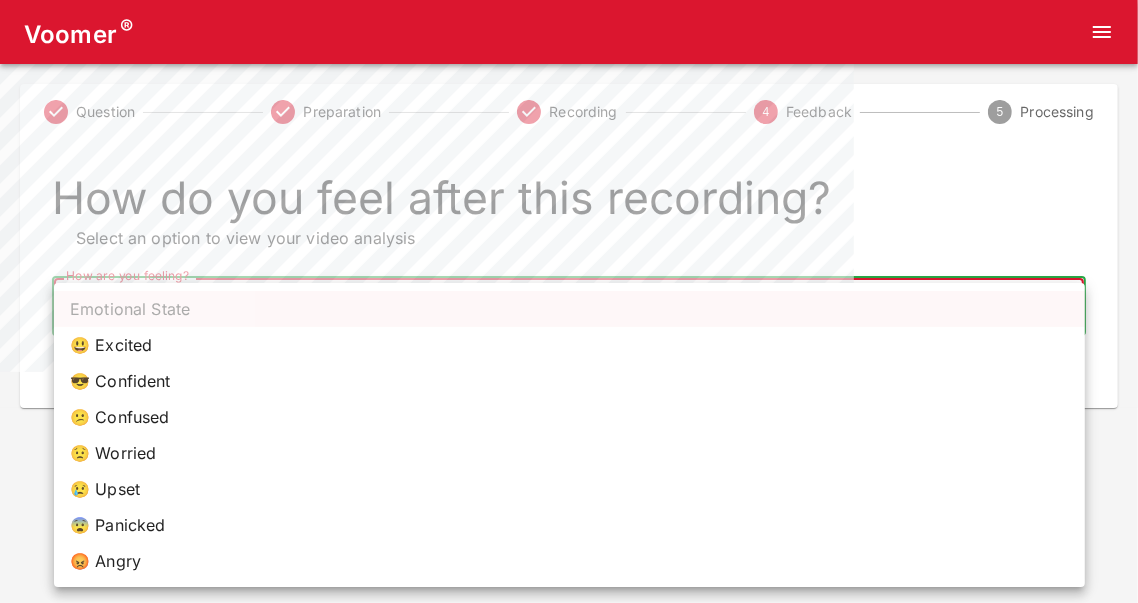 click on "Voomer ® Question Preparation Recording 4 Feedback 5 Processing How do you feel after this recording? Select an option to view your video analysis How are you feeling? ​ How are you feeling? Home Analysis Tokens: 0 Pricing Log Out Emotional State  😃 Excited  😎 Confident  😕 Confused 😟 Worried  😢 Upset  😨 Panicked  😡 Angry" at bounding box center [569, 204] 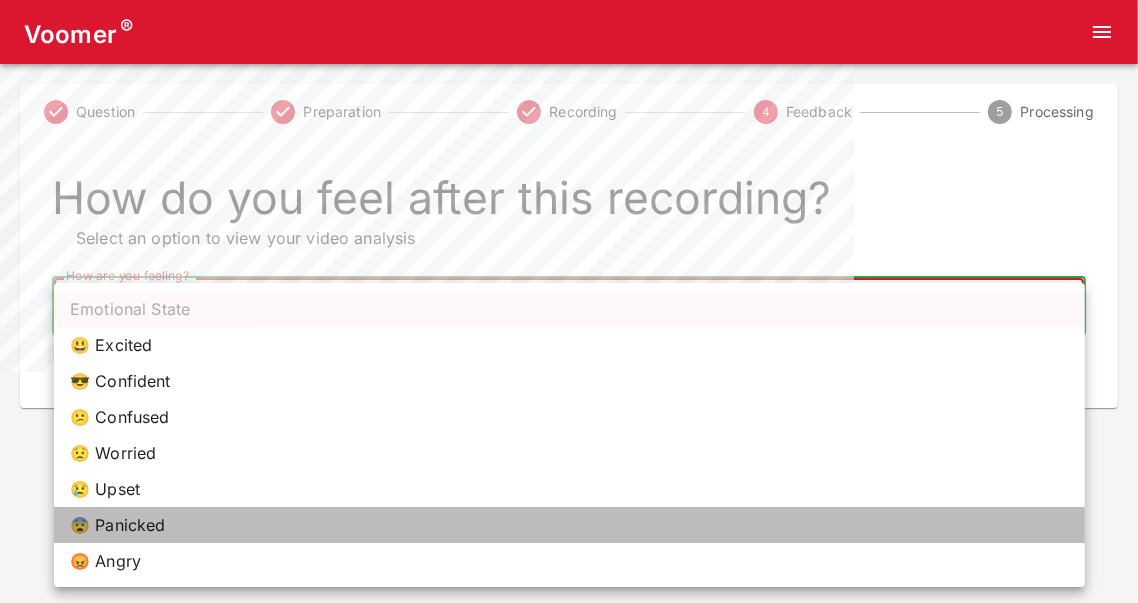 click on "😨 Panicked" at bounding box center (569, 525) 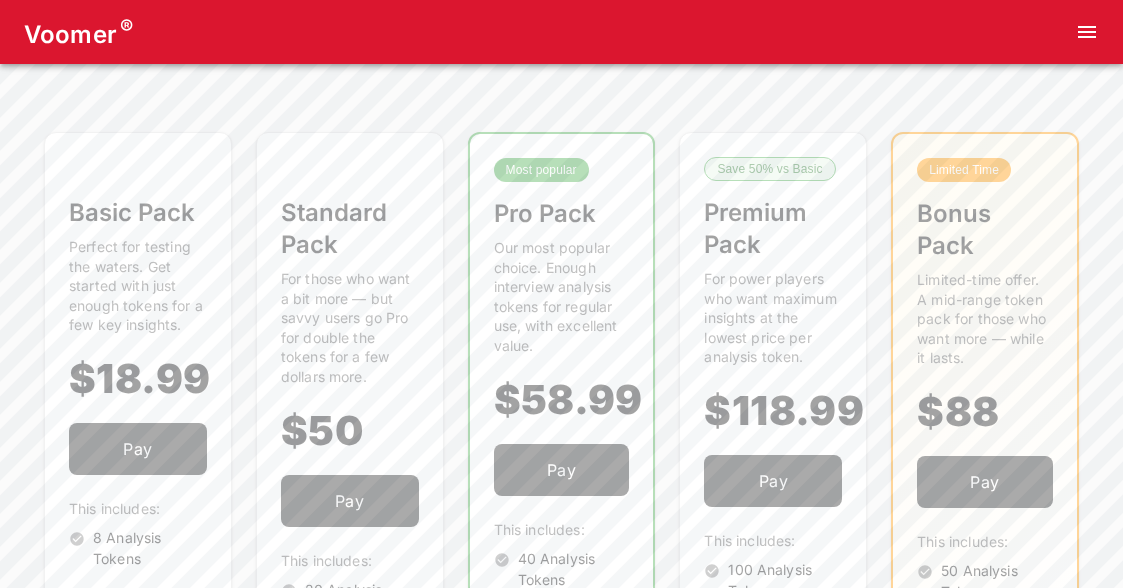 scroll, scrollTop: 0, scrollLeft: 0, axis: both 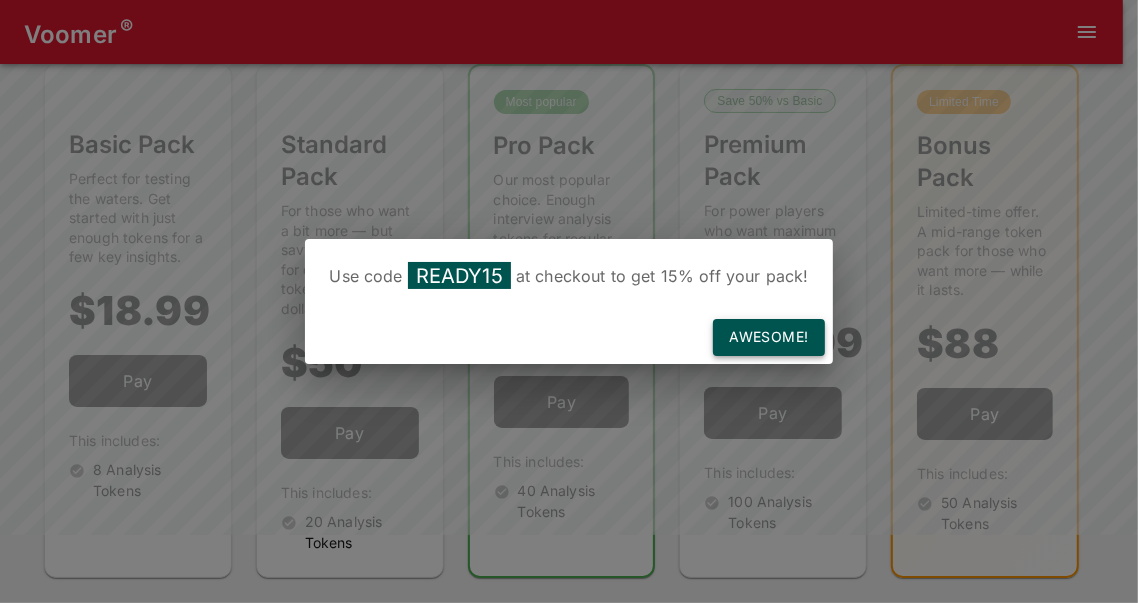 click on "Awesome!" at bounding box center [768, 337] 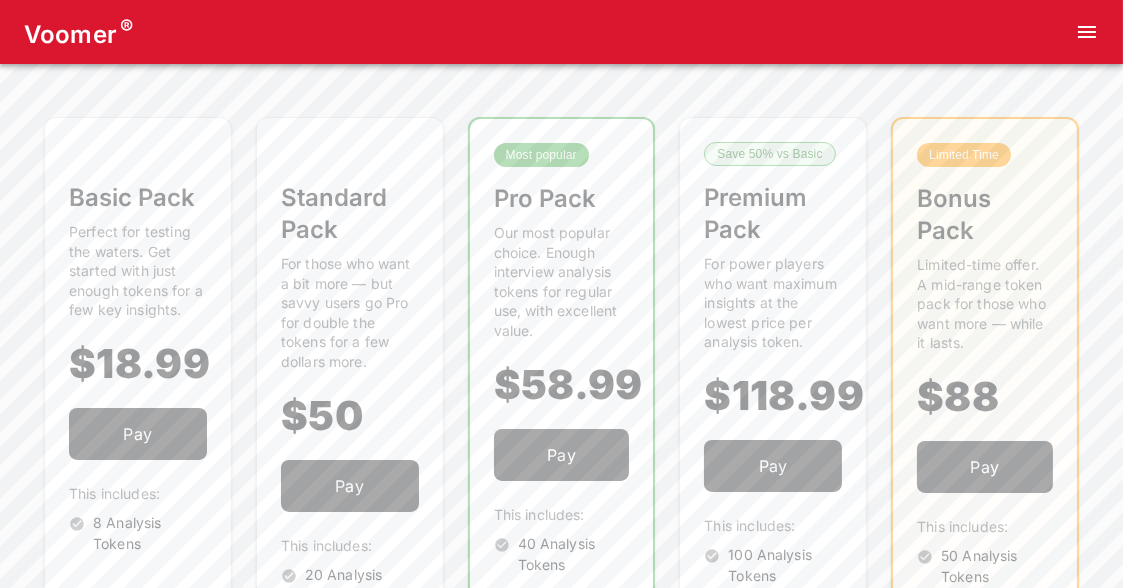 scroll, scrollTop: 0, scrollLeft: 0, axis: both 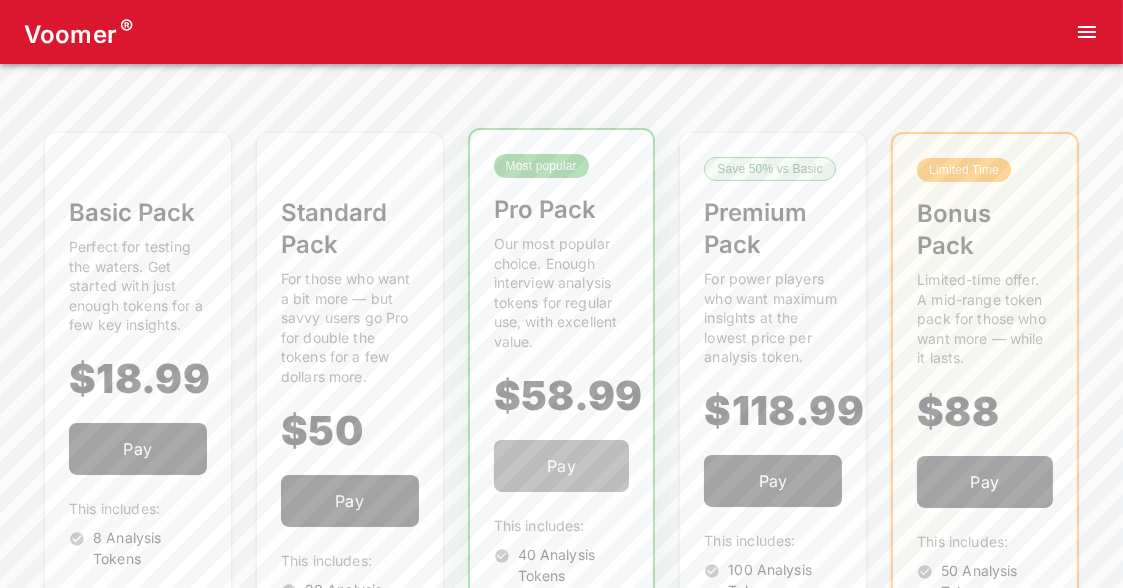 click on "Pay" at bounding box center [562, 466] 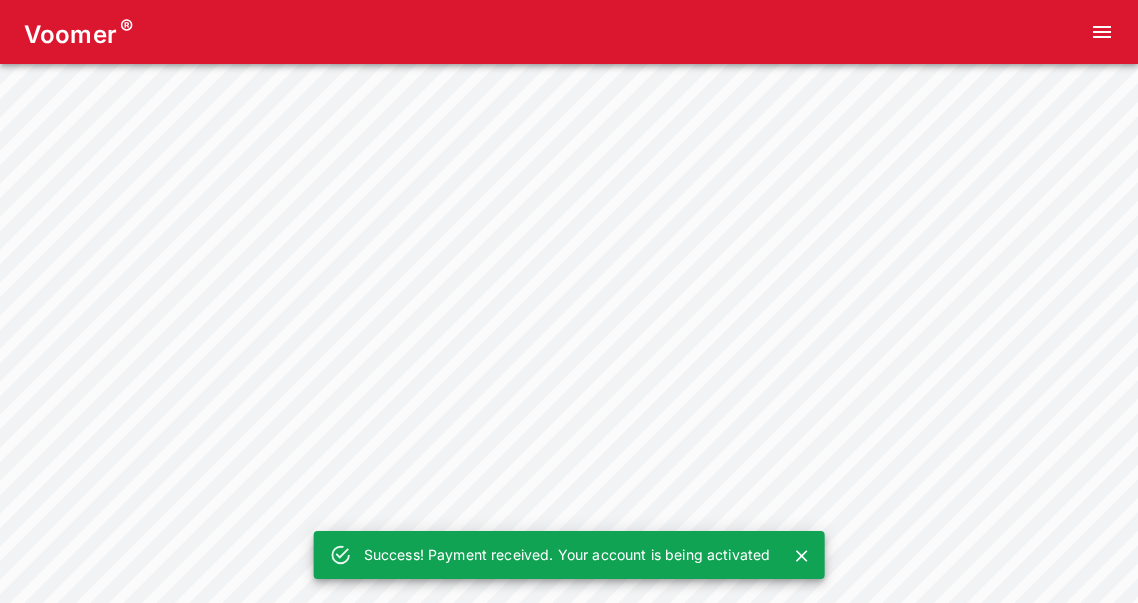 scroll, scrollTop: 0, scrollLeft: 0, axis: both 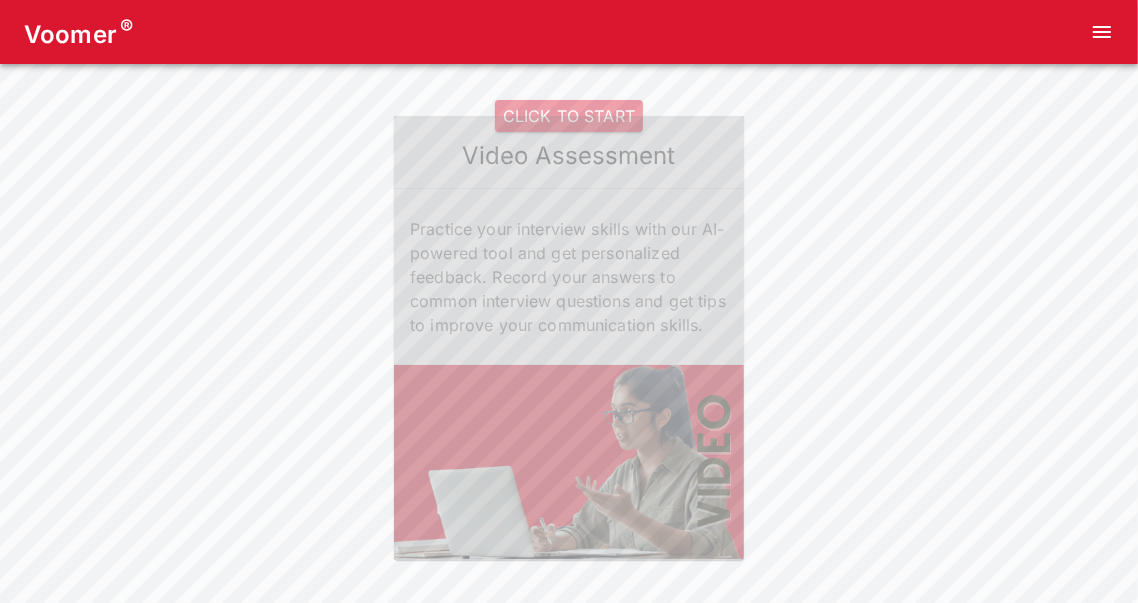 click on "CLICK TO START" at bounding box center [569, 116] 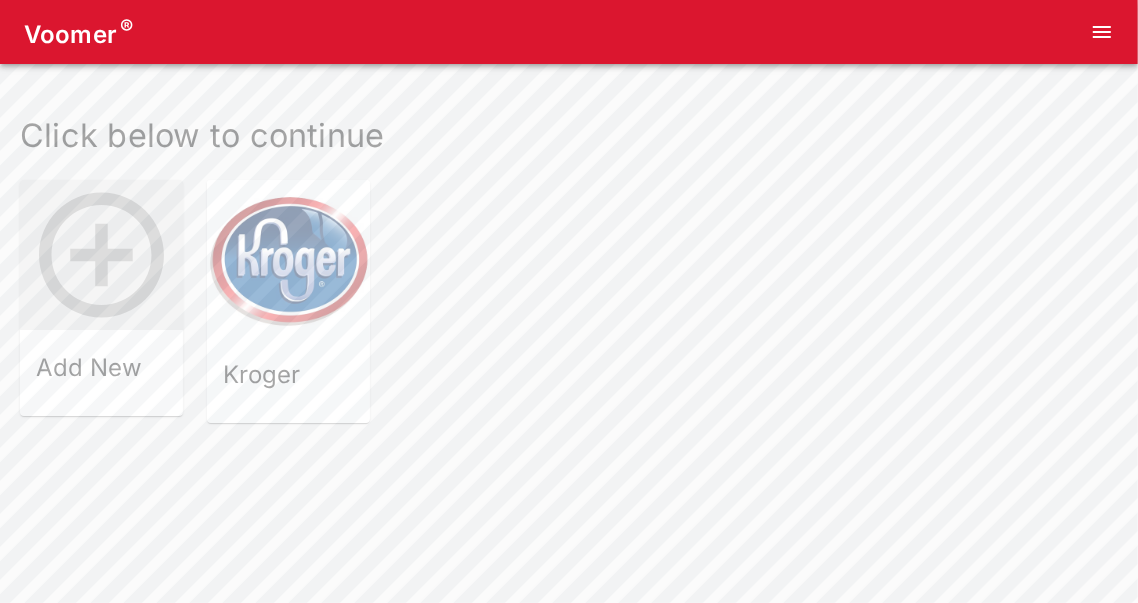 click at bounding box center [288, 261] 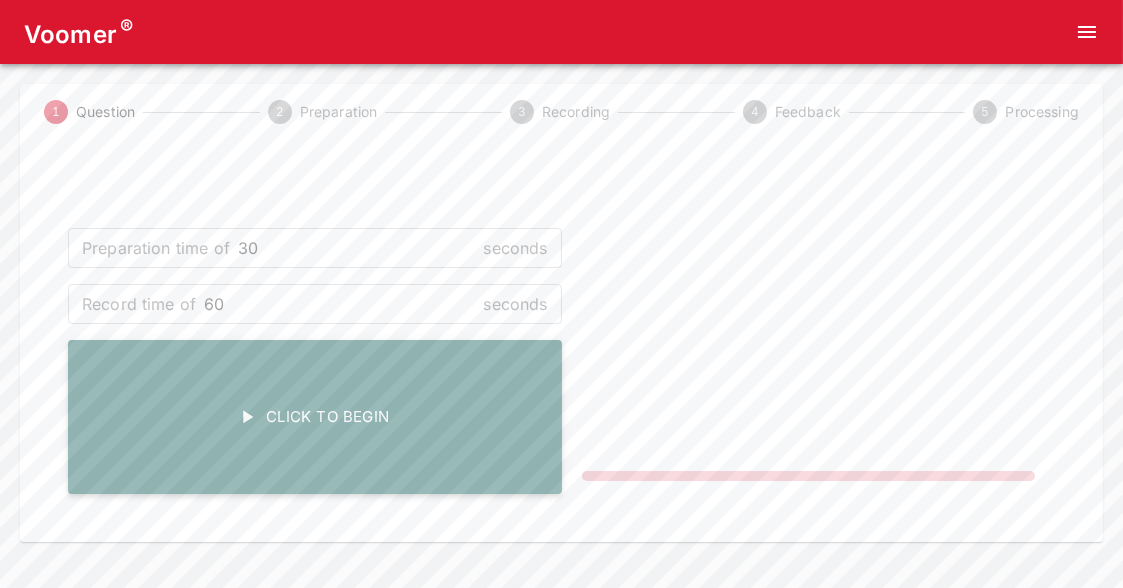 click on "Click To Begin" at bounding box center (315, 417) 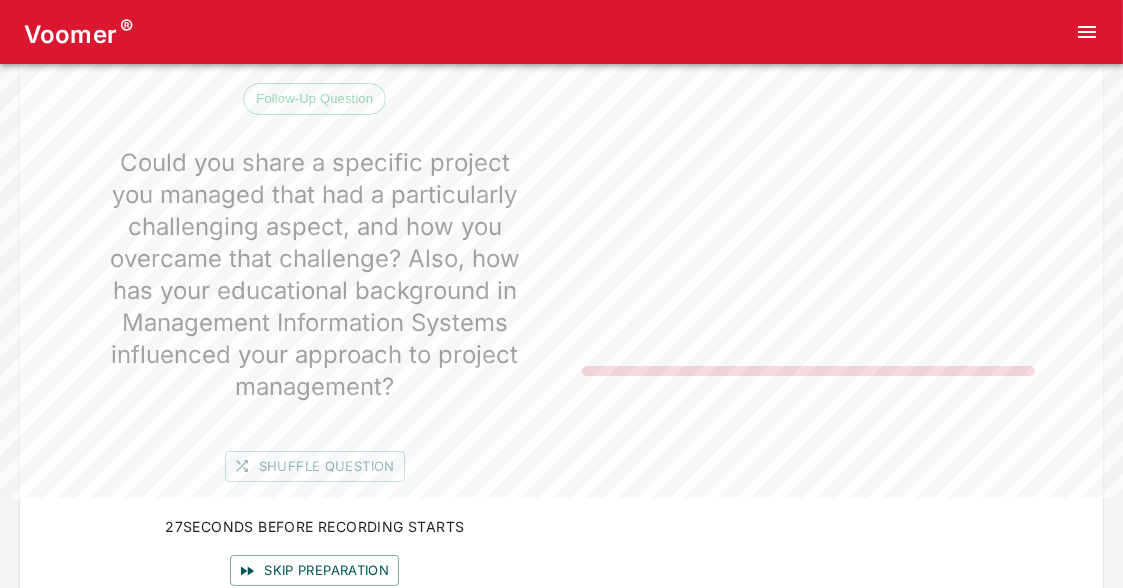 scroll, scrollTop: 122, scrollLeft: 0, axis: vertical 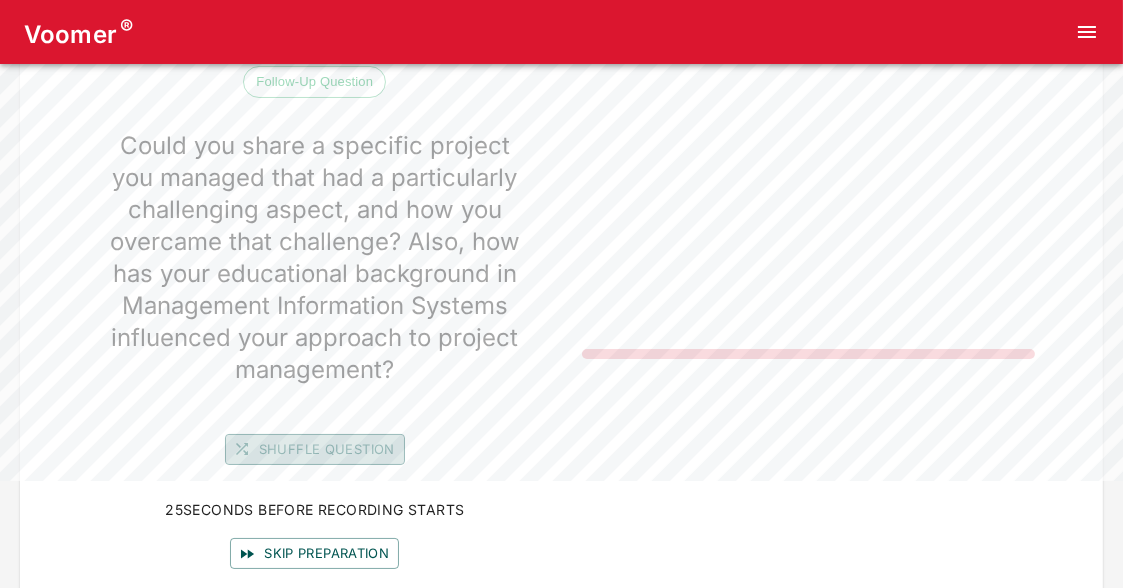 click on "Shuffle question" at bounding box center [315, 449] 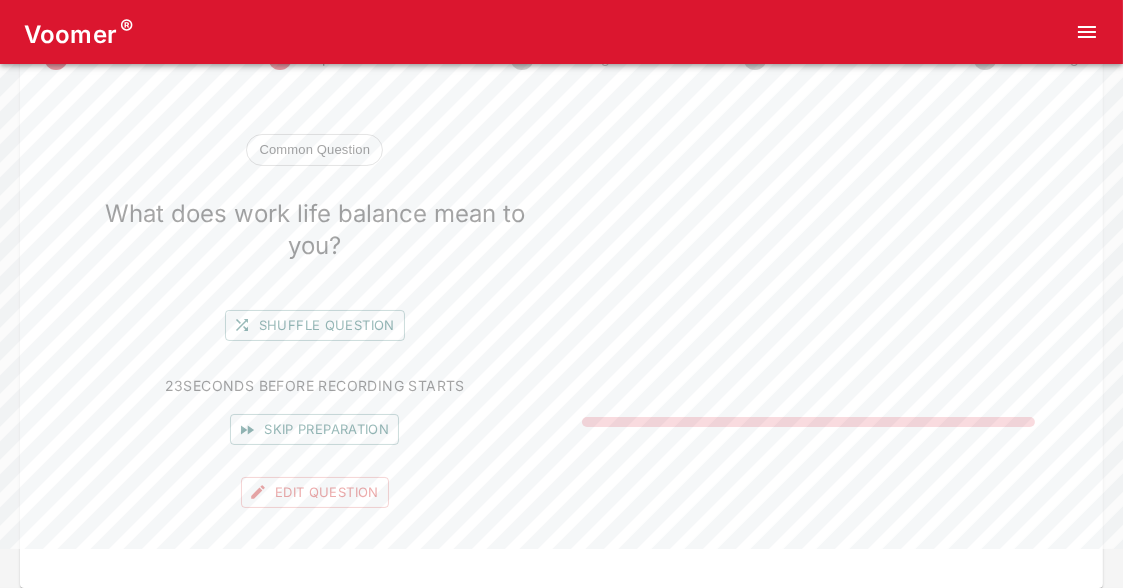 scroll, scrollTop: 54, scrollLeft: 0, axis: vertical 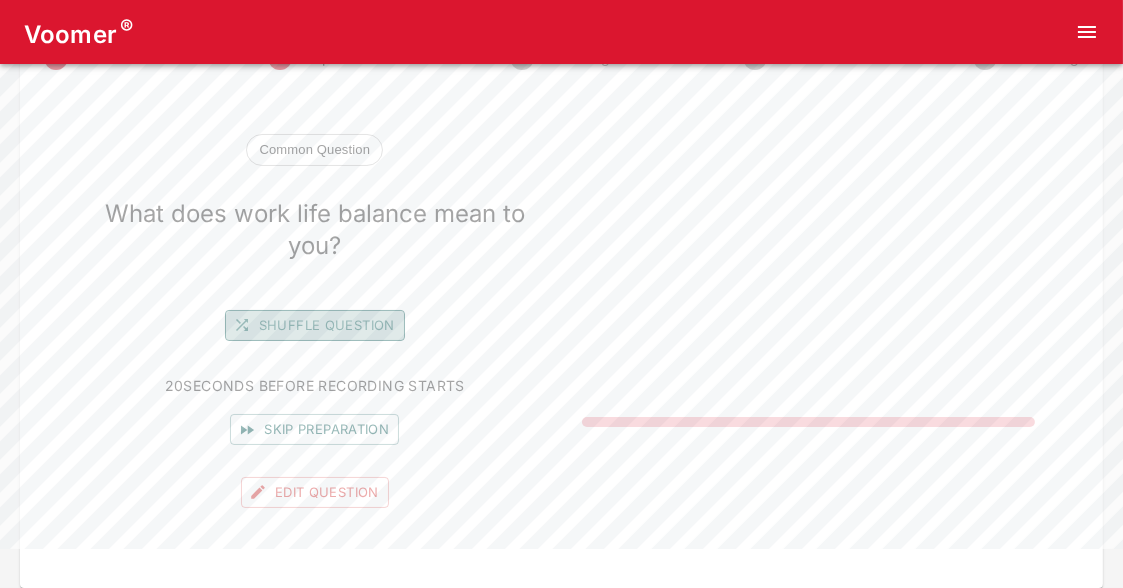 click on "Shuffle question" at bounding box center [315, 325] 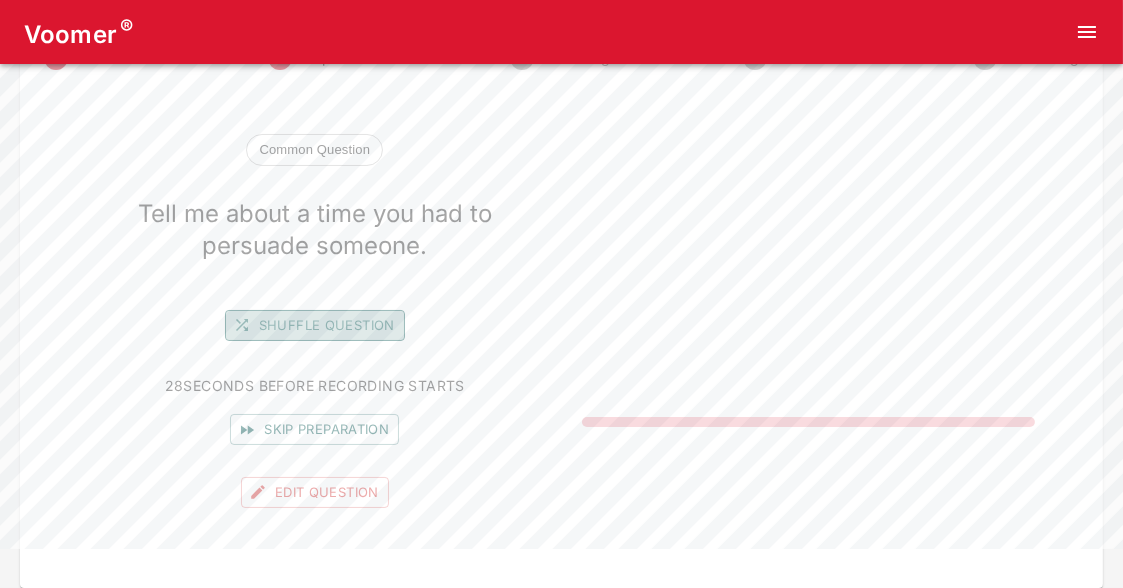 click on "Shuffle question" at bounding box center (315, 325) 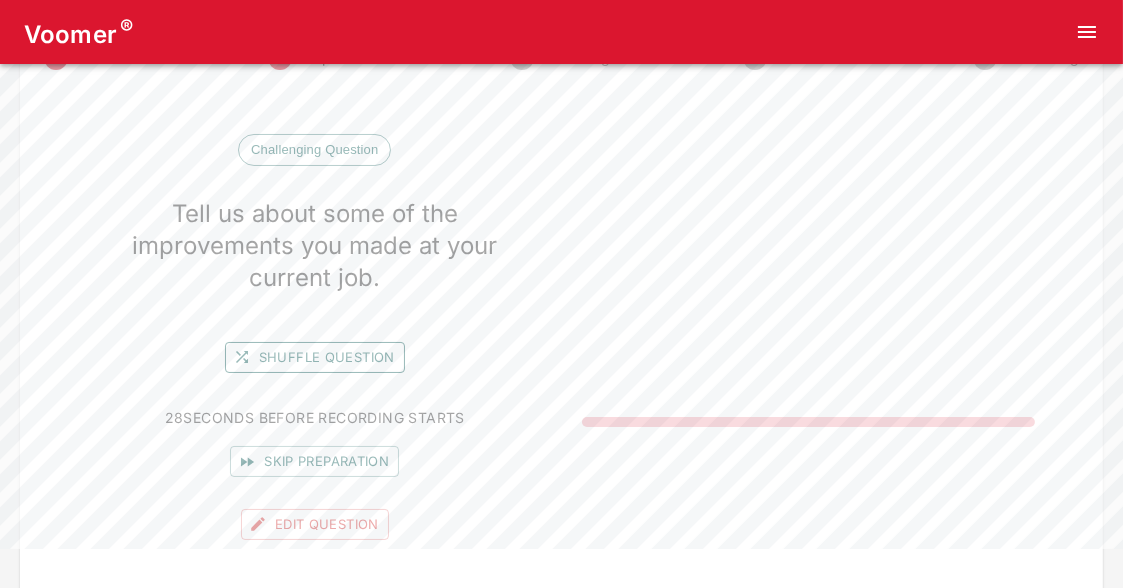 click on "Shuffle question" at bounding box center (315, 357) 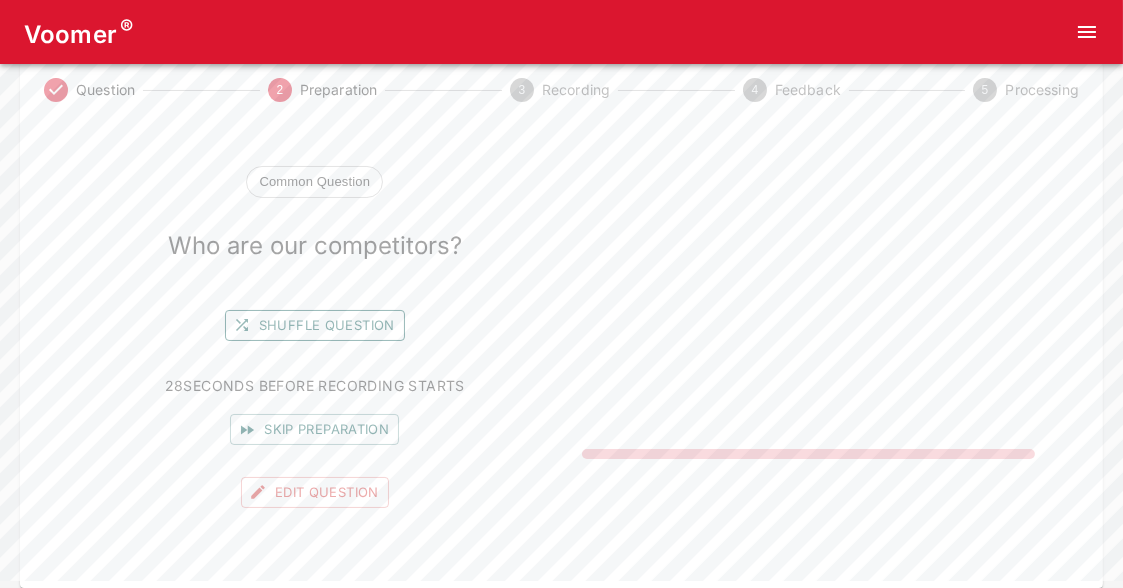 click on "Shuffle question" at bounding box center (315, 325) 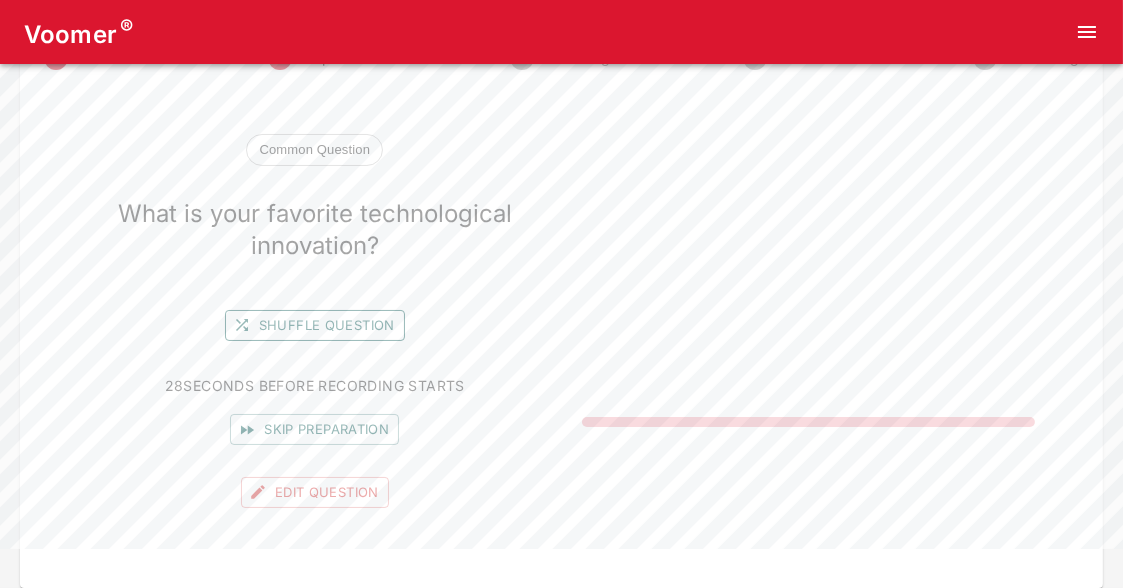 click on "Shuffle question" at bounding box center (315, 325) 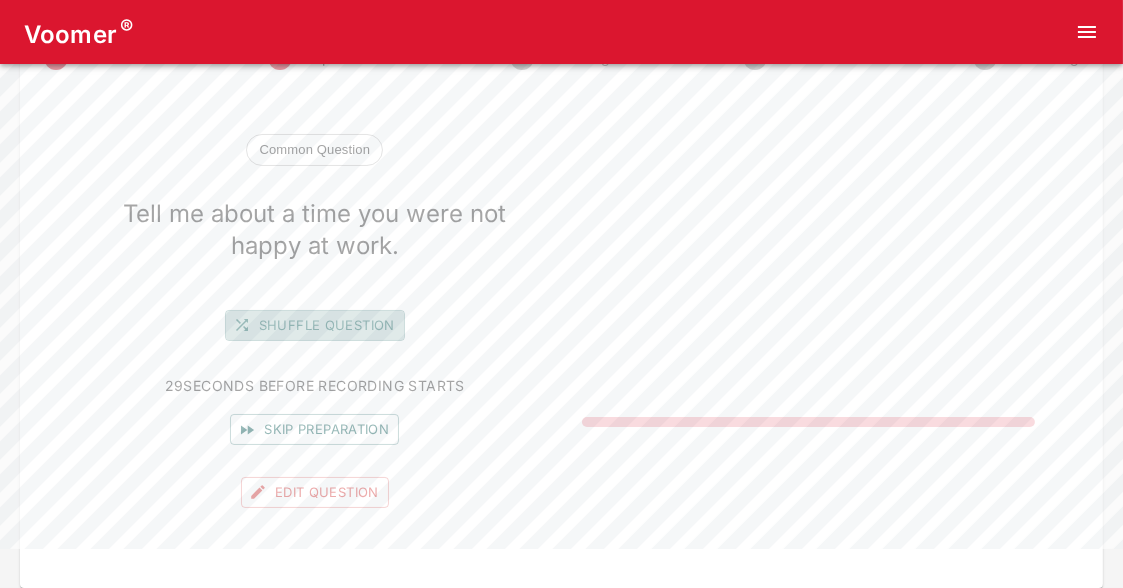 click on "Shuffle question" at bounding box center (315, 325) 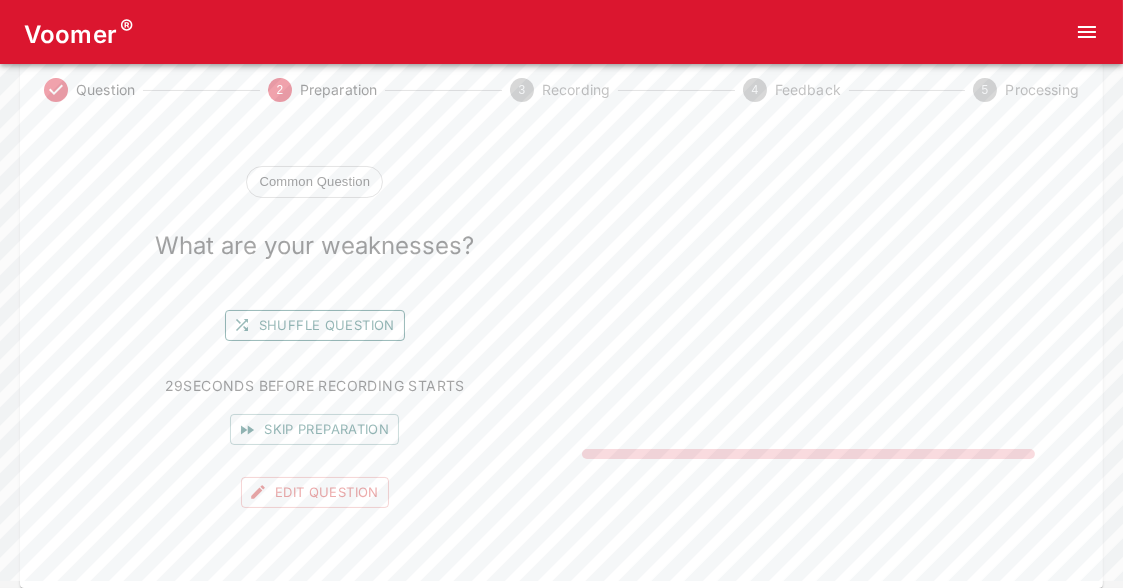click on "Shuffle question" at bounding box center (315, 325) 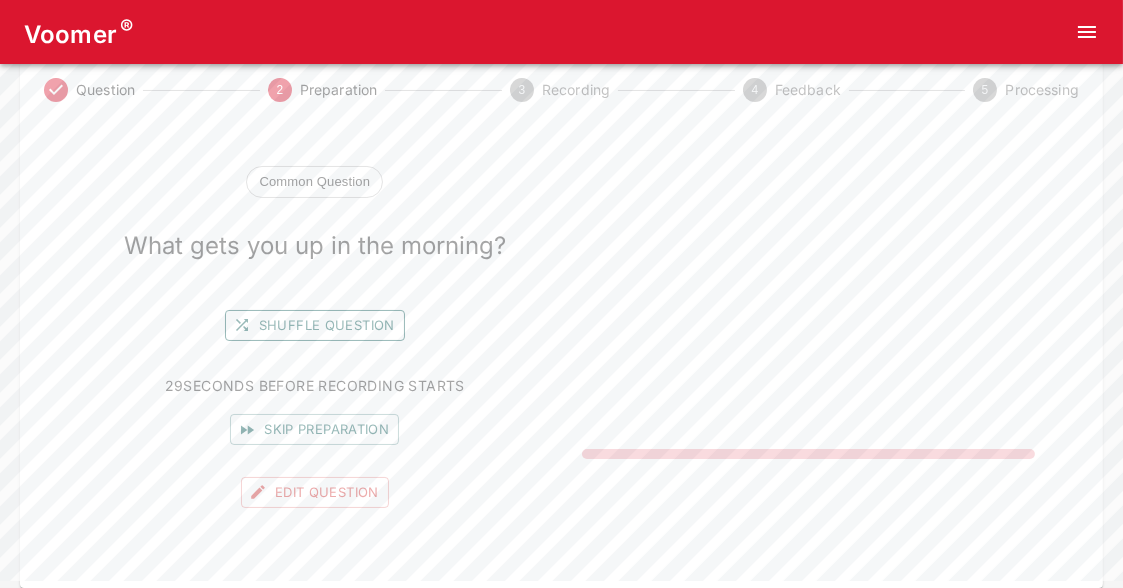 click on "Shuffle question" at bounding box center (315, 325) 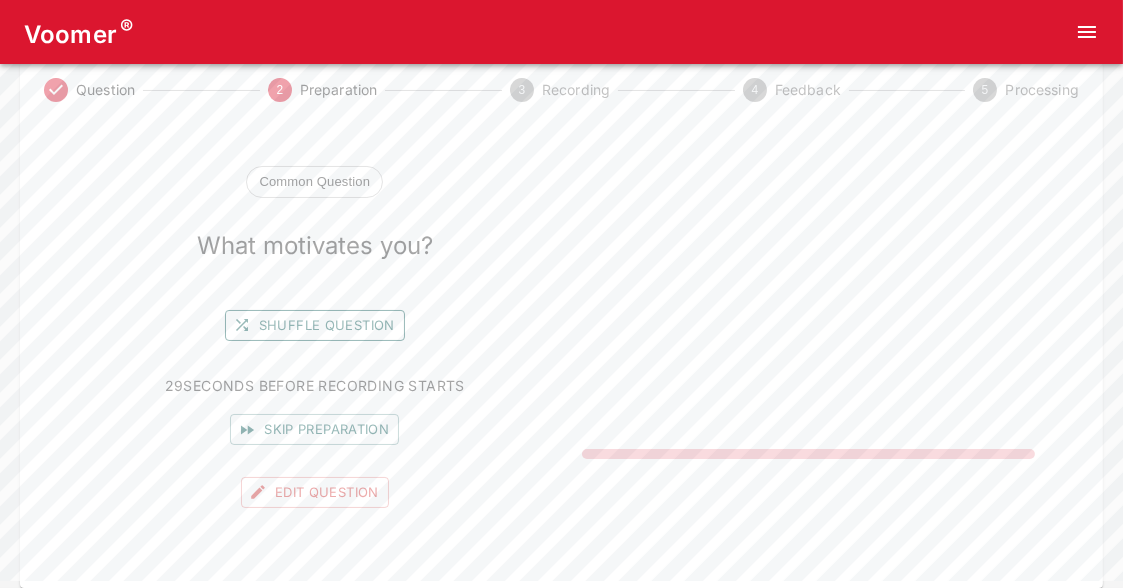 click on "Shuffle question" at bounding box center (315, 325) 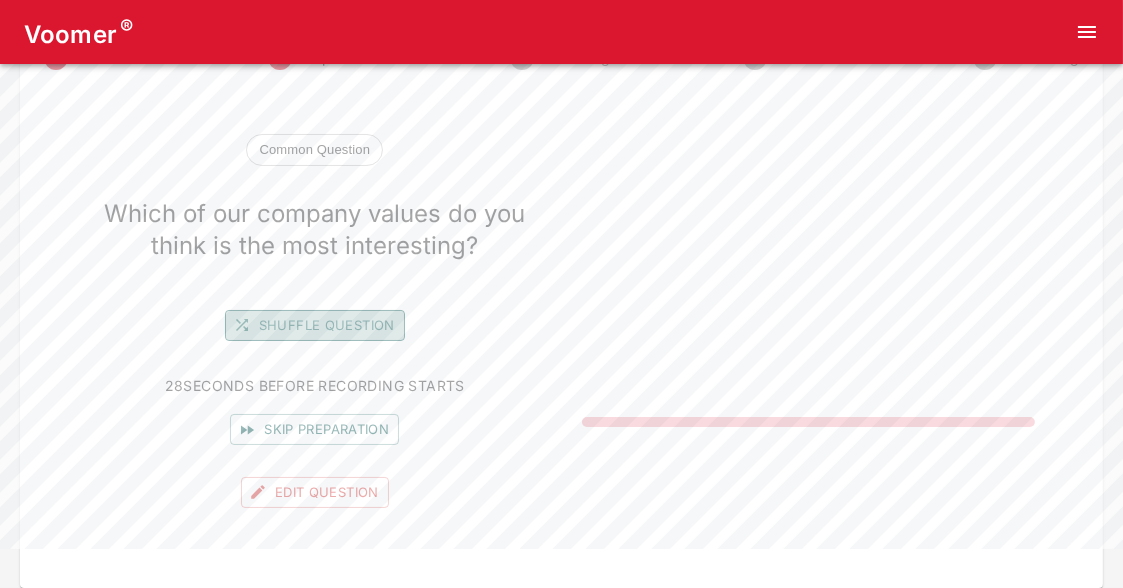 click on "Shuffle question" at bounding box center (315, 325) 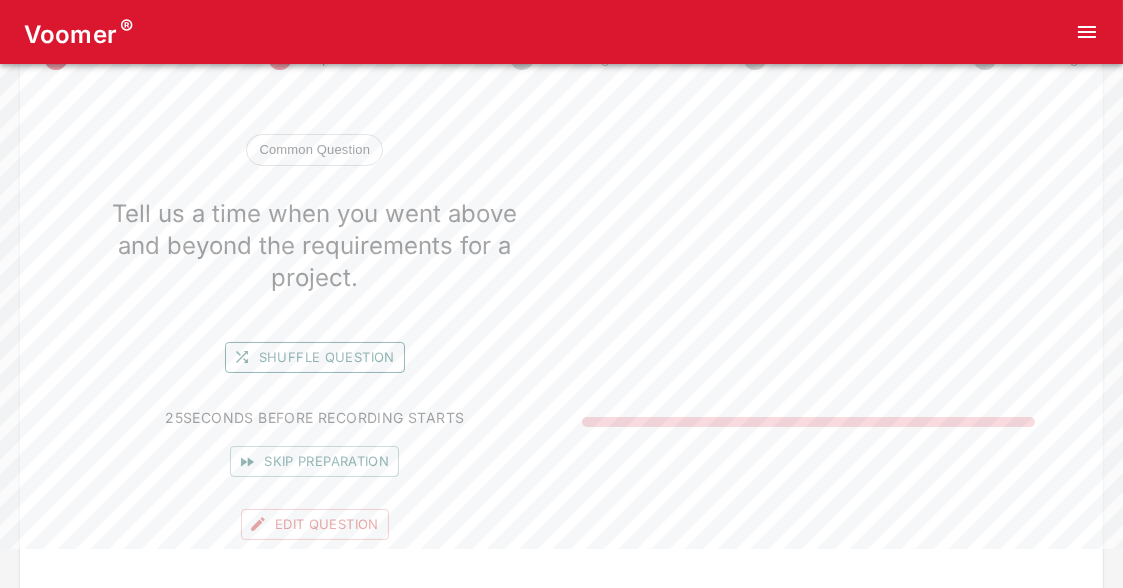 click on "Shuffle question" at bounding box center (315, 357) 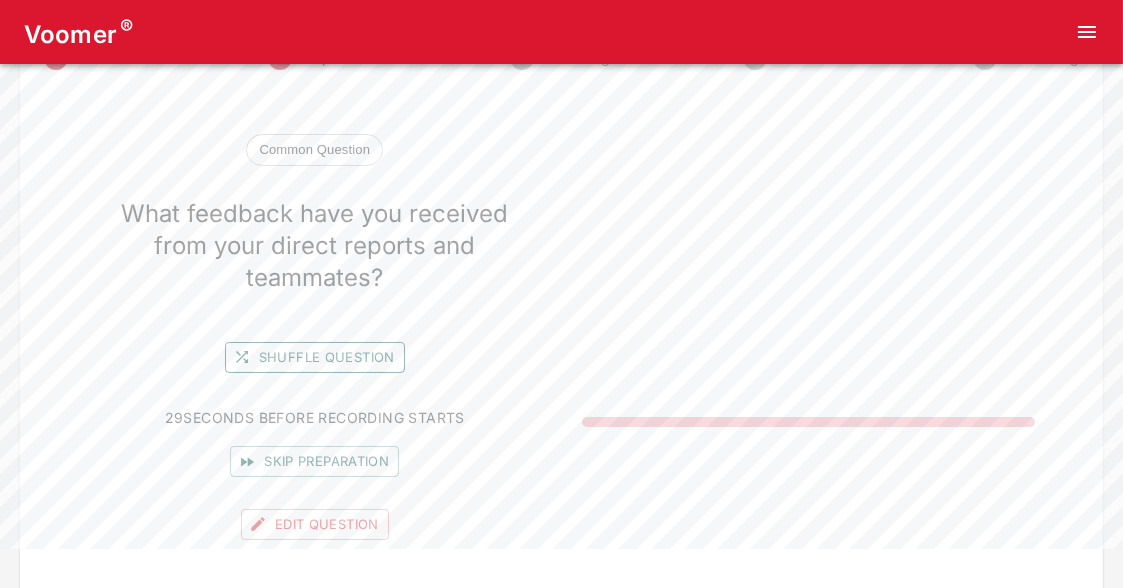 click on "Shuffle question" at bounding box center (315, 357) 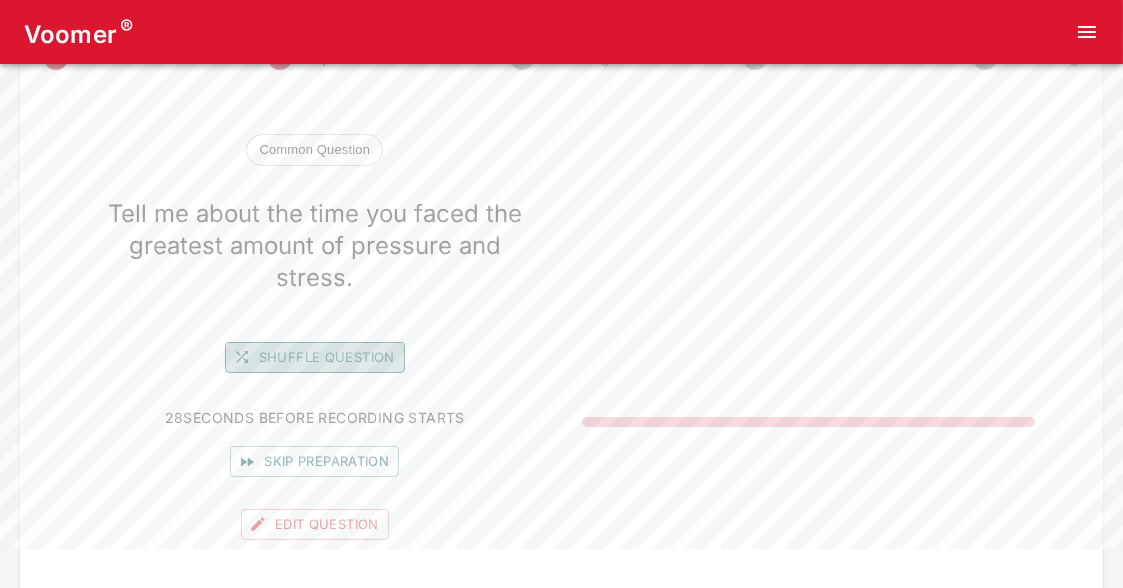 click on "Shuffle question" at bounding box center (315, 357) 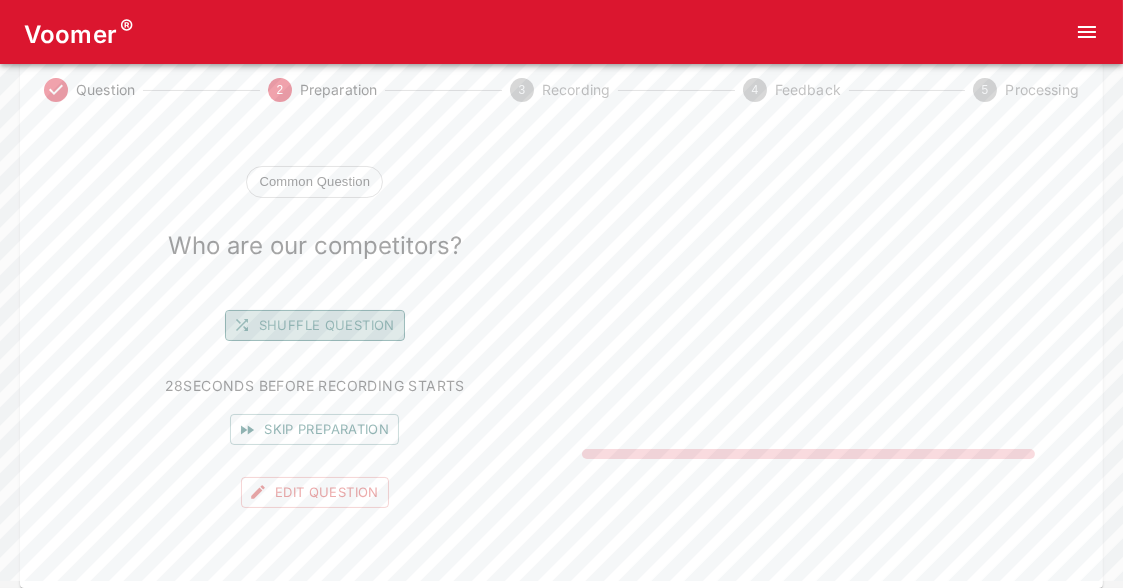 click on "Shuffle question" at bounding box center [315, 325] 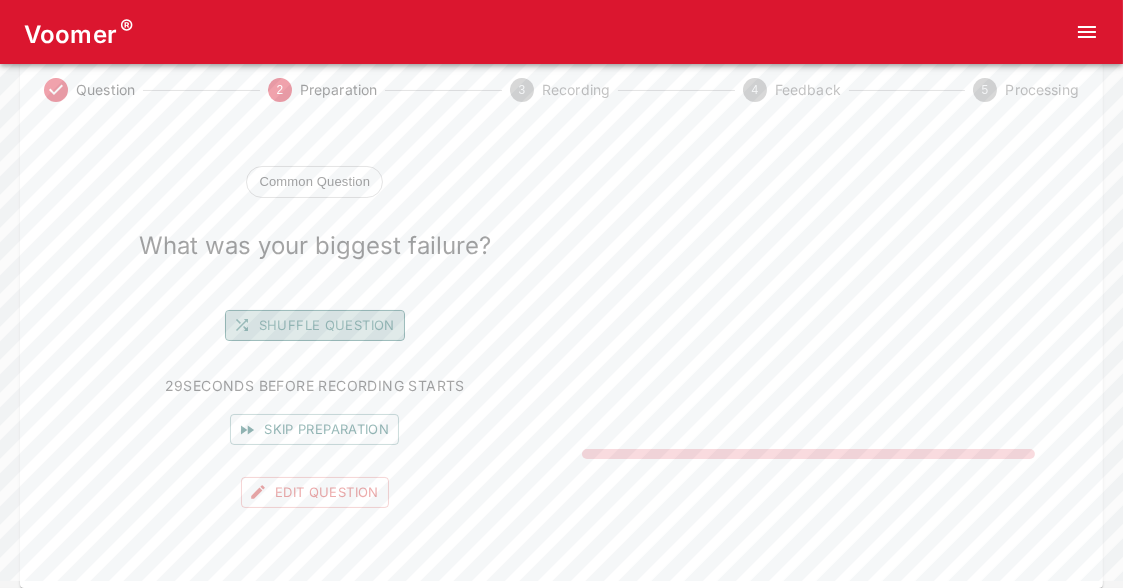 click on "Shuffle question" at bounding box center [315, 325] 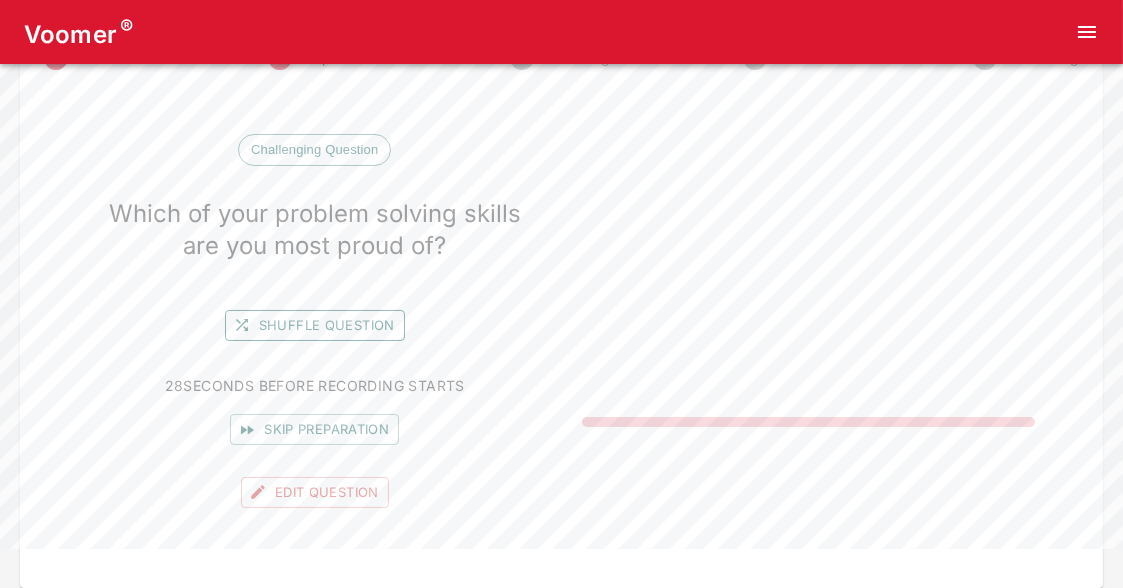 click on "Shuffle question" at bounding box center [315, 325] 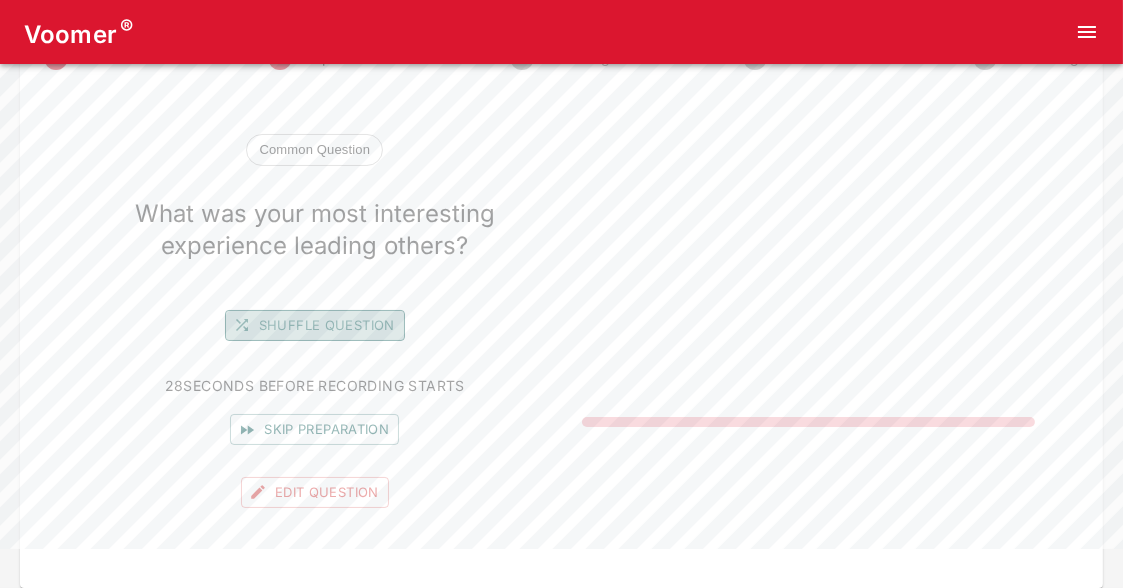 click on "Shuffle question" at bounding box center (315, 325) 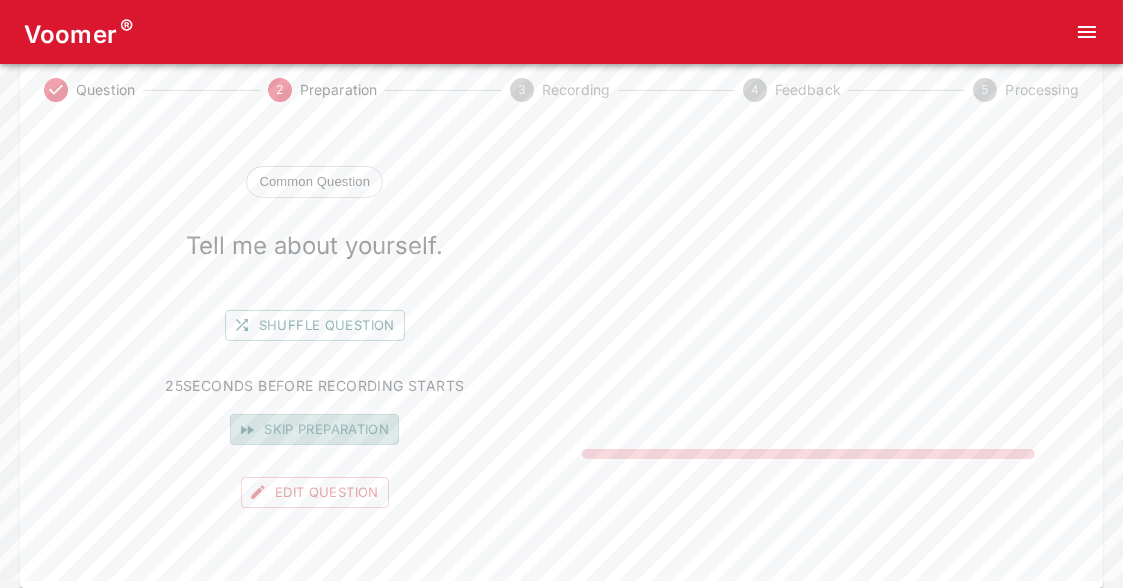 drag, startPoint x: 328, startPoint y: 389, endPoint x: 332, endPoint y: 379, distance: 10.770329 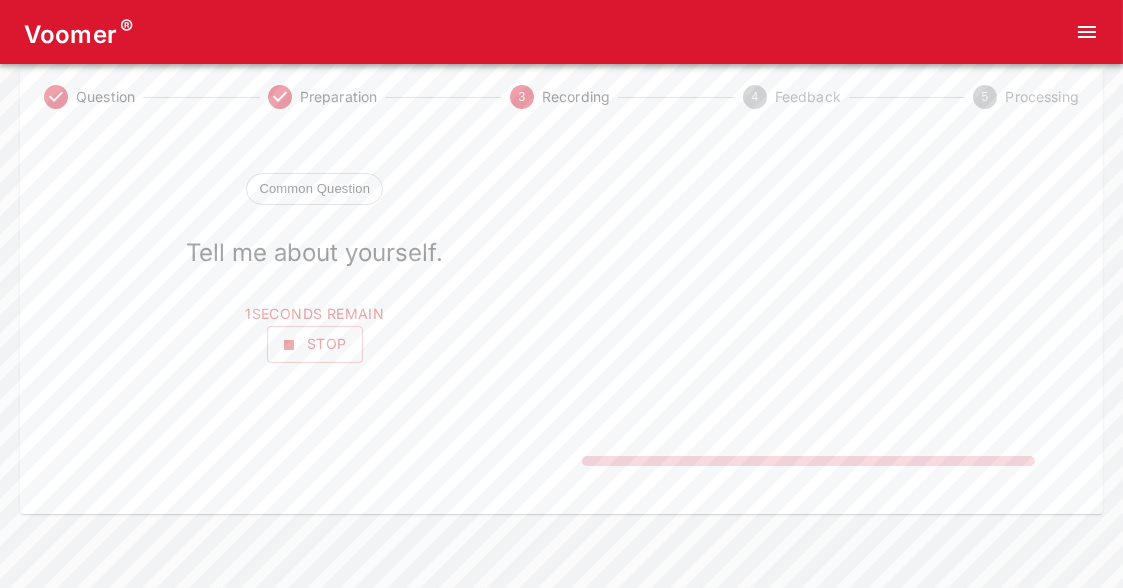 scroll, scrollTop: 0, scrollLeft: 0, axis: both 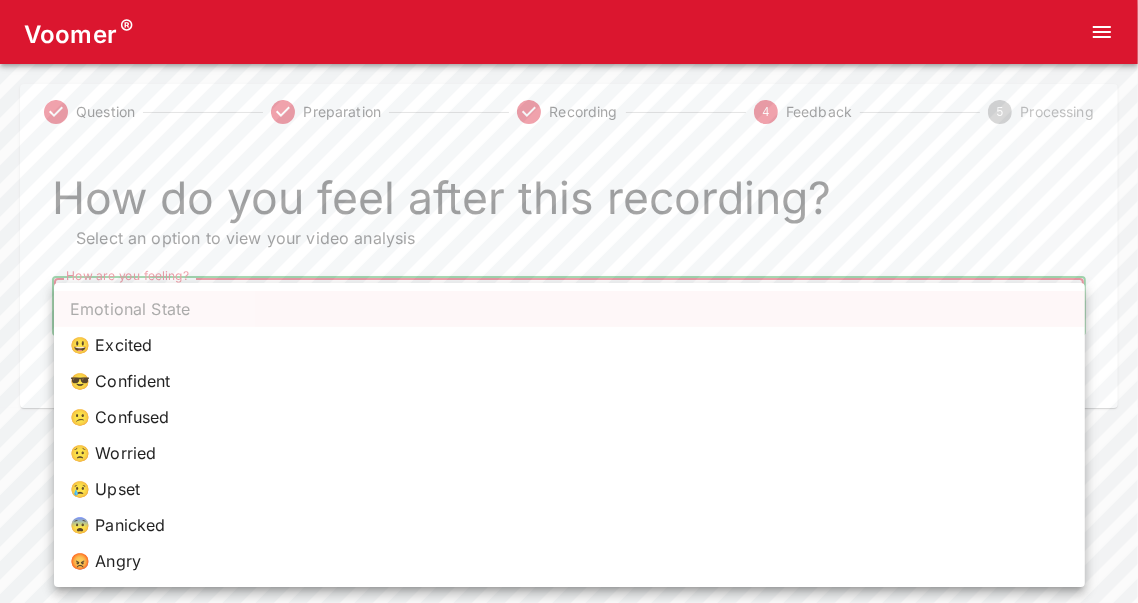 click on "Voomer ® Question Preparation Recording 4 Feedback 5 Processing How do you feel after this recording? Select an option to view your video analysis How are you feeling? ​ How are you feeling? Home Analysis Tokens: 0 Pricing Log Out Emotional State  😃 Excited  😎 Confident  😕 Confused 😟 Worried  😢 Upset  😨 Panicked  😡 Angry" at bounding box center [569, 204] 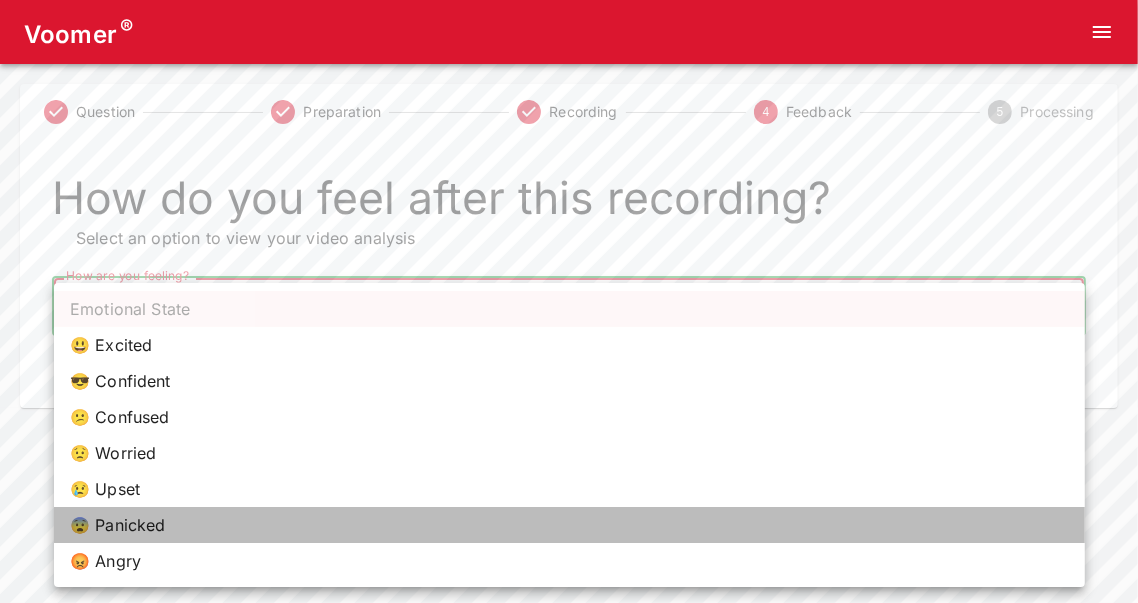 click on "😨 Panicked" at bounding box center [569, 525] 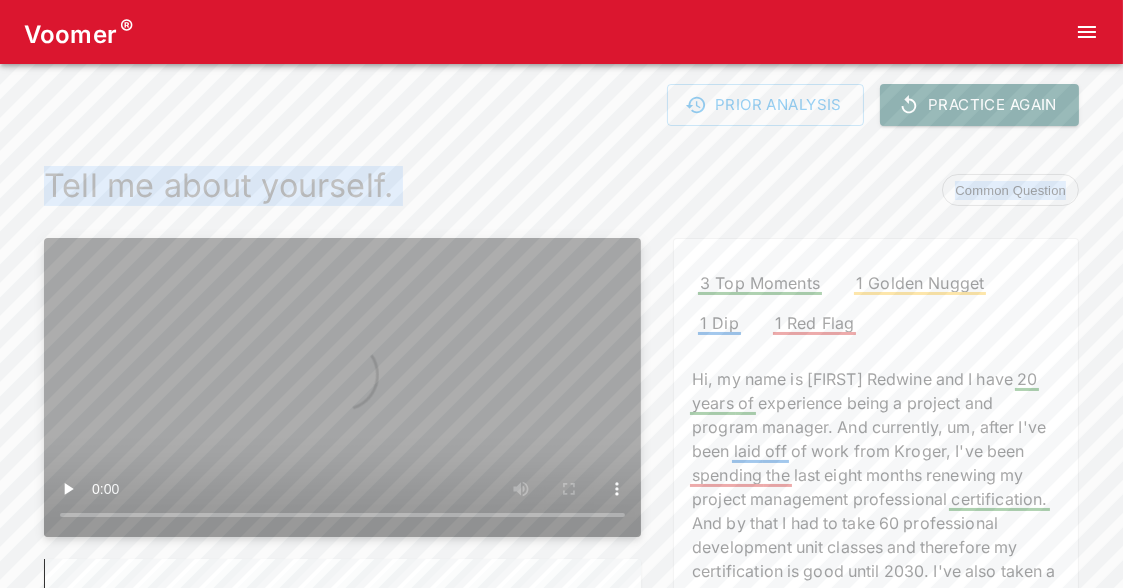 drag, startPoint x: 1120, startPoint y: 113, endPoint x: 1112, endPoint y: 141, distance: 29.12044 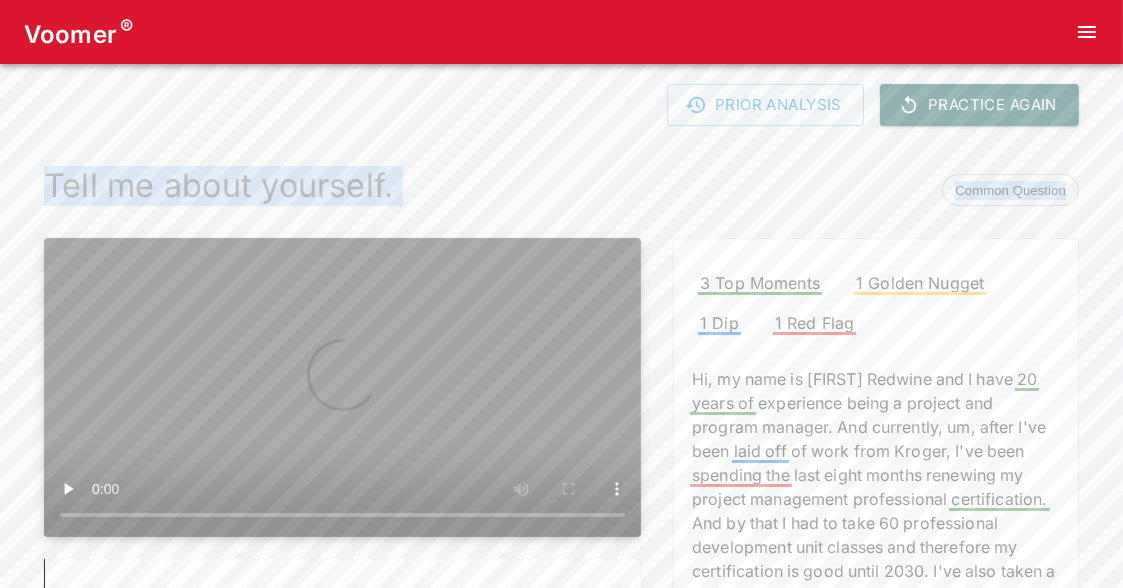 click on "Prior Analysis Practice Again Tell me about yourself. Common Question project ive also professional certification 20 60 2030 hi name linda redwine years experience program manager currently um laid work kroger spending last eight months renewing management take development unit classes therefore good taken course university cincinnati artificial intelligence took smartsheet class just make sure im date new exciting software managers using spare time travel open water scuba diver well 3 Top Moments 1 Golden Nugget 1 Dip 1 Red Flag Hi, my name is Linda Redwine and I have 20 years of experience being a project and program manager. And currently, um, after I've been laid off of work from Kroger, I've been spending the last eight months renewing my project management professional certification. And by that I had to take 60 professional development unit classes and therefore my certification is good until 2030. I've also taken a course at the University of Cincinnati in artificial intelligence. Also, I took a class" at bounding box center (561, 932) 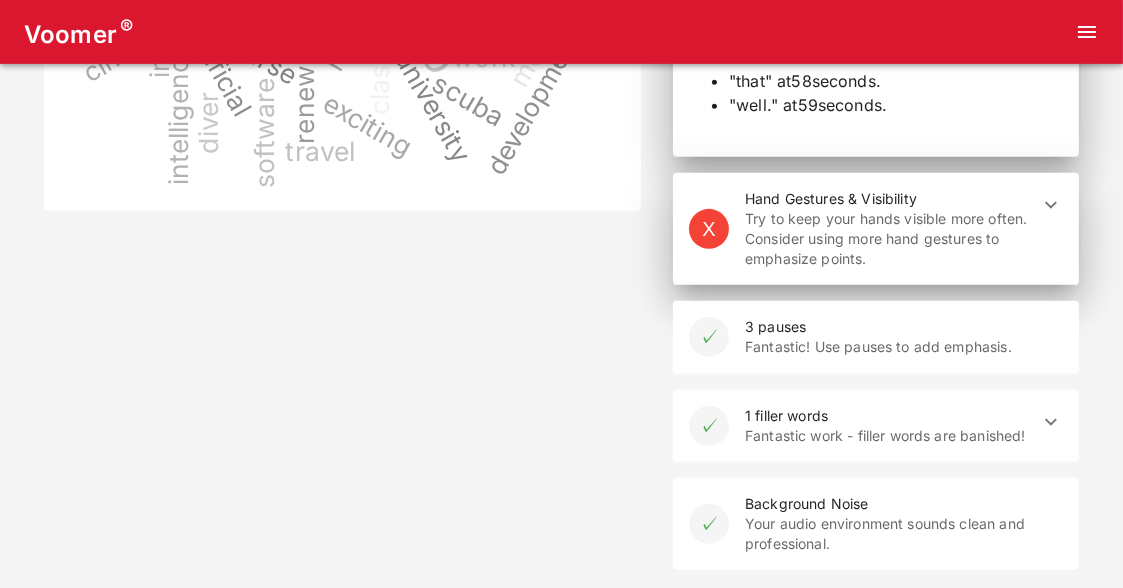 scroll, scrollTop: 1208, scrollLeft: 0, axis: vertical 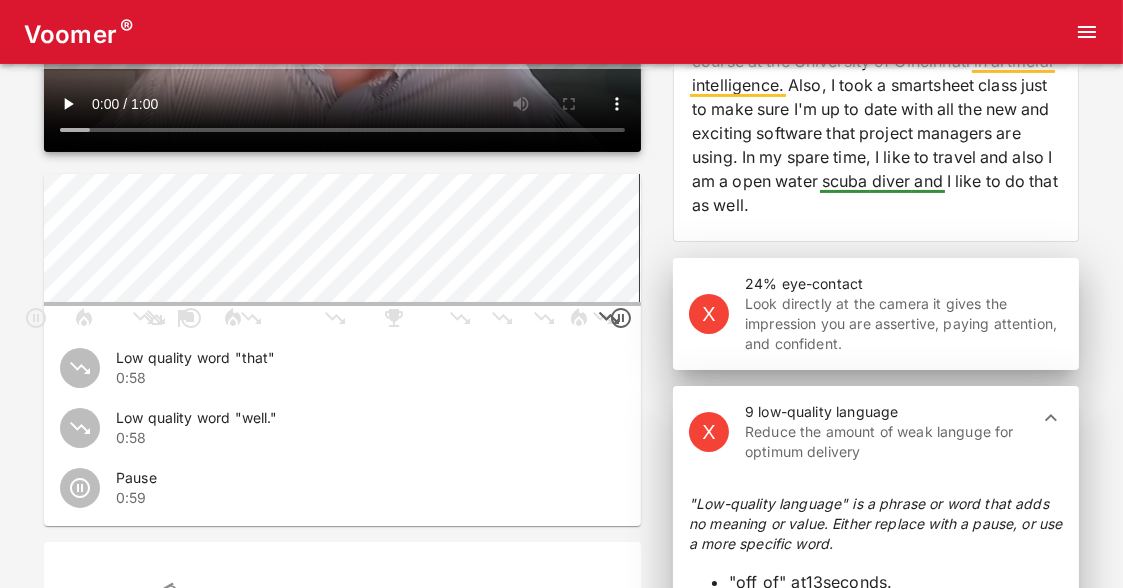 drag, startPoint x: 1093, startPoint y: 397, endPoint x: 1111, endPoint y: 290, distance: 108.503456 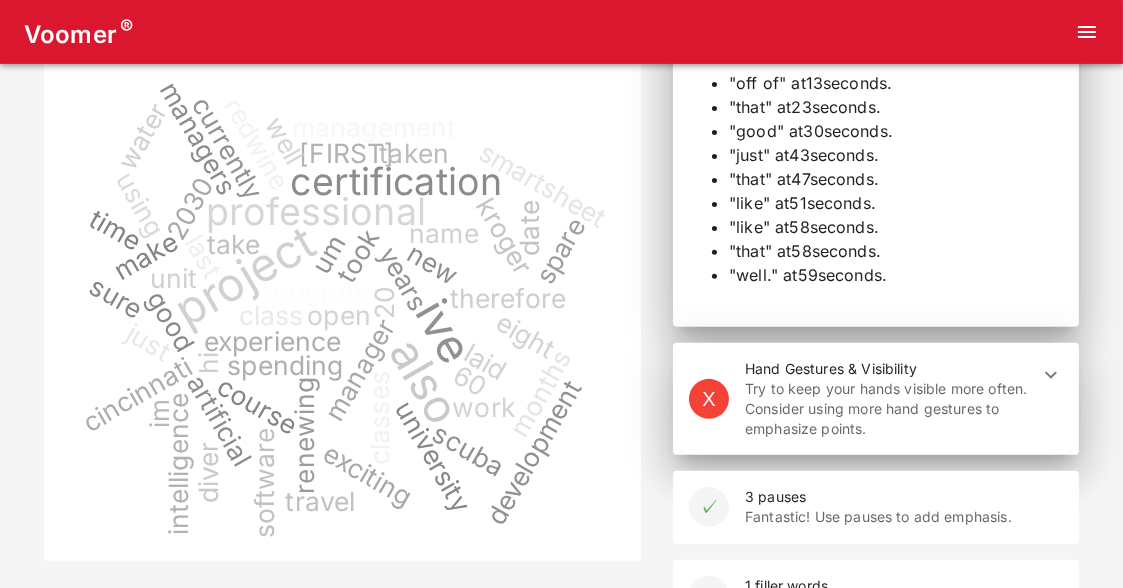 scroll, scrollTop: 933, scrollLeft: 0, axis: vertical 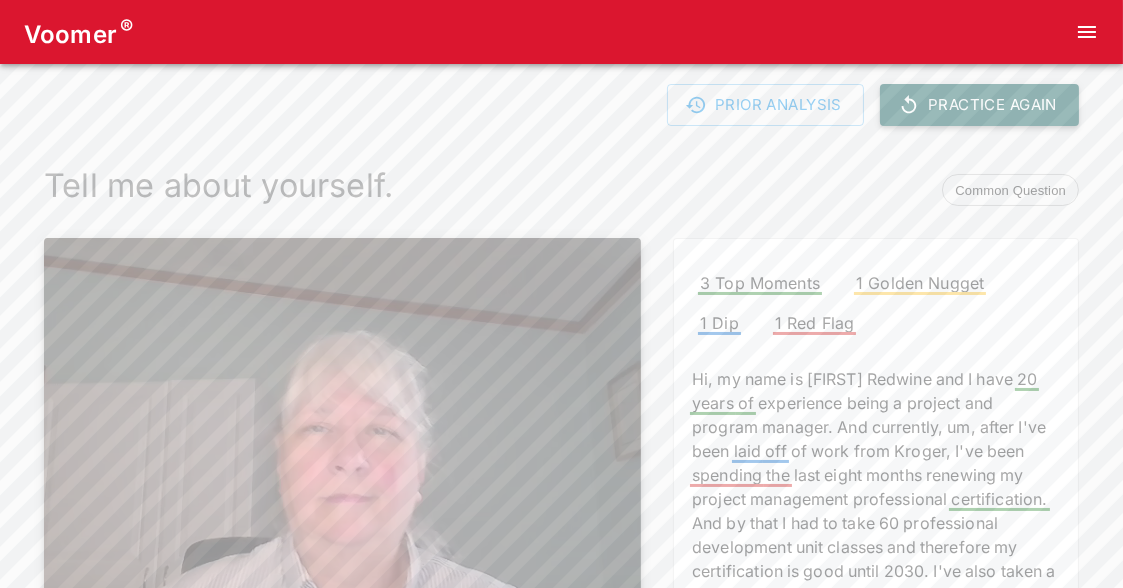 click on "Practice Again" at bounding box center (979, 105) 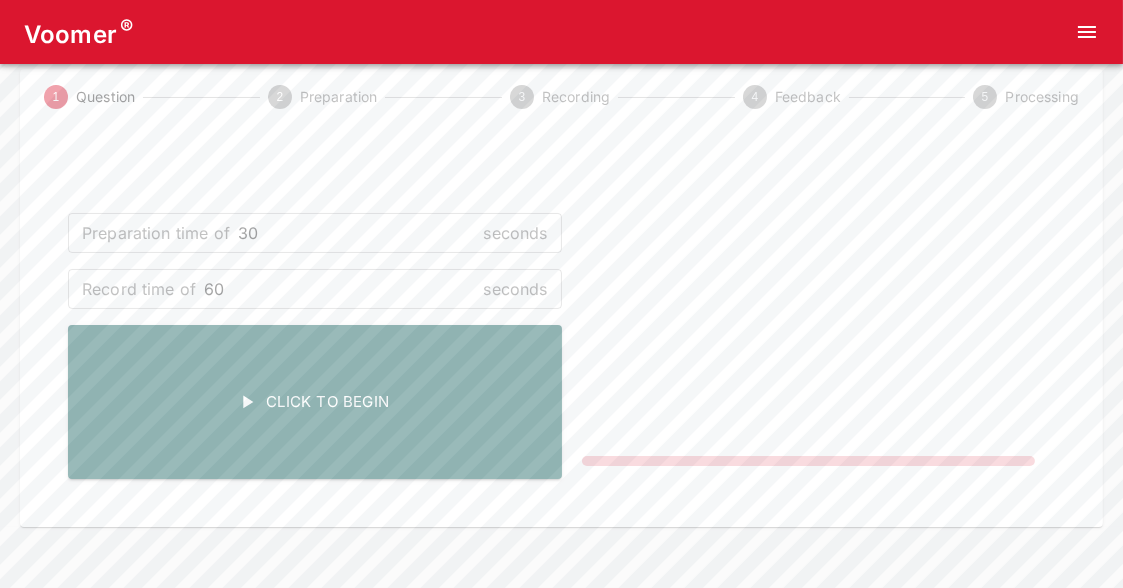 scroll, scrollTop: 54, scrollLeft: 0, axis: vertical 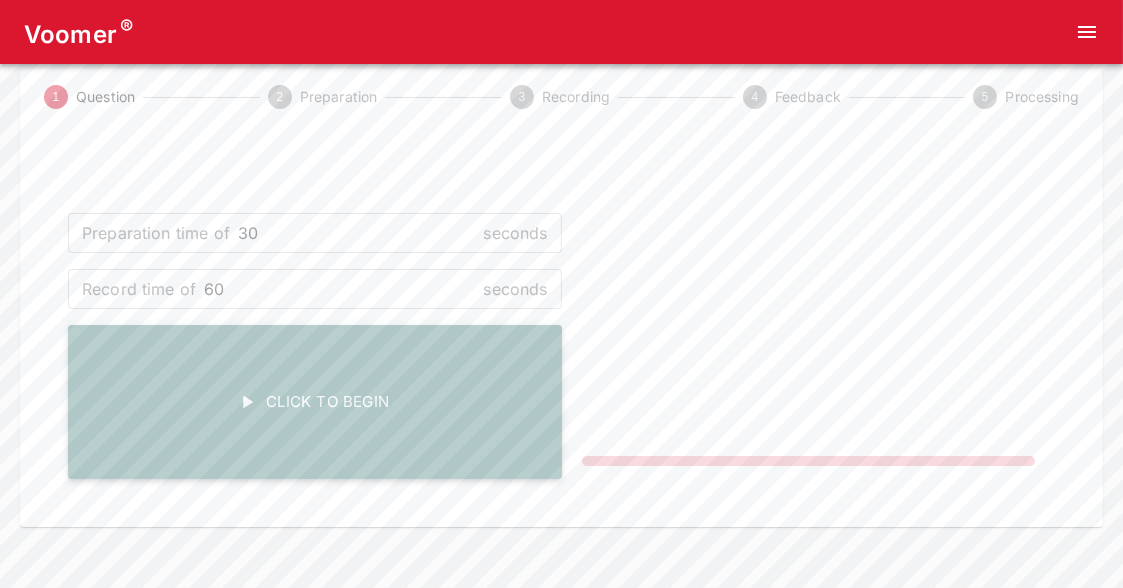 click on "Click To Begin" at bounding box center (315, 402) 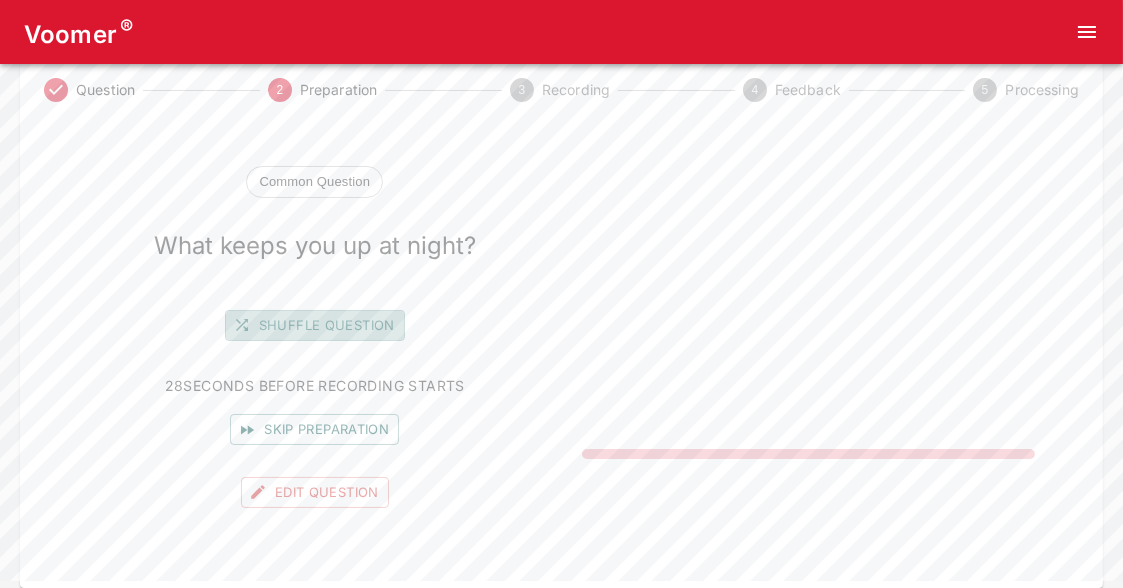 click on "Shuffle question" at bounding box center (315, 325) 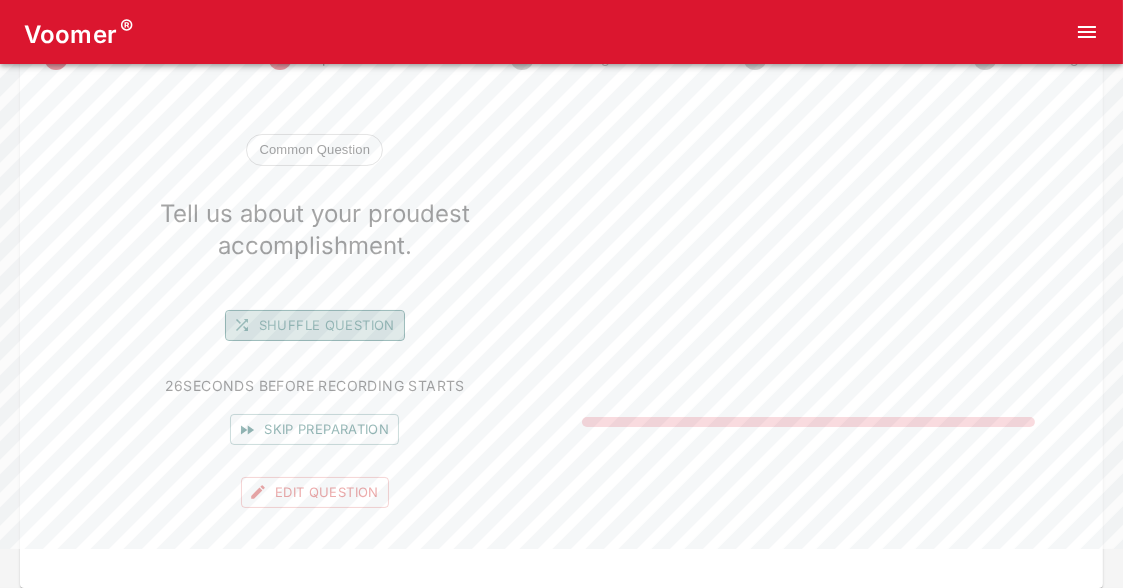 click on "Shuffle question" at bounding box center [315, 325] 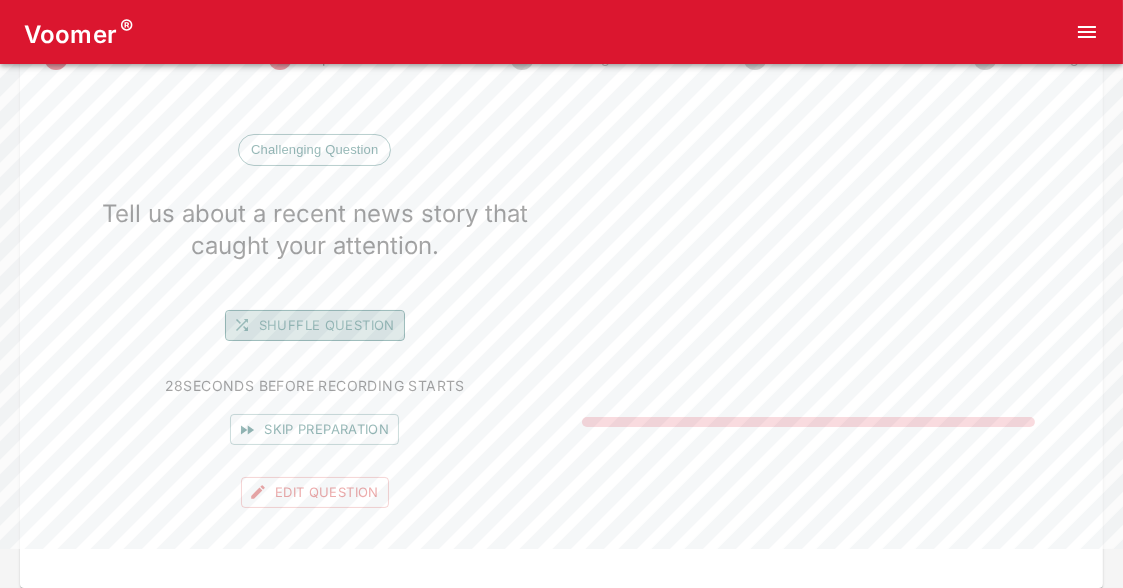 click on "Shuffle question" at bounding box center [315, 325] 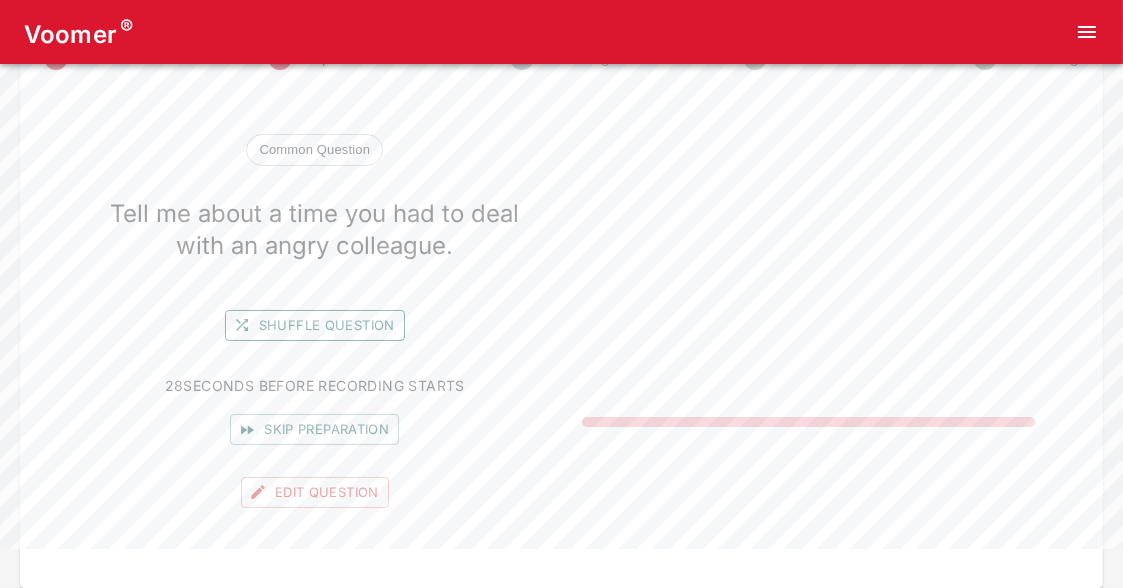 click on "Shuffle question" at bounding box center (315, 325) 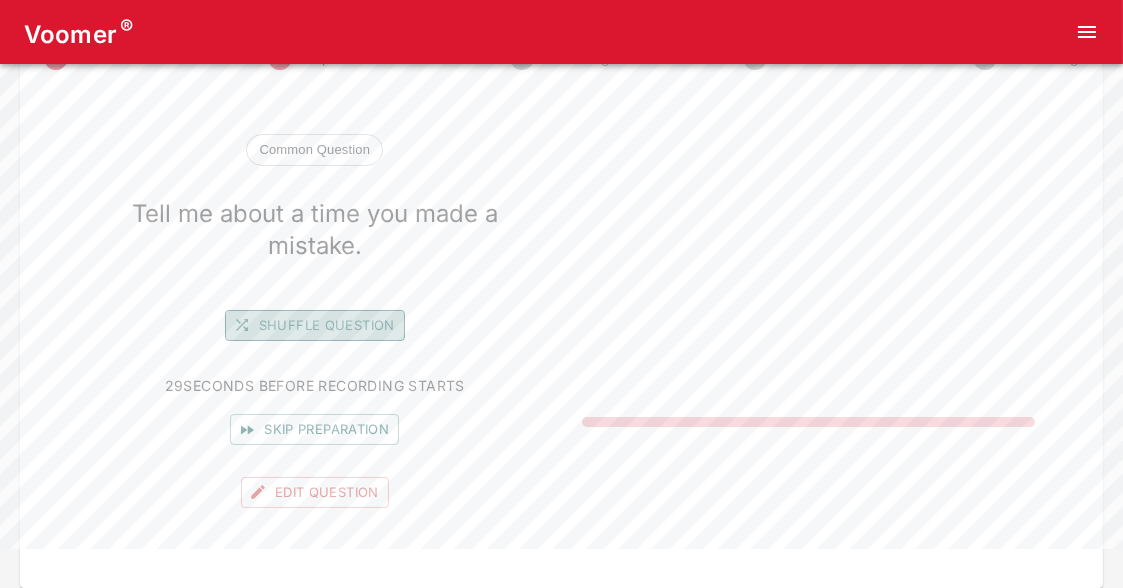 click on "Shuffle question" at bounding box center [315, 325] 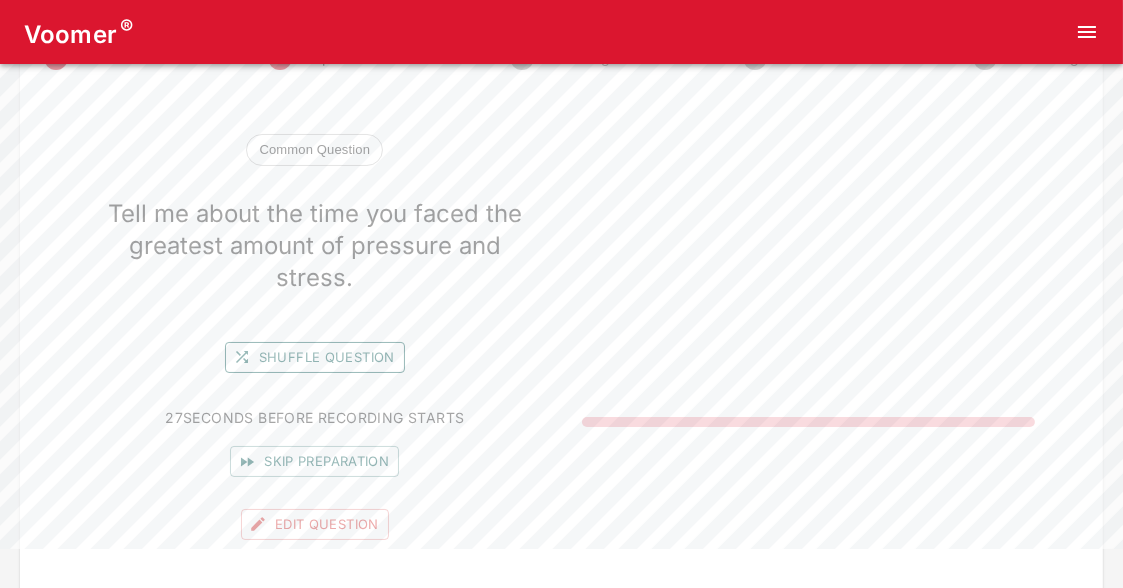 click on "Shuffle question" at bounding box center (315, 357) 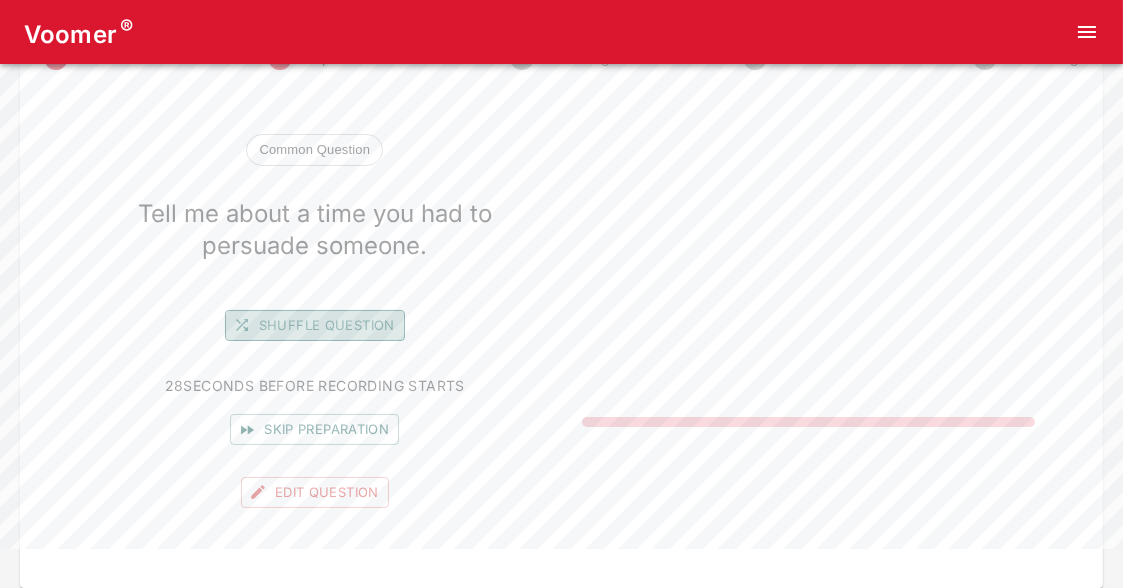 click on "Shuffle question" at bounding box center [315, 325] 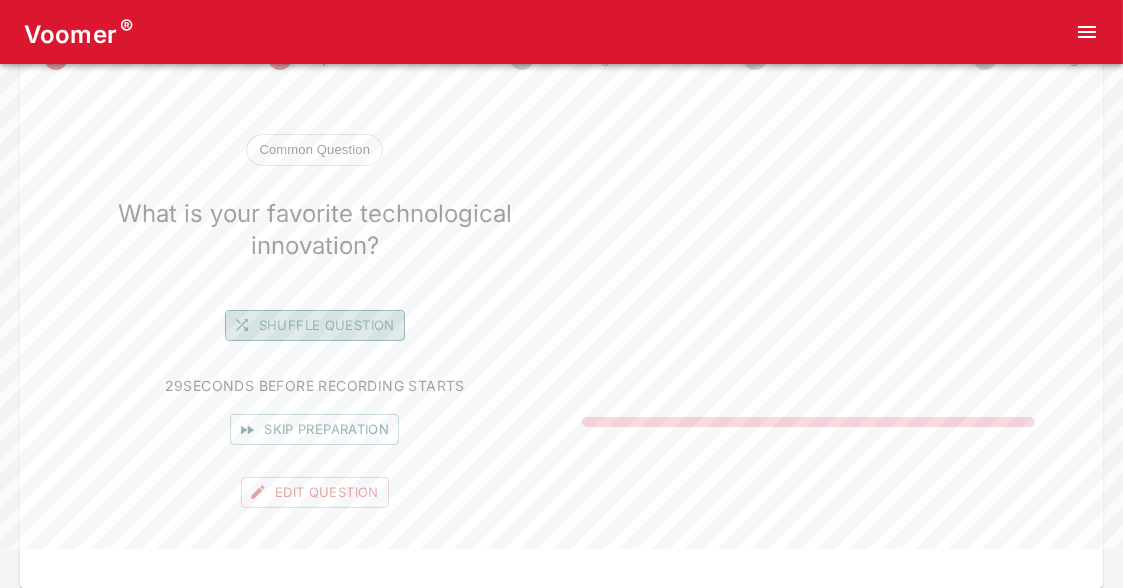 click on "Shuffle question" at bounding box center [315, 325] 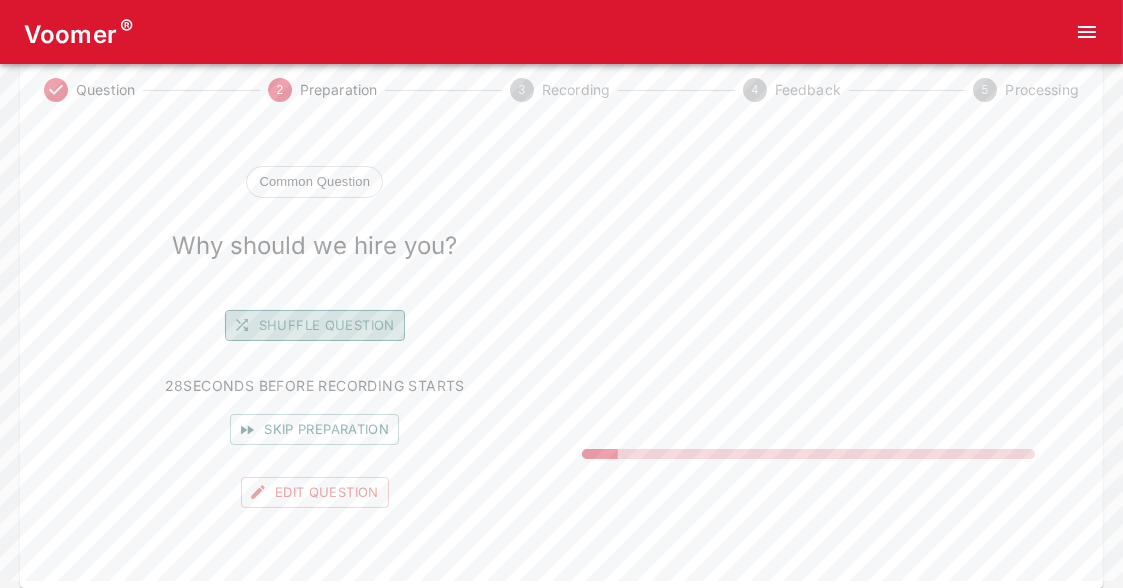click on "Shuffle question" at bounding box center [315, 325] 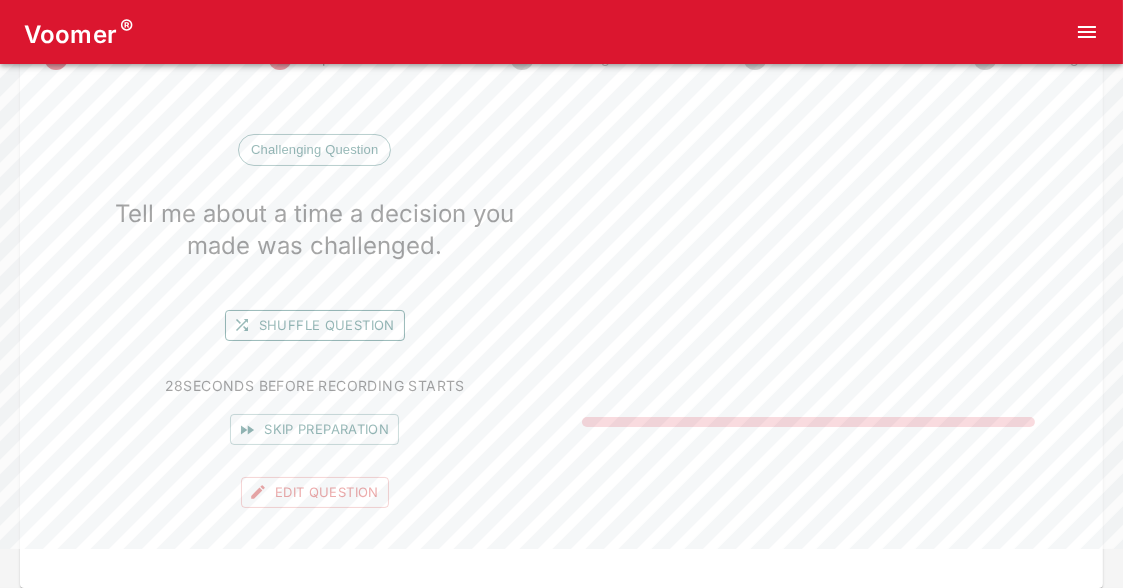 click on "Shuffle question" at bounding box center (315, 325) 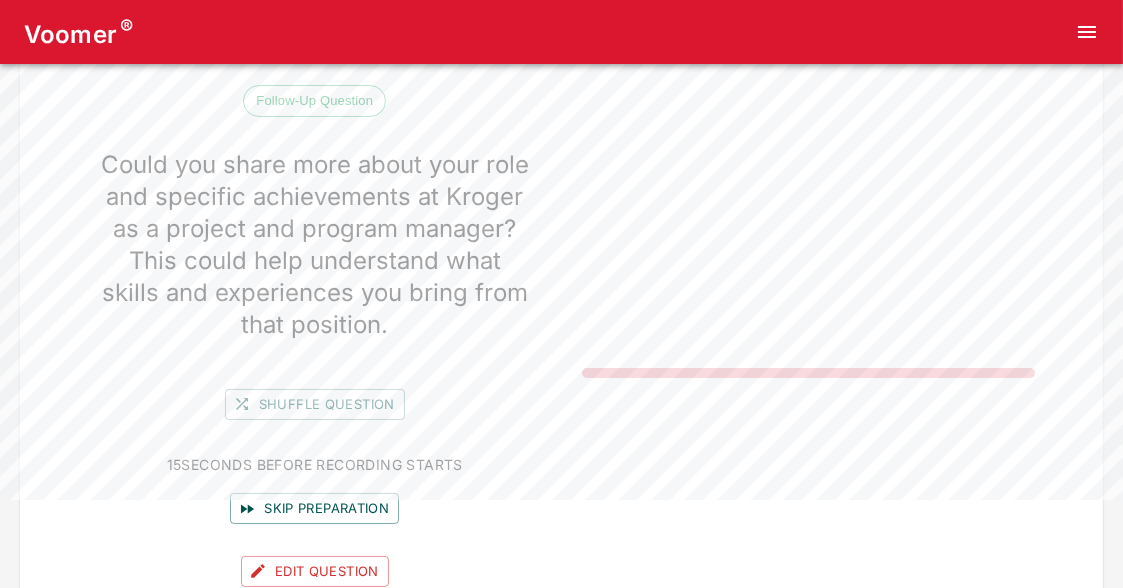 scroll, scrollTop: 112, scrollLeft: 0, axis: vertical 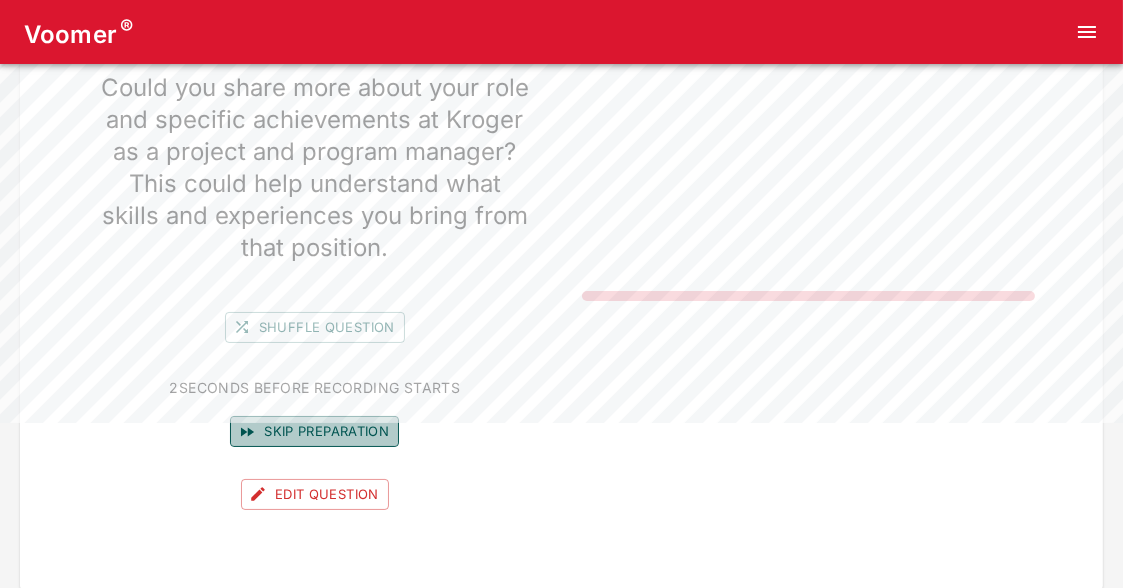 click on "Skip preparation" at bounding box center [314, 431] 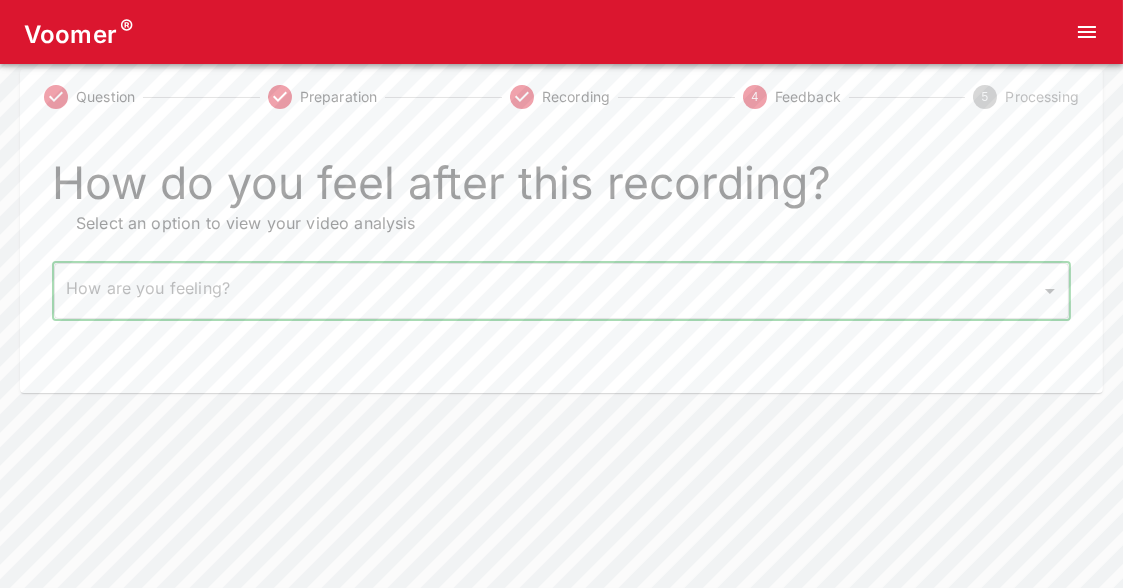 scroll, scrollTop: 0, scrollLeft: 0, axis: both 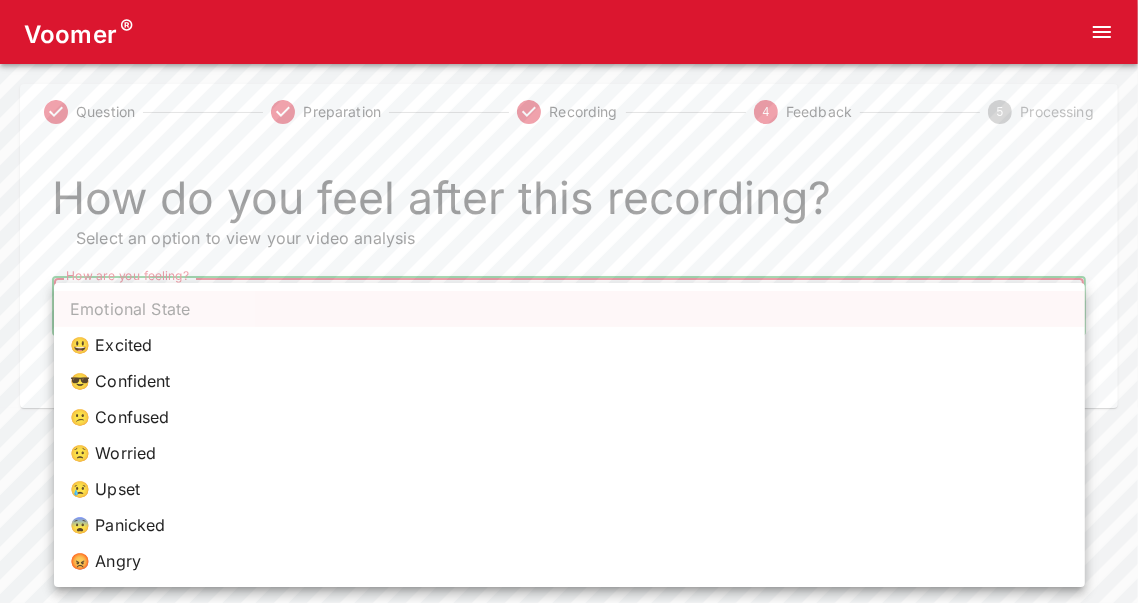 click on "Voomer ® Question Preparation Recording 4 Feedback 5 Processing How do you feel after this recording? Select an option to view your video analysis How are you feeling? ​ How are you feeling? Home Analysis Tokens: 0 Pricing Log Out Emotional State  😃 Excited  😎 Confident  😕 Confused 😟 Worried  😢 Upset  😨 Panicked  😡 Angry" at bounding box center [569, 204] 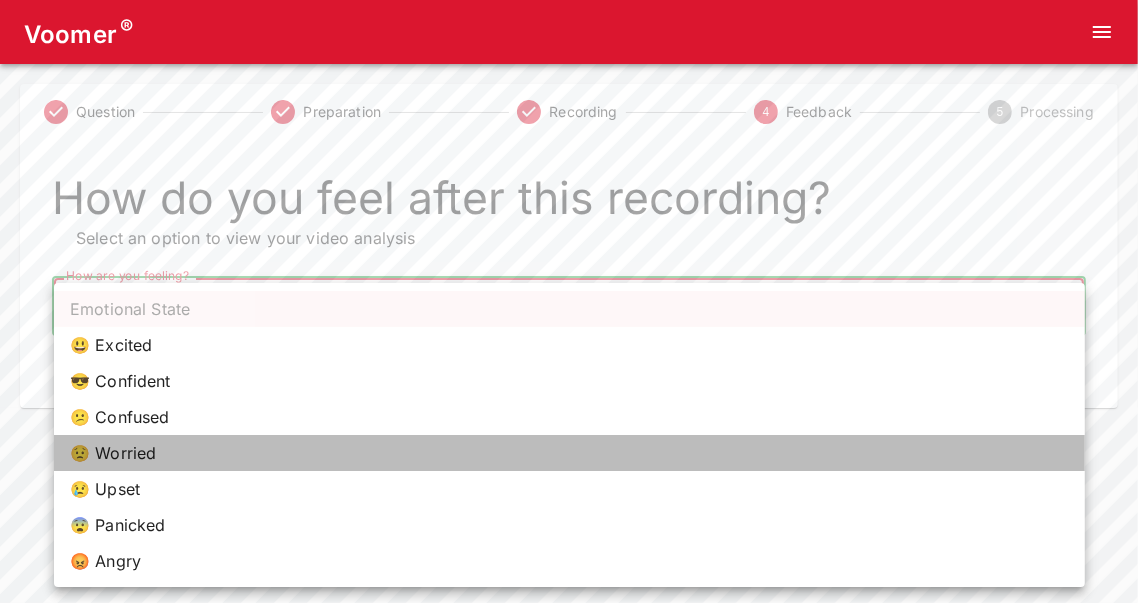 click on "😟 Worried" at bounding box center (569, 453) 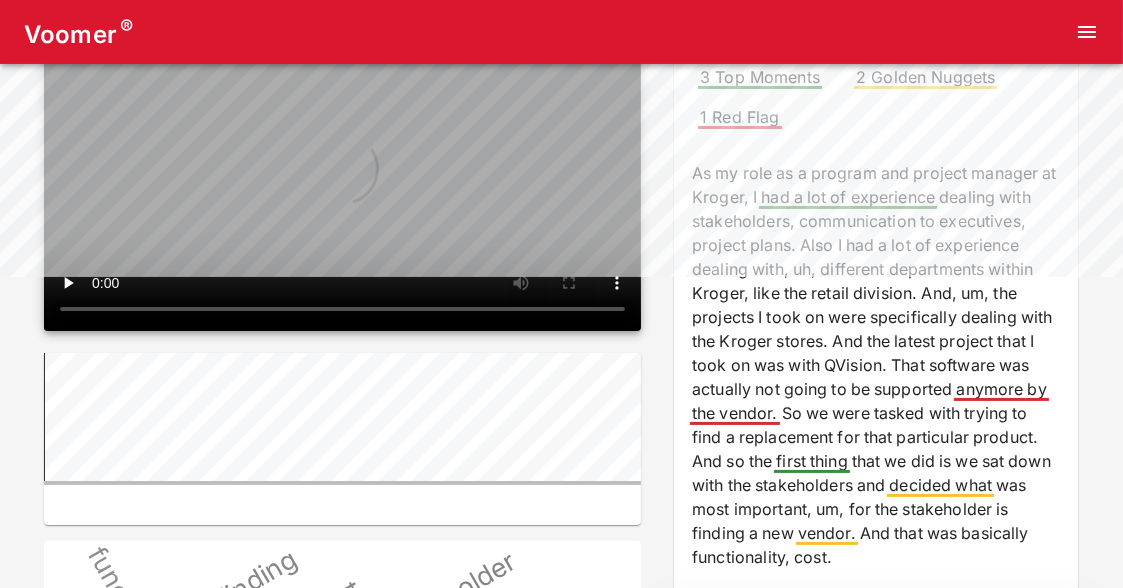scroll, scrollTop: 329, scrollLeft: 0, axis: vertical 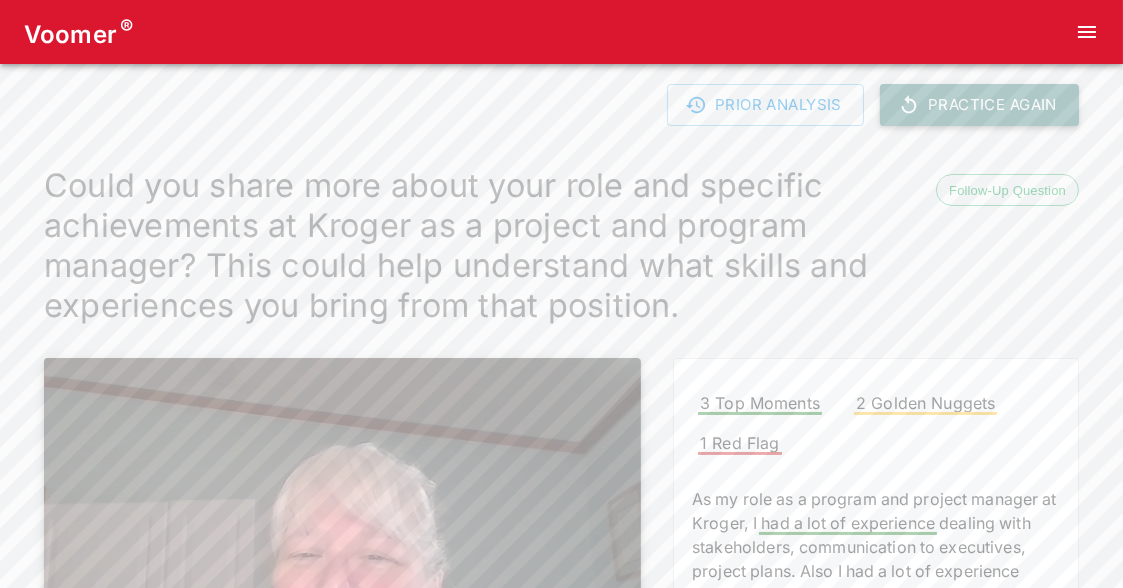 click on "Practice Again" at bounding box center [979, 105] 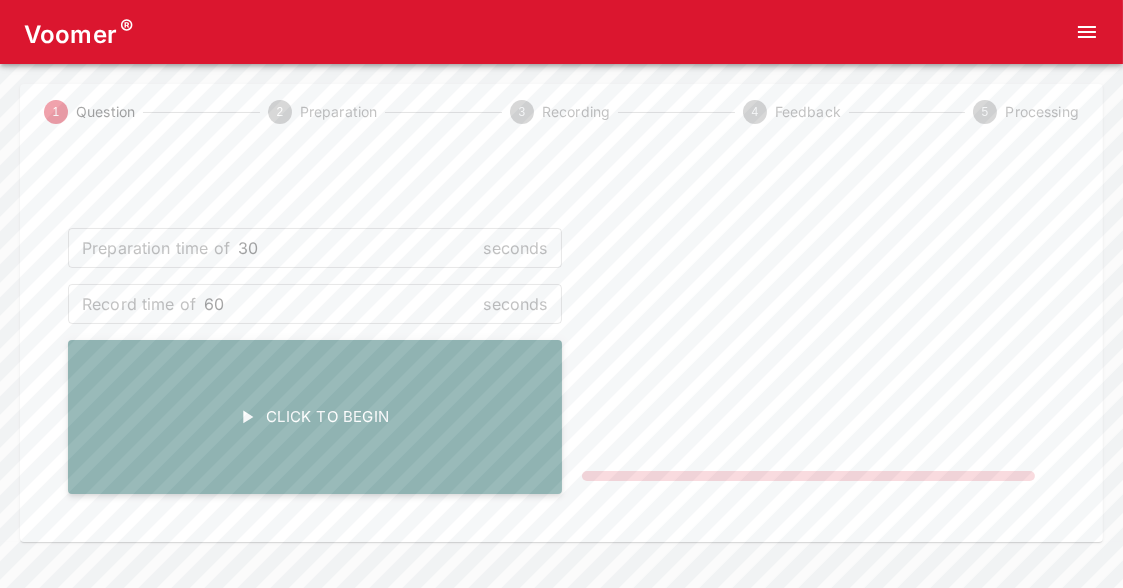 click on "Click To Begin" at bounding box center [315, 417] 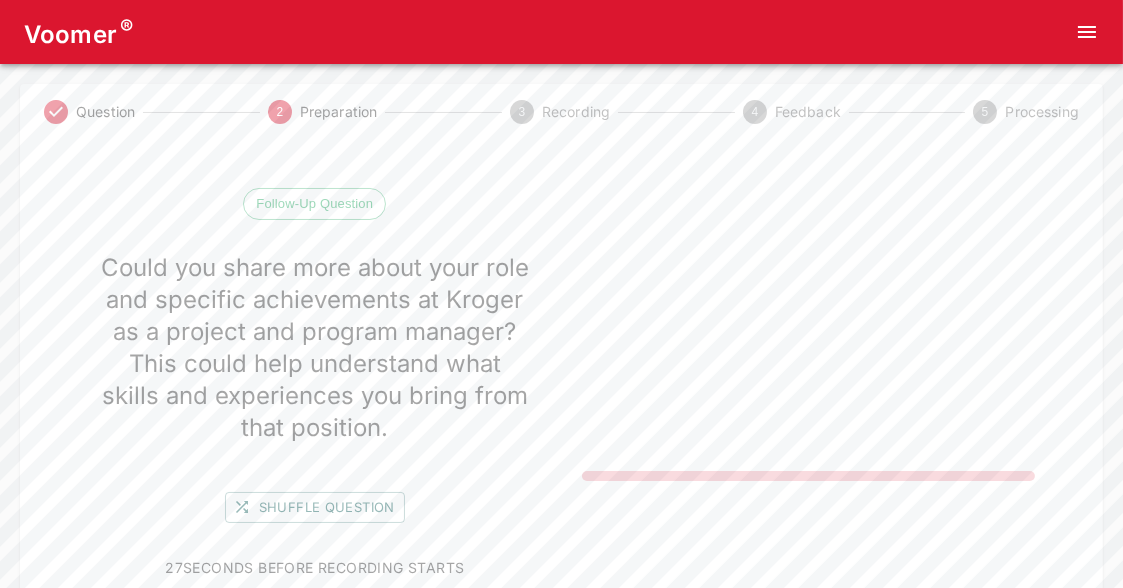 click on "Shuffle question" at bounding box center [315, 507] 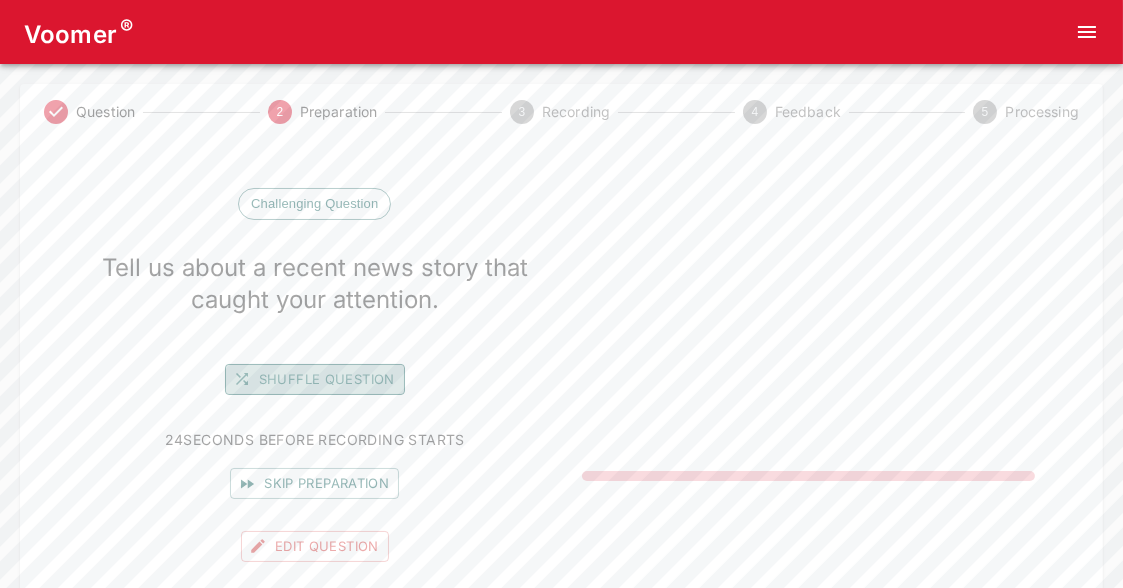 click on "Shuffle question" at bounding box center [315, 379] 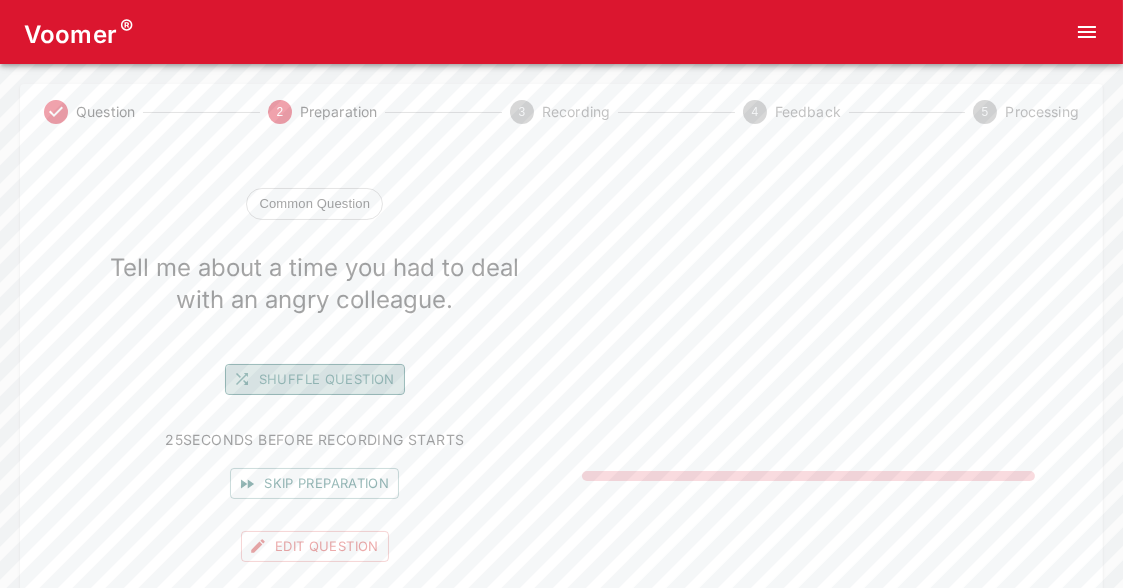click on "Shuffle question" at bounding box center [315, 379] 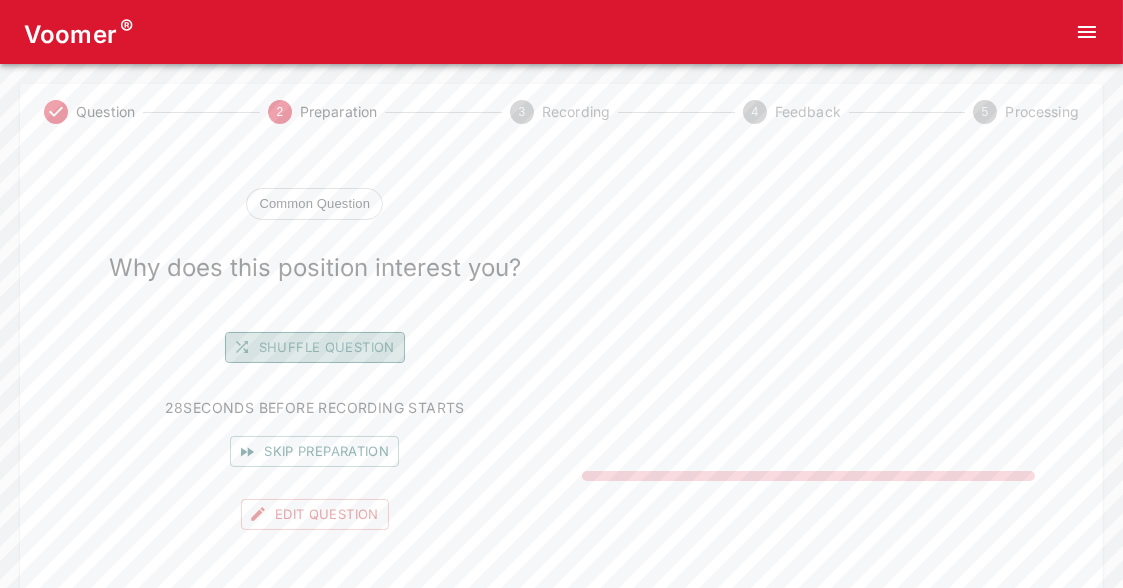 click on "Shuffle question" at bounding box center [315, 347] 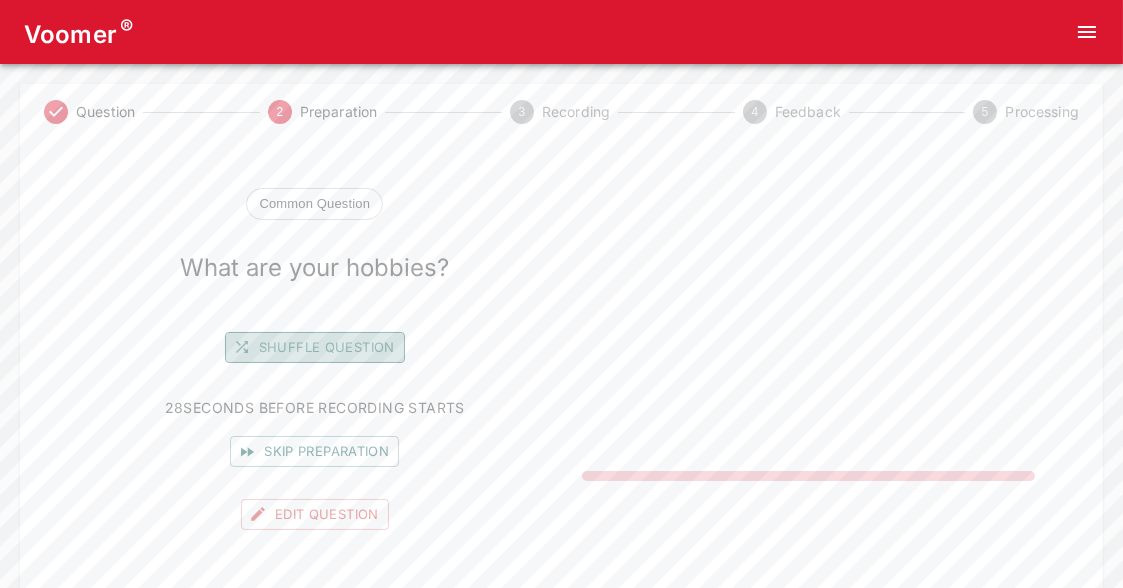 click on "Shuffle question" at bounding box center [315, 347] 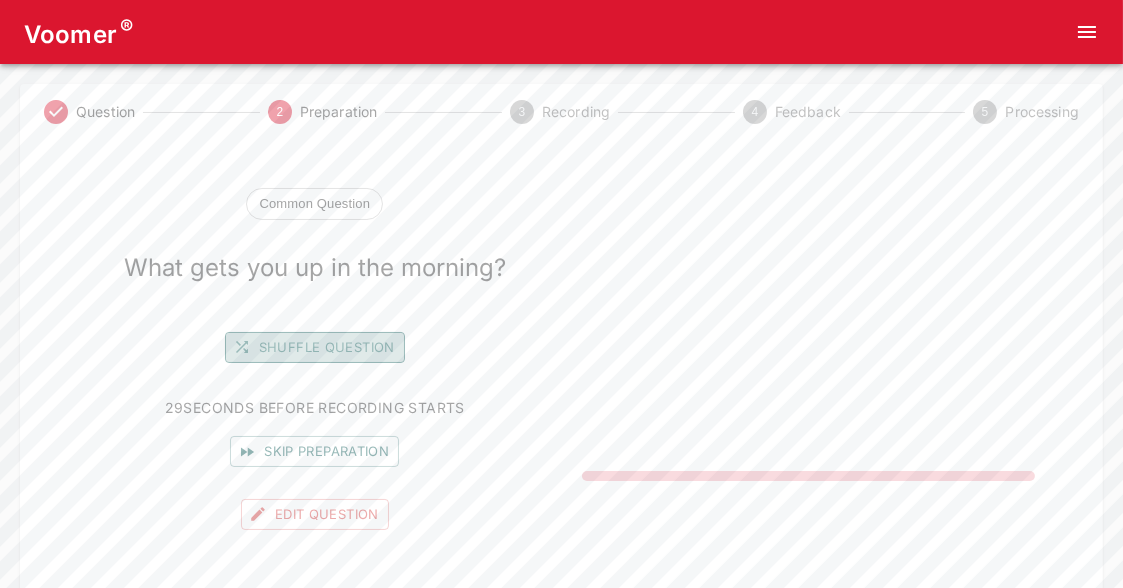 click on "Shuffle question" at bounding box center (315, 347) 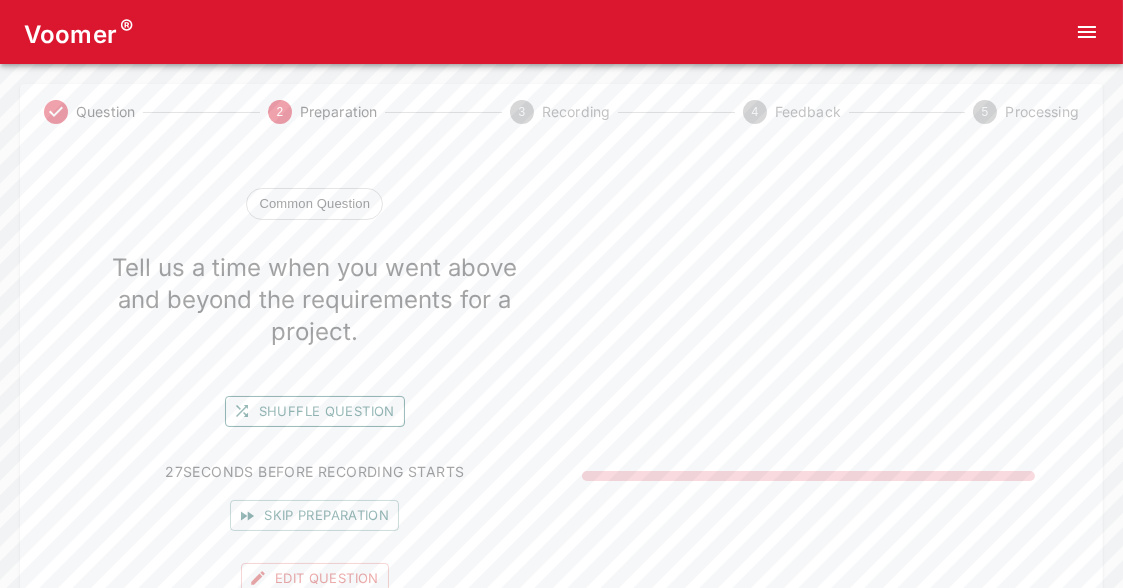 click on "Shuffle question" at bounding box center [315, 411] 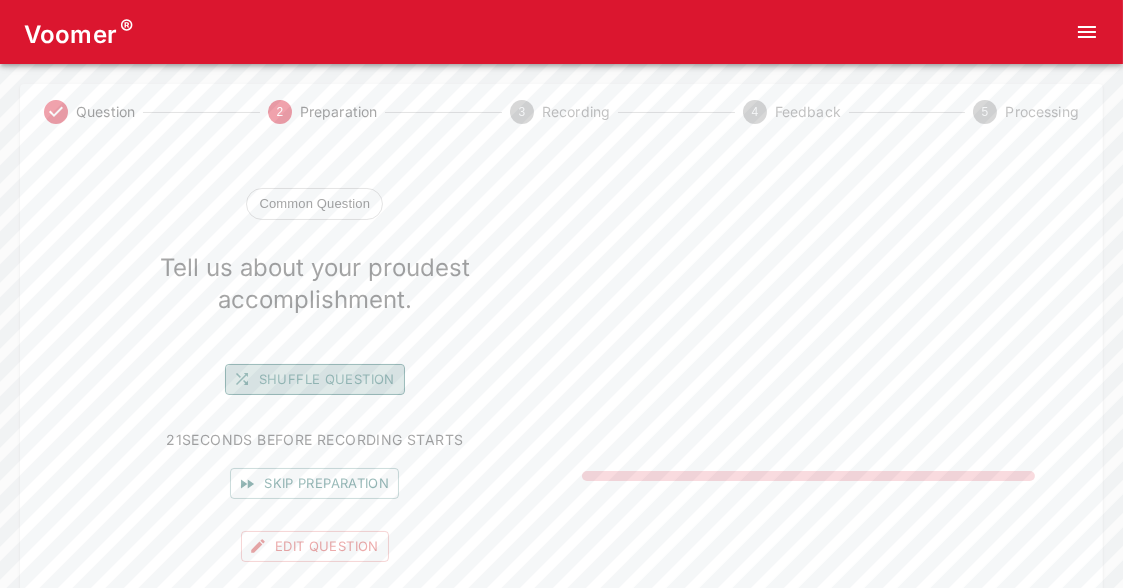 click on "Shuffle question" at bounding box center (315, 379) 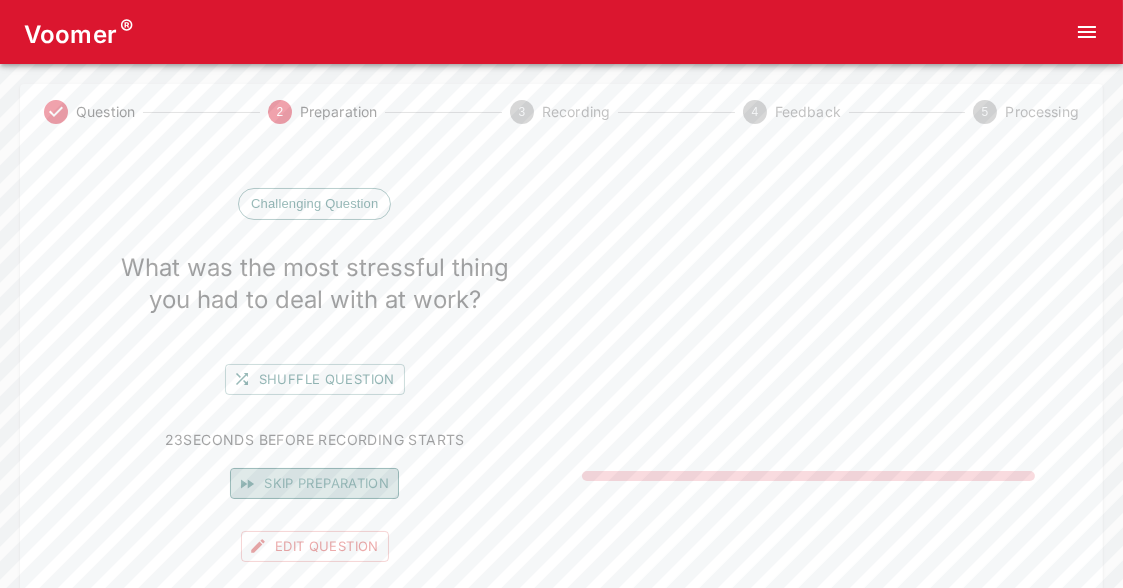 click on "Skip preparation" at bounding box center [314, 483] 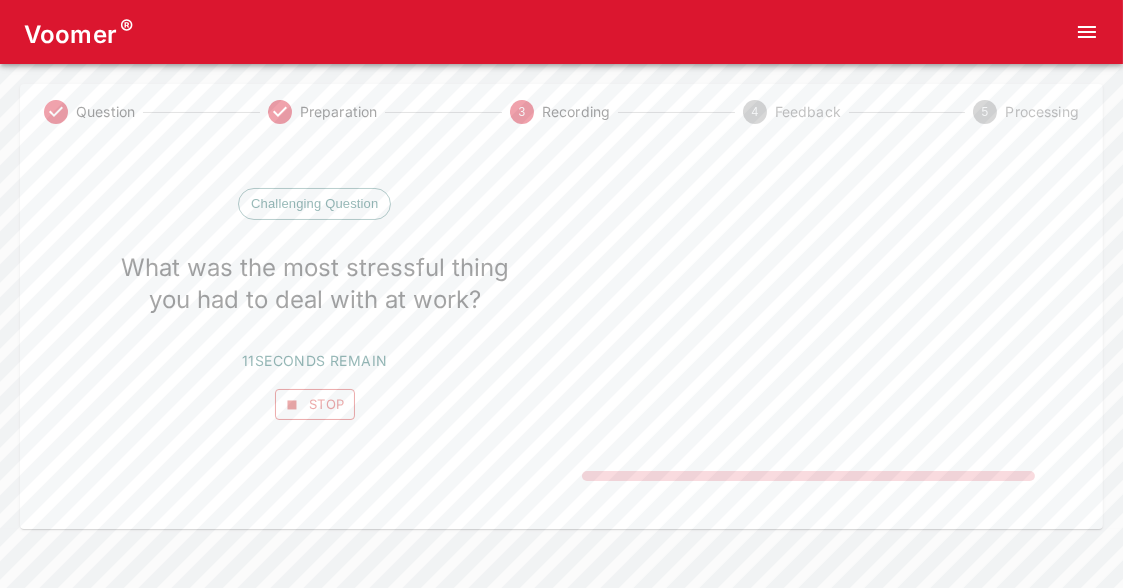 click on "Stop" at bounding box center (315, 404) 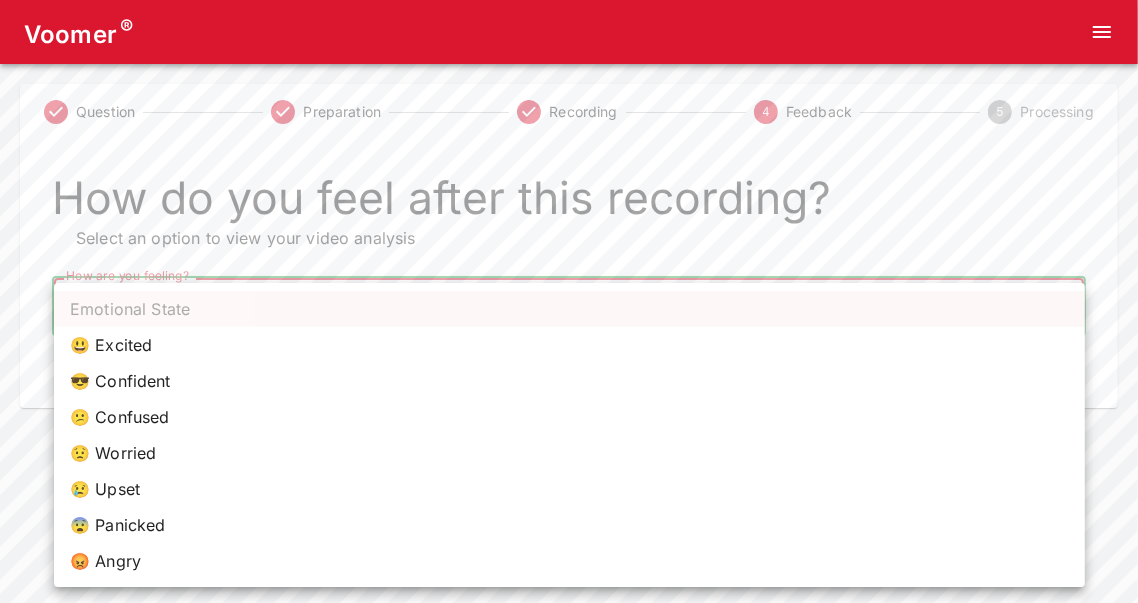 click on "Voomer ® Question Preparation Recording 4 Feedback 5 Processing How do you feel after this recording? Select an option to view your video analysis How are you feeling? ​ How are you feeling? Home Analysis Tokens: 0 Pricing Log Out Emotional State  😃 Excited  😎 Confident  😕 Confused 😟 Worried  😢 Upset  😨 Panicked  😡 Angry" at bounding box center (569, 204) 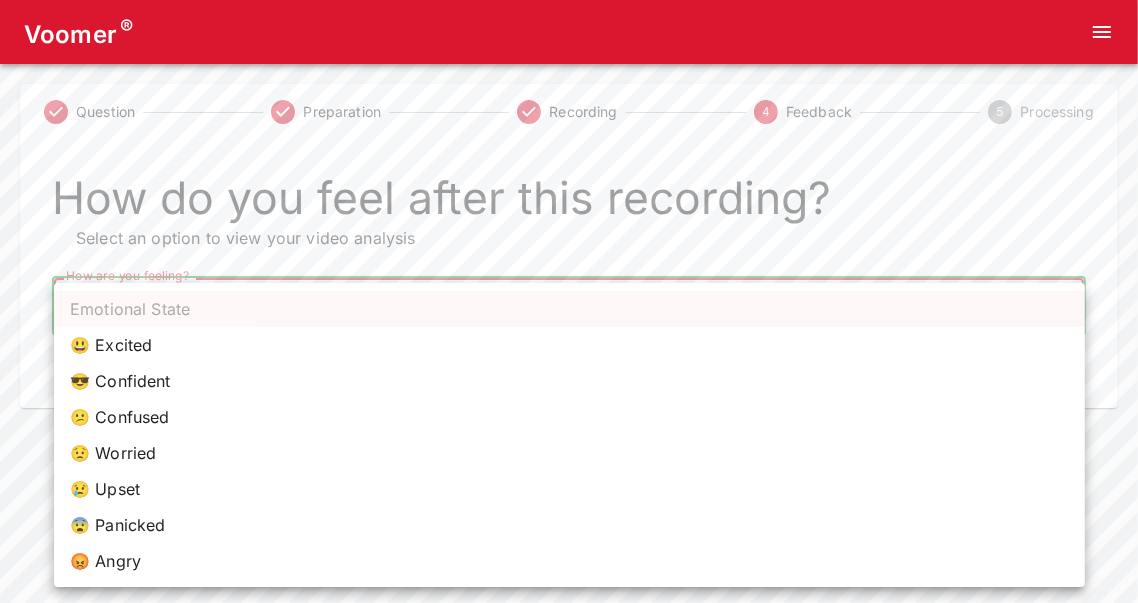 click on "😎 Confident" at bounding box center [569, 381] 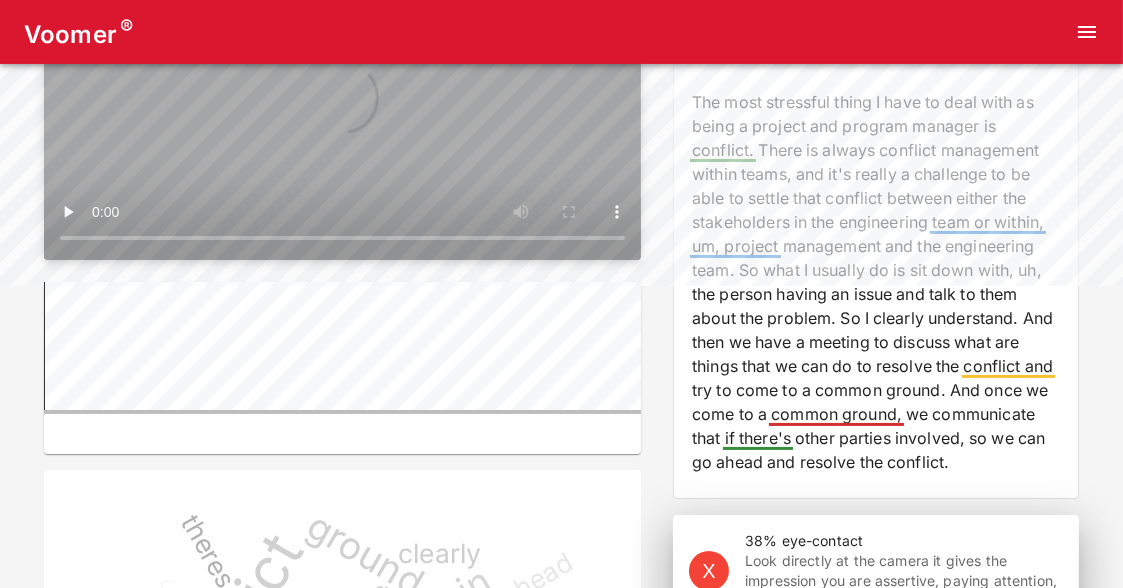 scroll, scrollTop: 314, scrollLeft: 0, axis: vertical 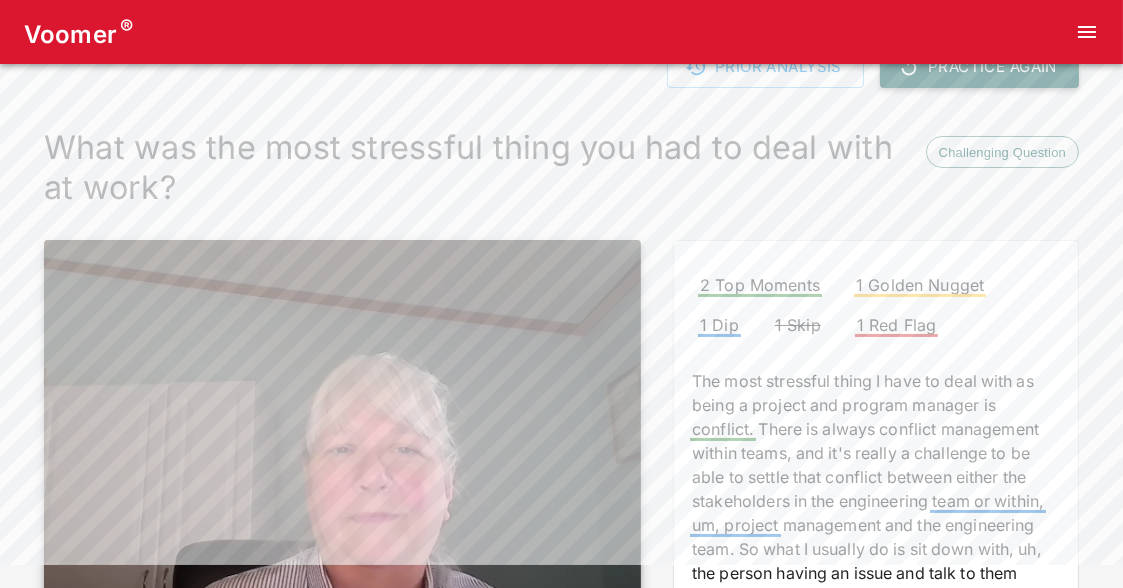 click on "Practice Again" at bounding box center [979, 67] 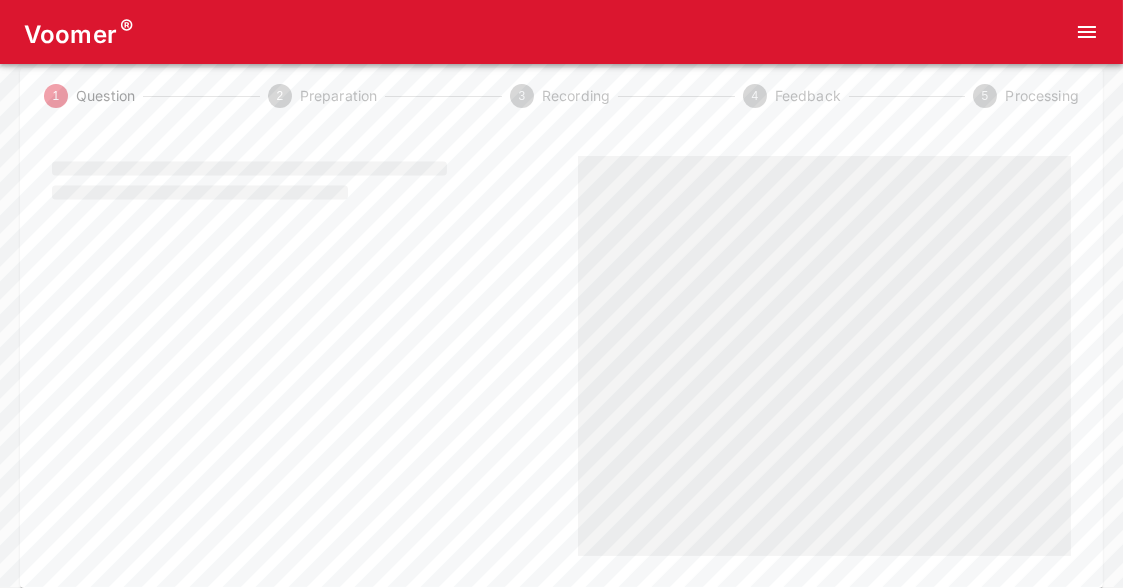scroll, scrollTop: 0, scrollLeft: 0, axis: both 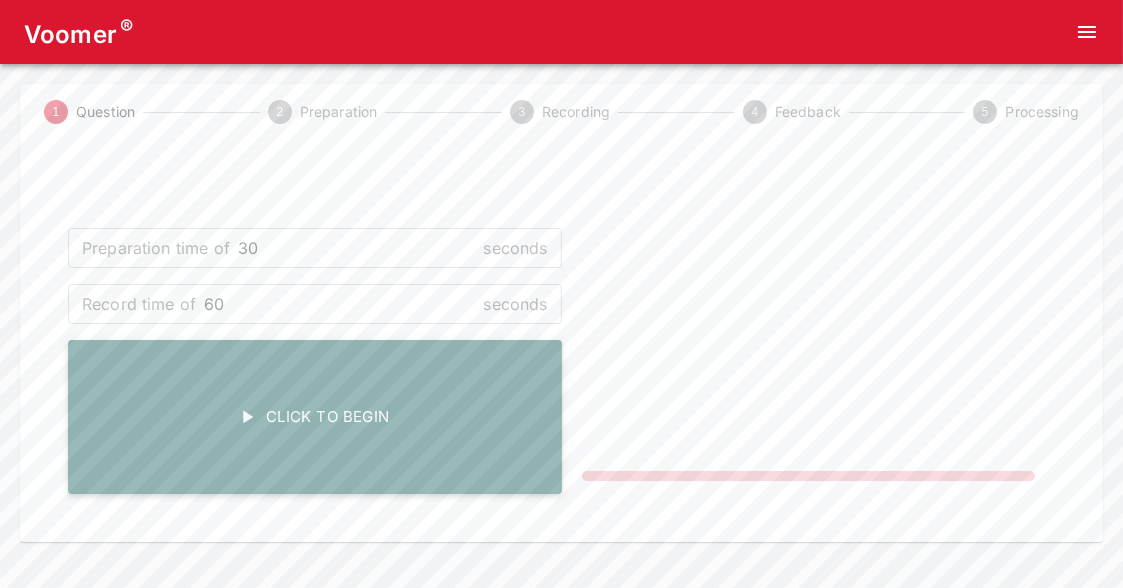 click on "Click To Begin" at bounding box center [315, 417] 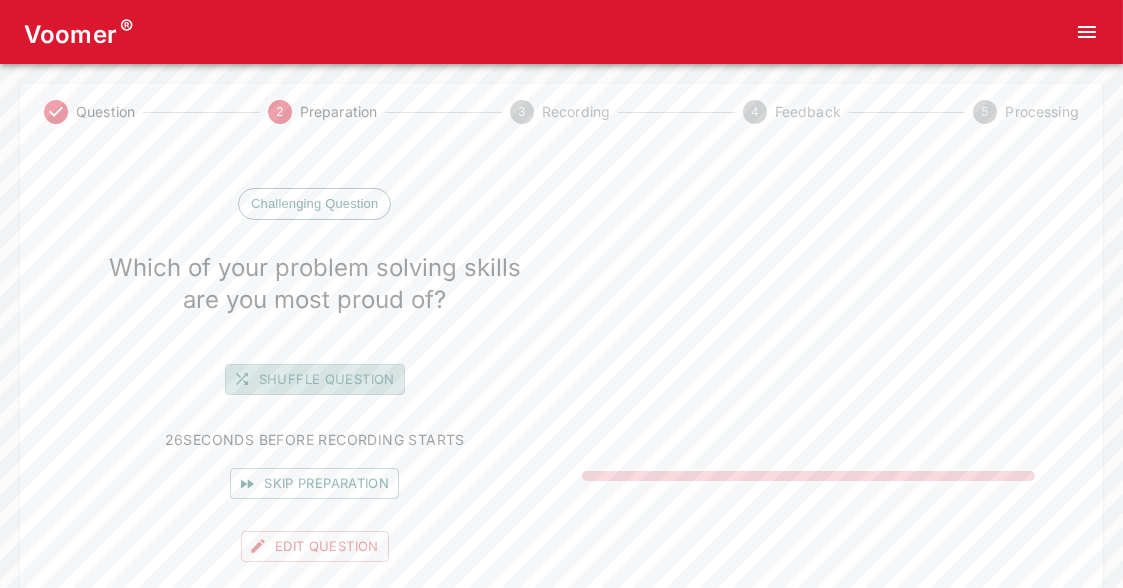 click on "Shuffle question" at bounding box center [315, 379] 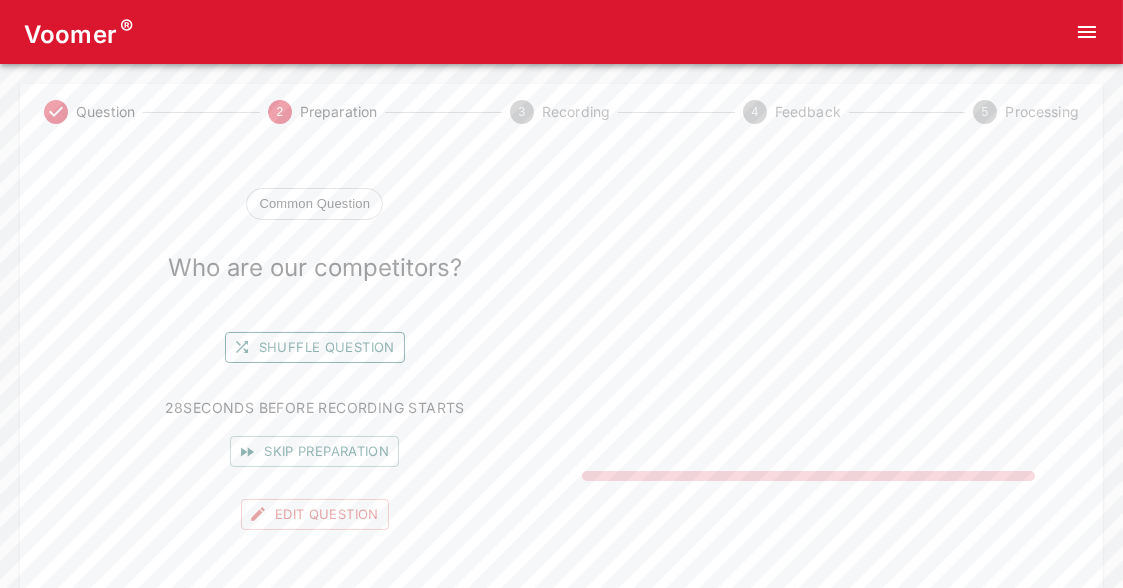 click on "Shuffle question" at bounding box center [315, 347] 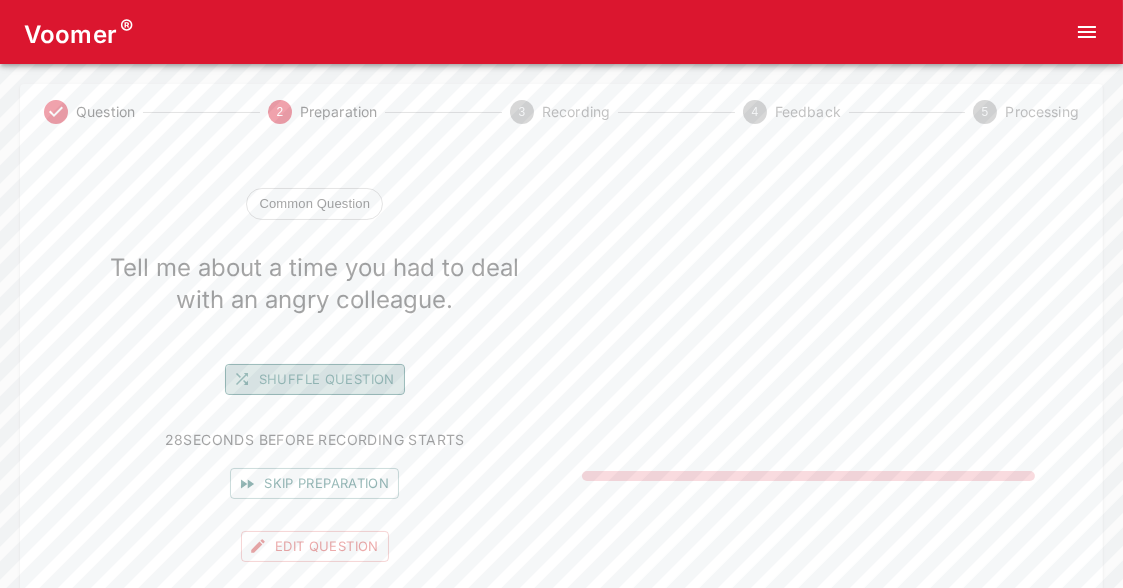 click on "Shuffle question" at bounding box center (315, 379) 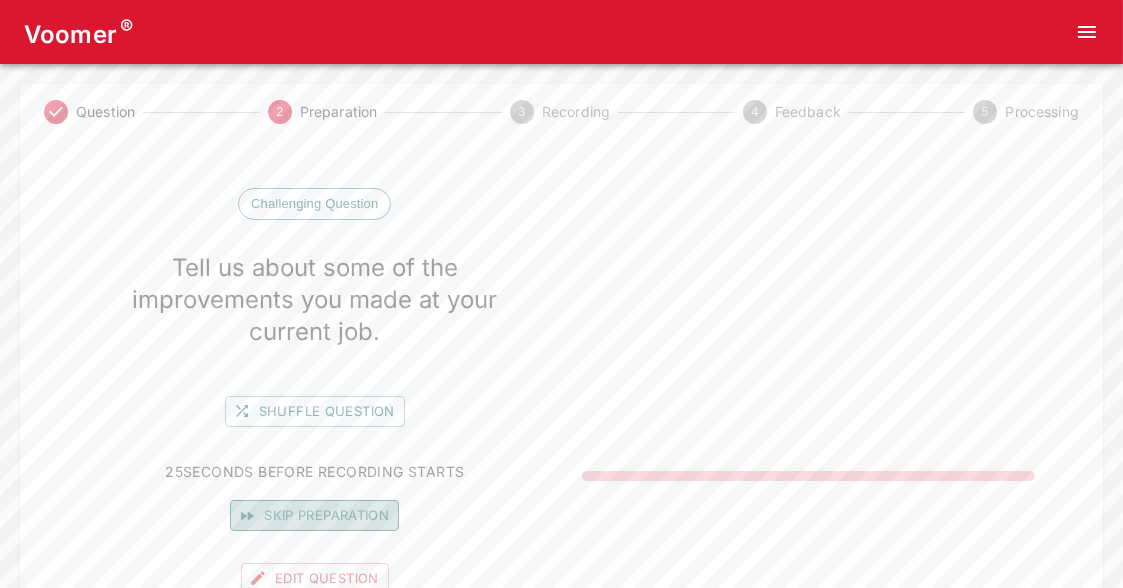 click on "Skip preparation" at bounding box center [314, 515] 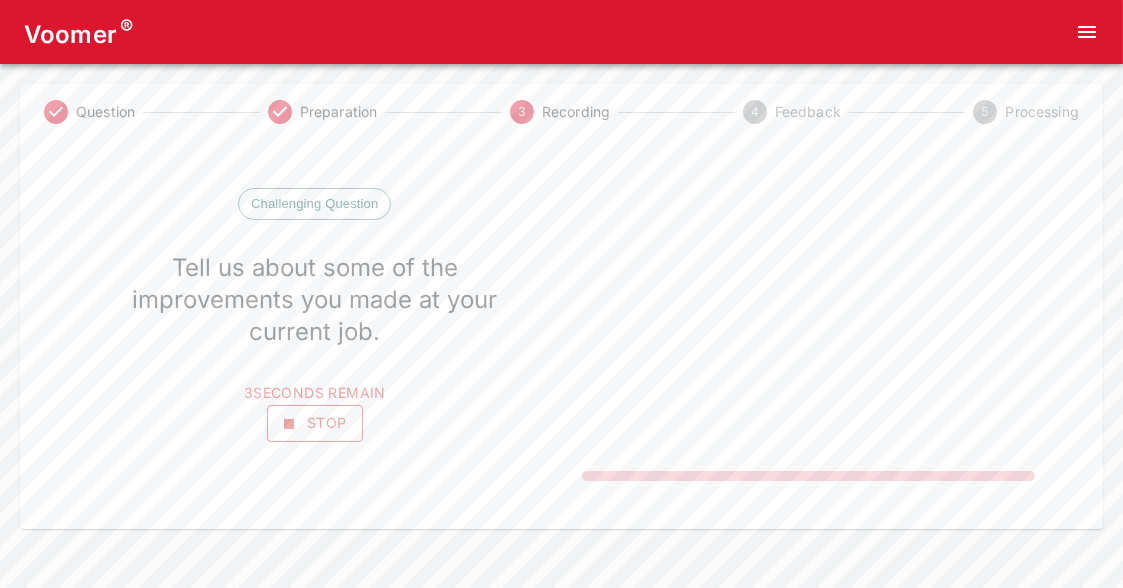click on "Stop" at bounding box center [315, 423] 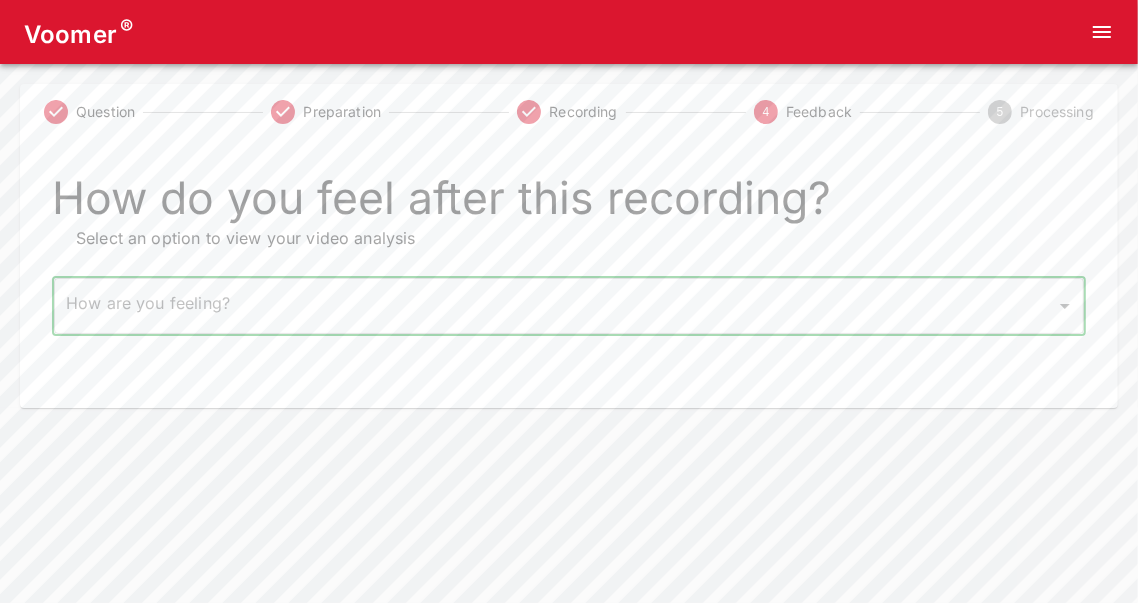 click on "Voomer ® Question Preparation Recording 4 Feedback 5 Processing How do you feel after this recording? Select an option to view your video analysis How are you feeling? ​ How are you feeling? Home Analysis Tokens: 0 Pricing Log Out" at bounding box center (569, 204) 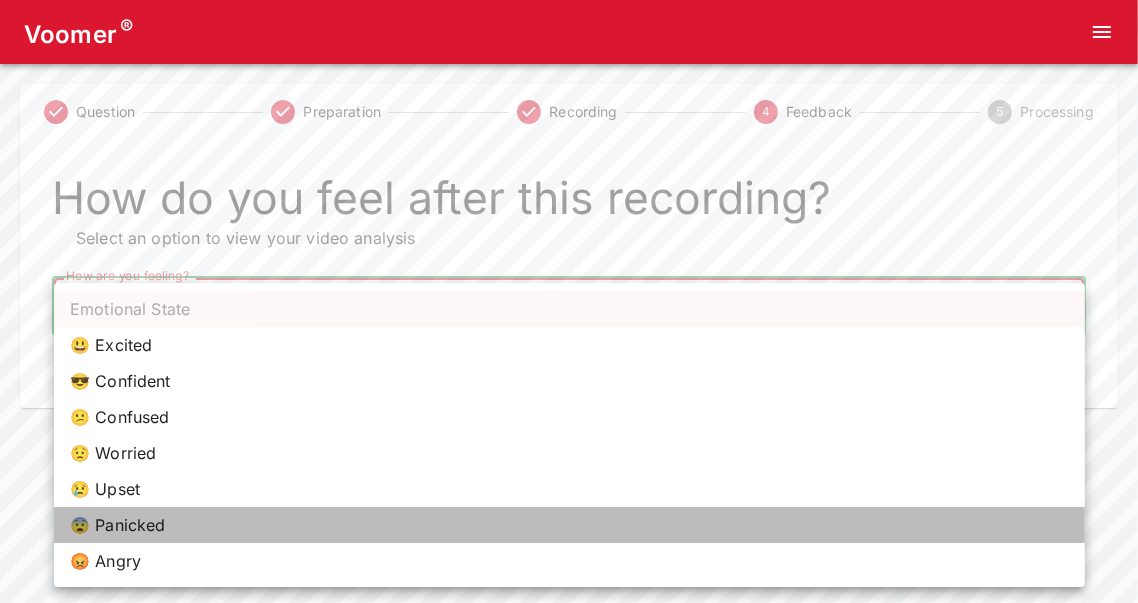 click on "😨 Panicked" at bounding box center (569, 525) 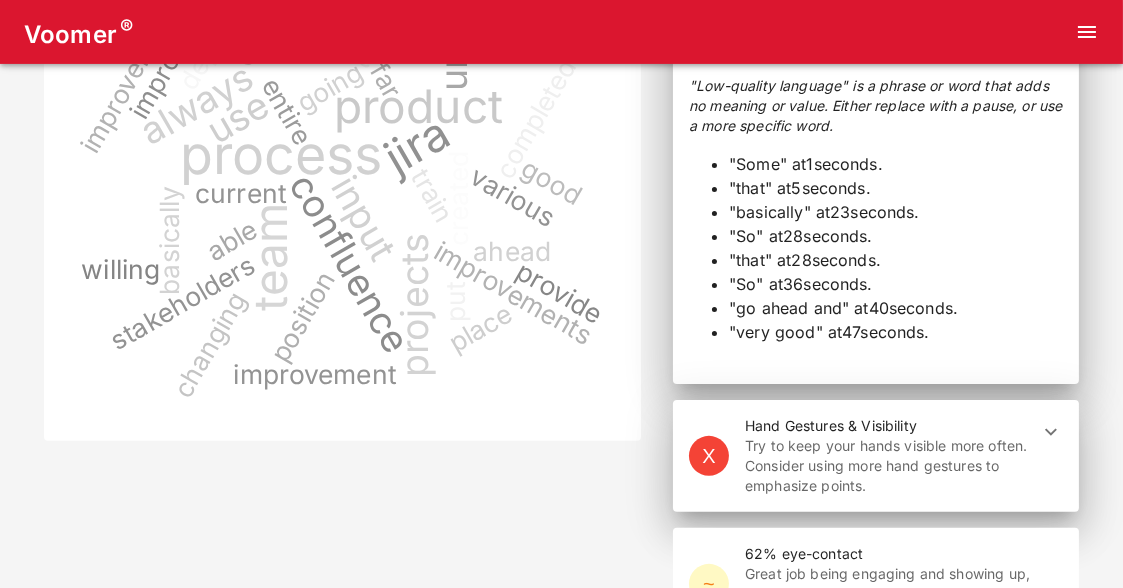 scroll, scrollTop: 869, scrollLeft: 0, axis: vertical 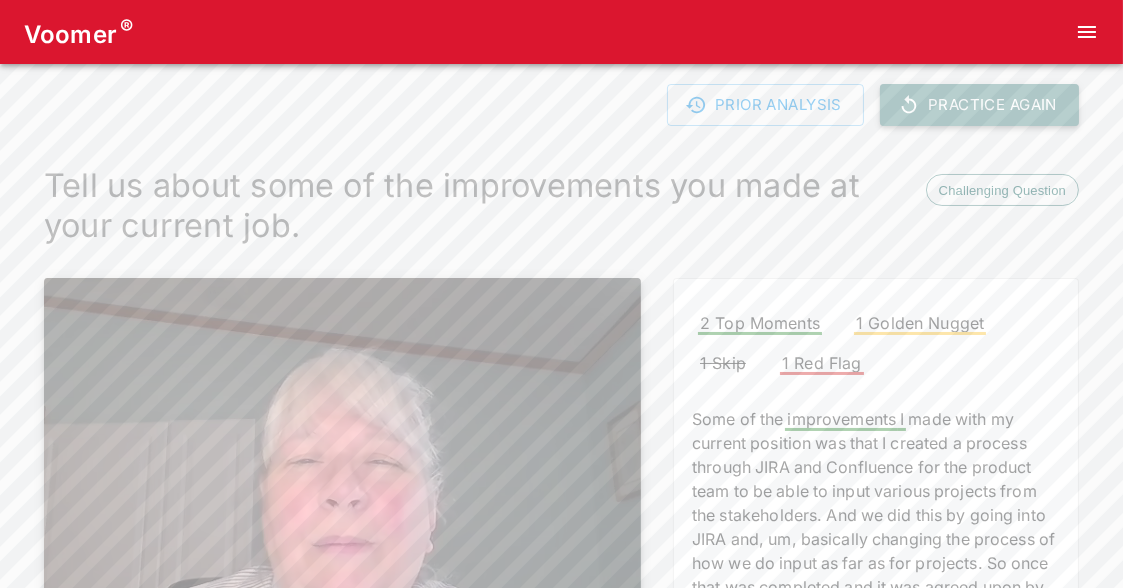 click on "Practice Again" at bounding box center [979, 105] 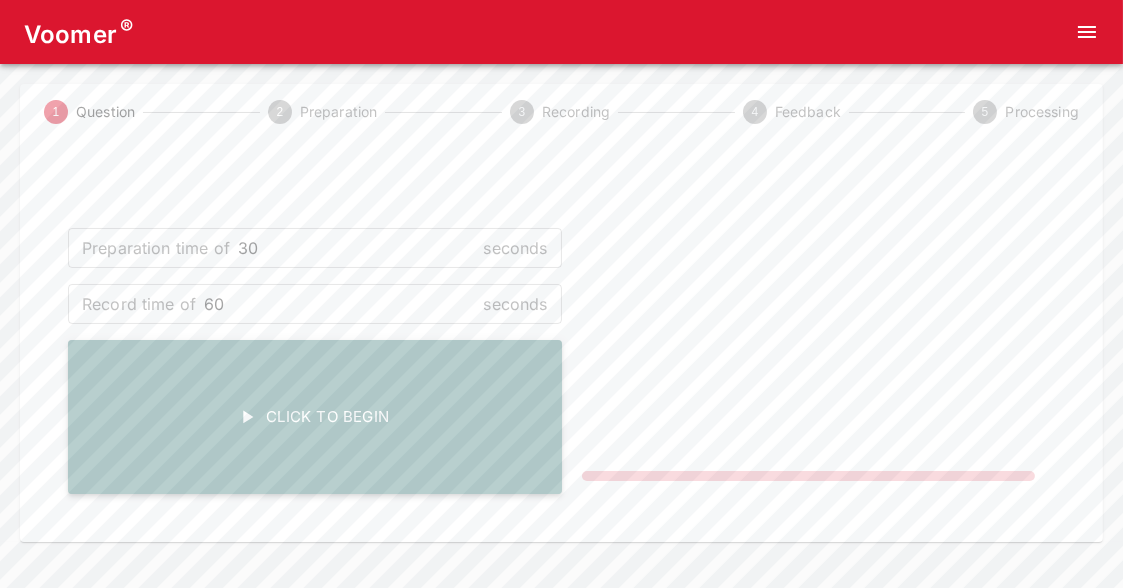 click on "Click To Begin" at bounding box center [315, 417] 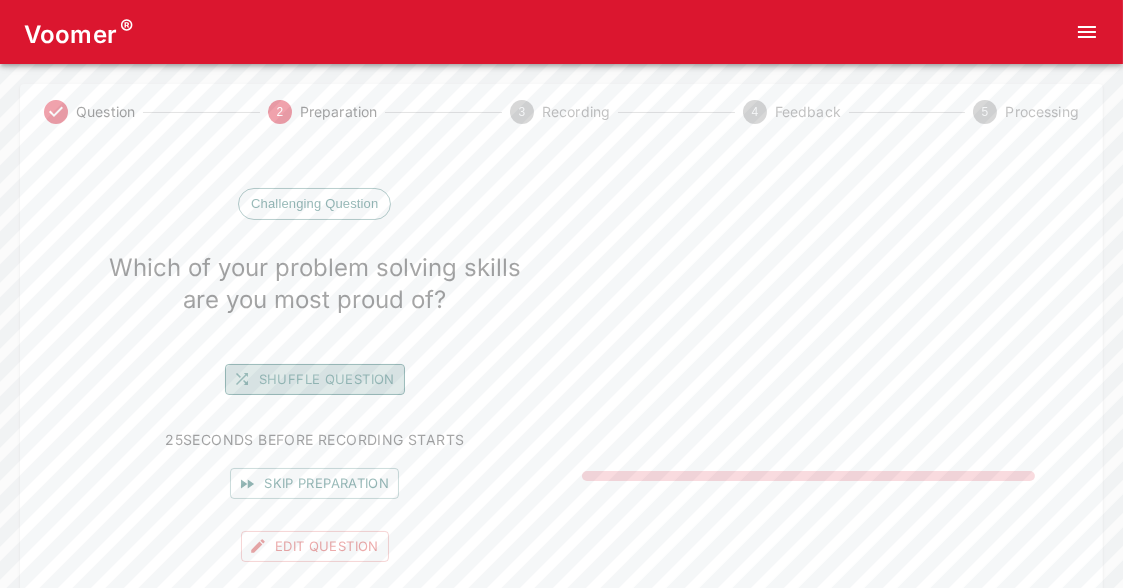 click on "Shuffle question" at bounding box center [315, 379] 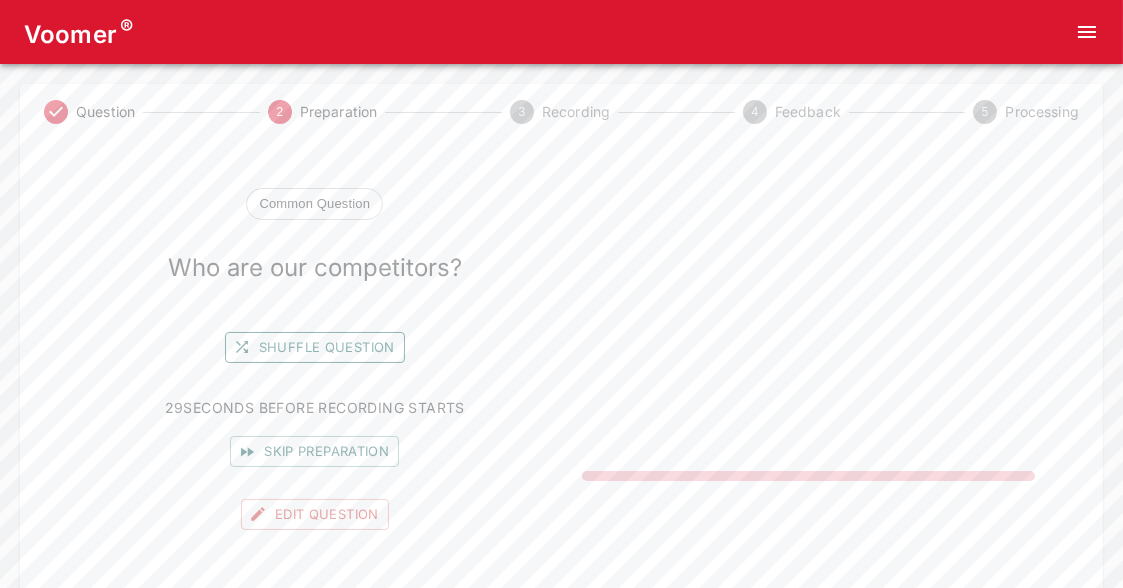 click on "Shuffle question" at bounding box center (315, 347) 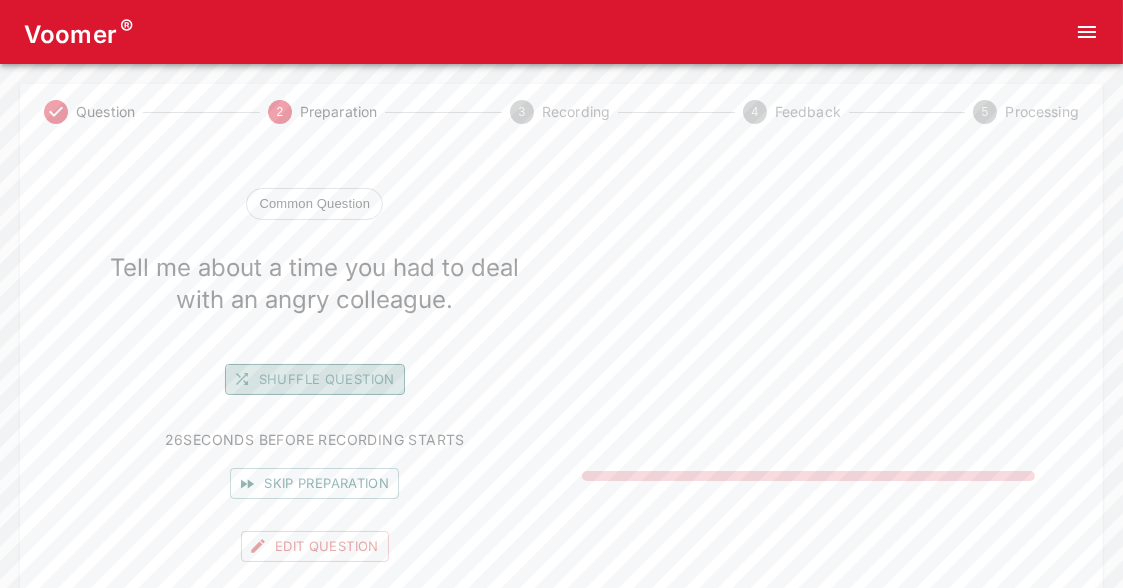 click on "Shuffle question" at bounding box center (315, 379) 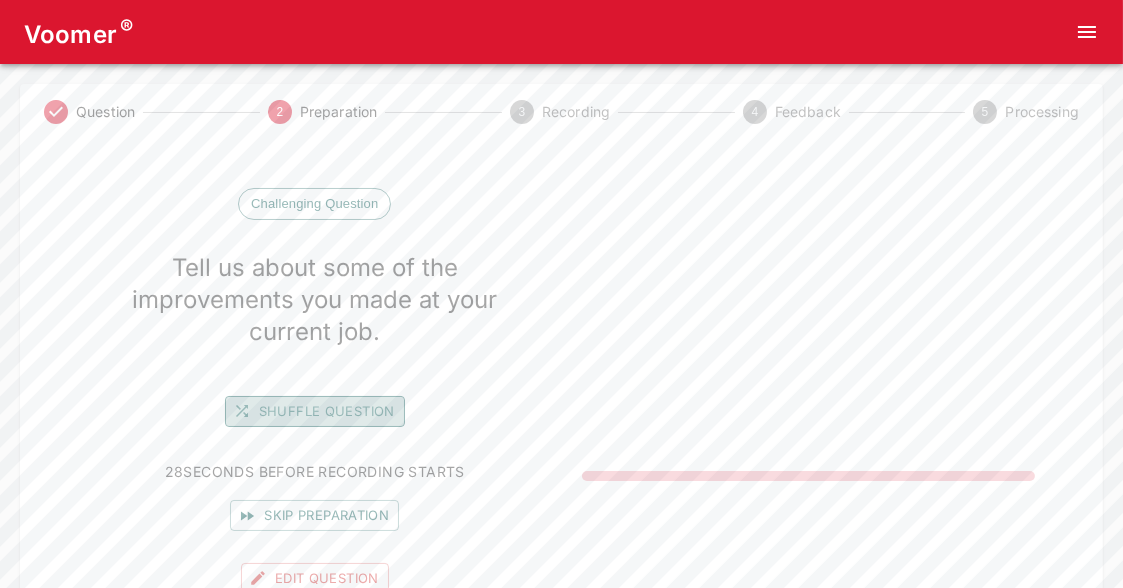 click on "Shuffle question" at bounding box center (315, 411) 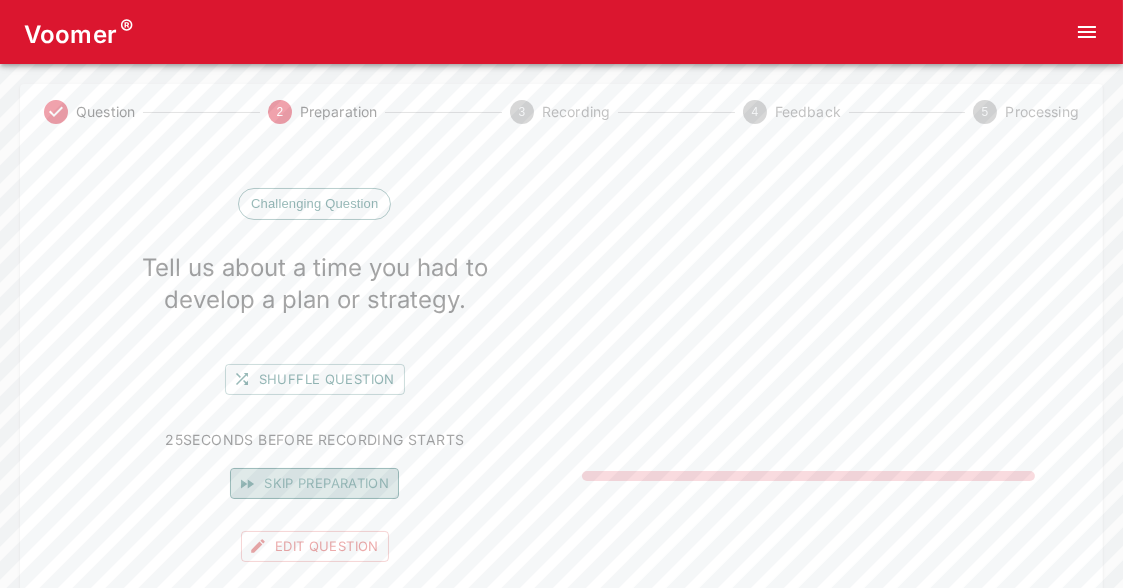click on "Skip preparation" at bounding box center (314, 483) 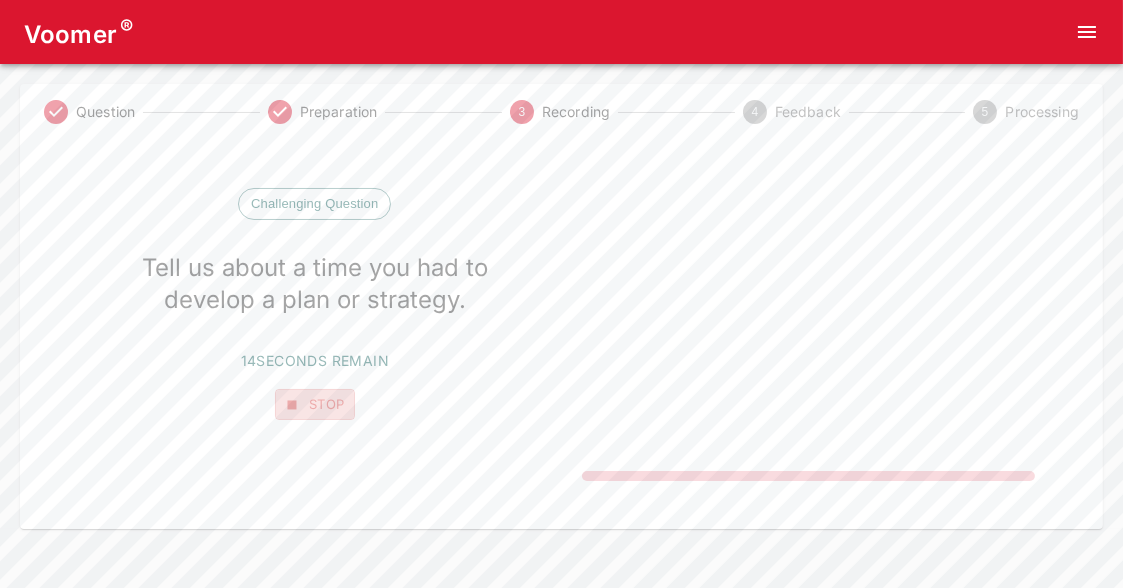 click on "Stop" at bounding box center [315, 404] 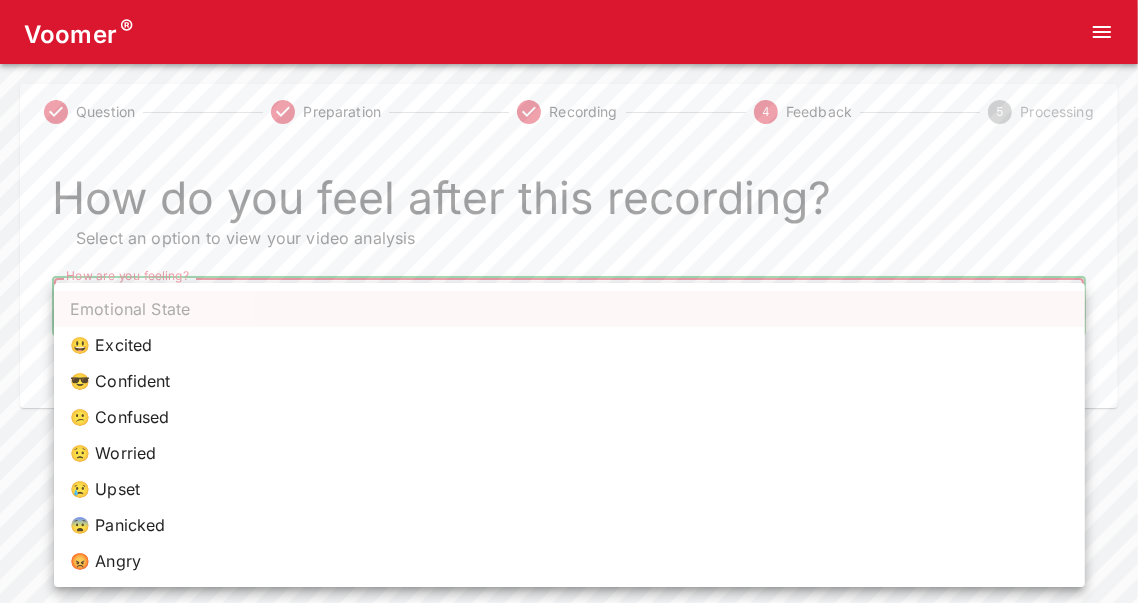 drag, startPoint x: 257, startPoint y: 300, endPoint x: 252, endPoint y: 315, distance: 15.811388 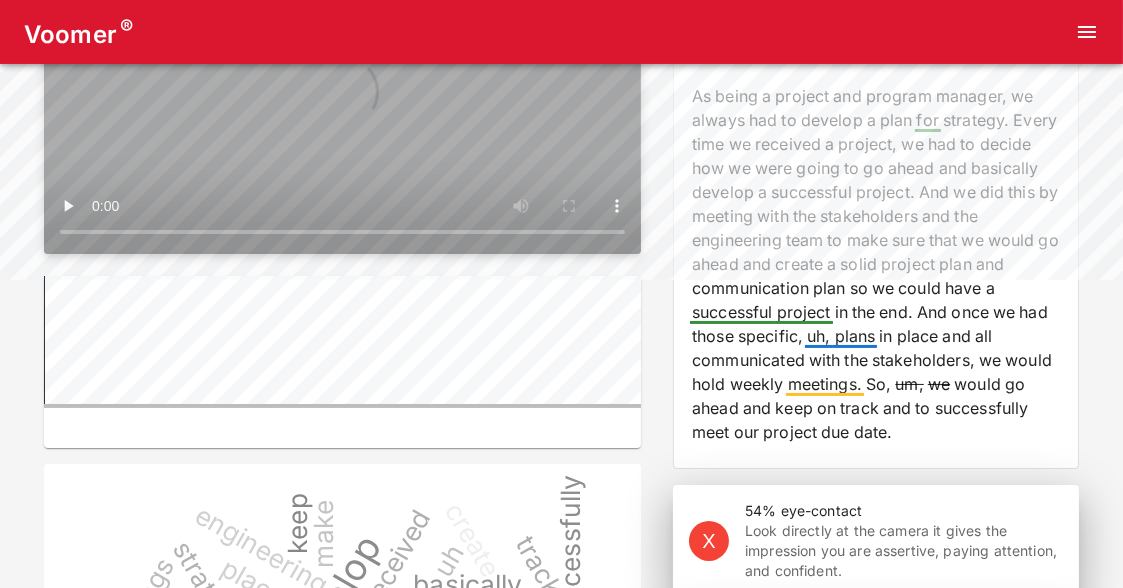 scroll, scrollTop: 327, scrollLeft: 0, axis: vertical 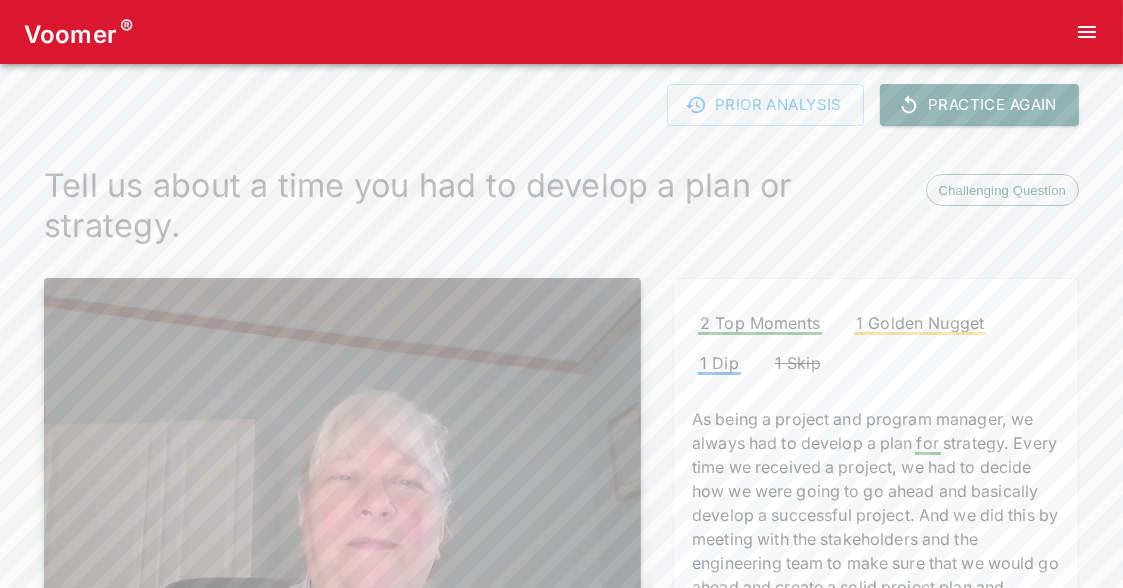 click at bounding box center (1087, 32) 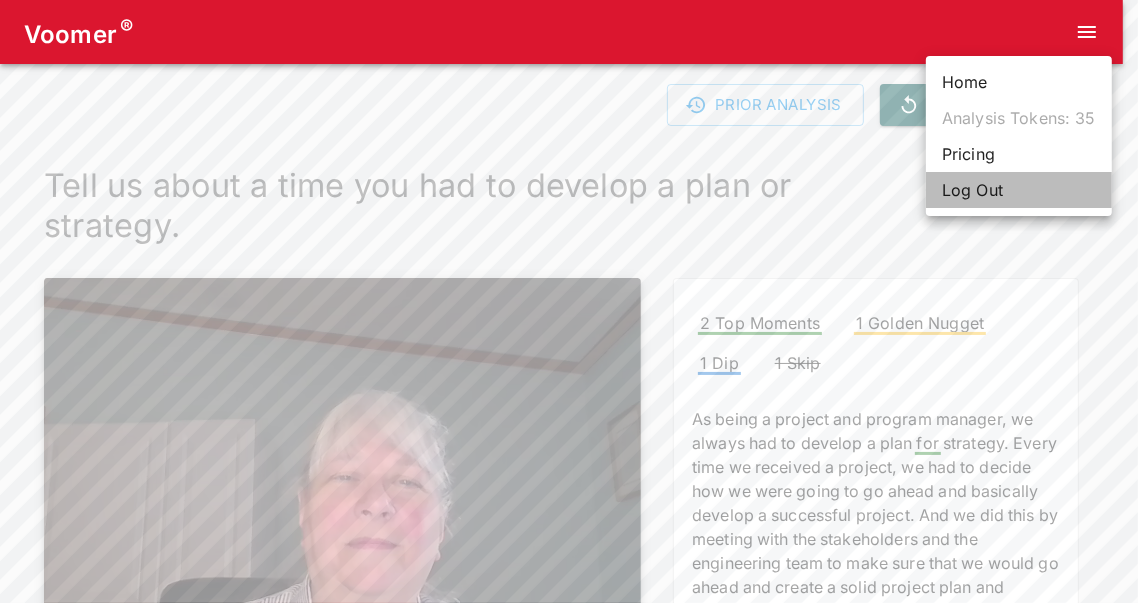 click on "Log Out" at bounding box center [1019, 190] 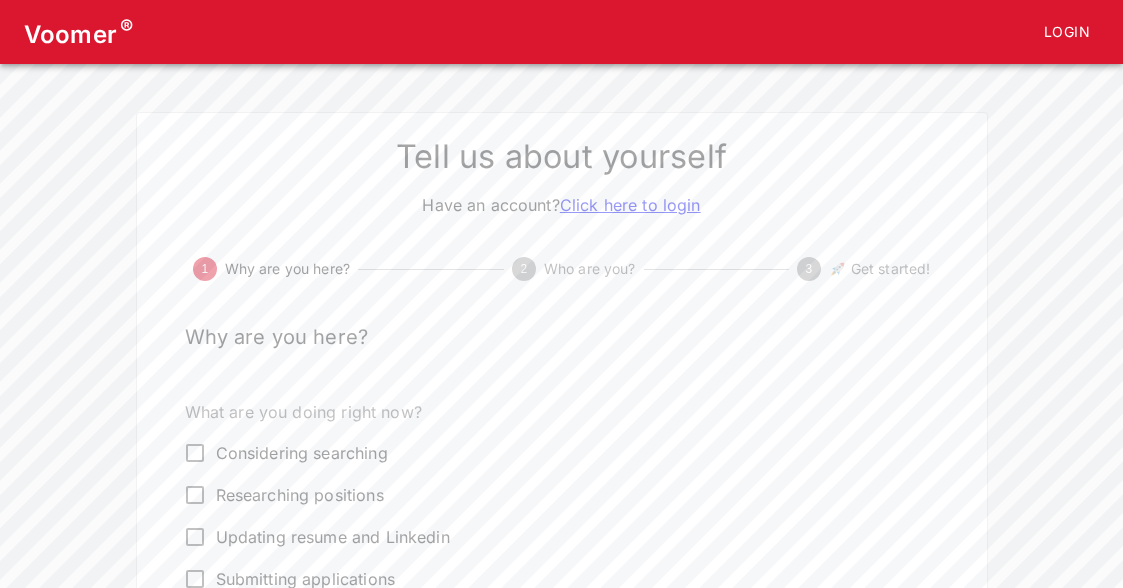 scroll, scrollTop: 0, scrollLeft: 0, axis: both 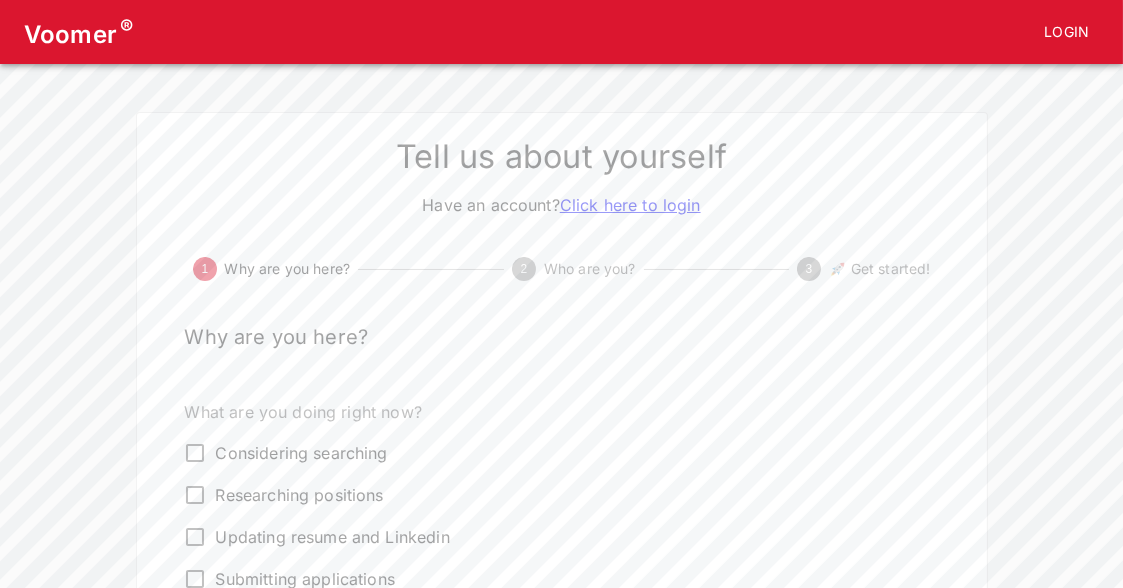 click on "Login" at bounding box center [1067, 32] 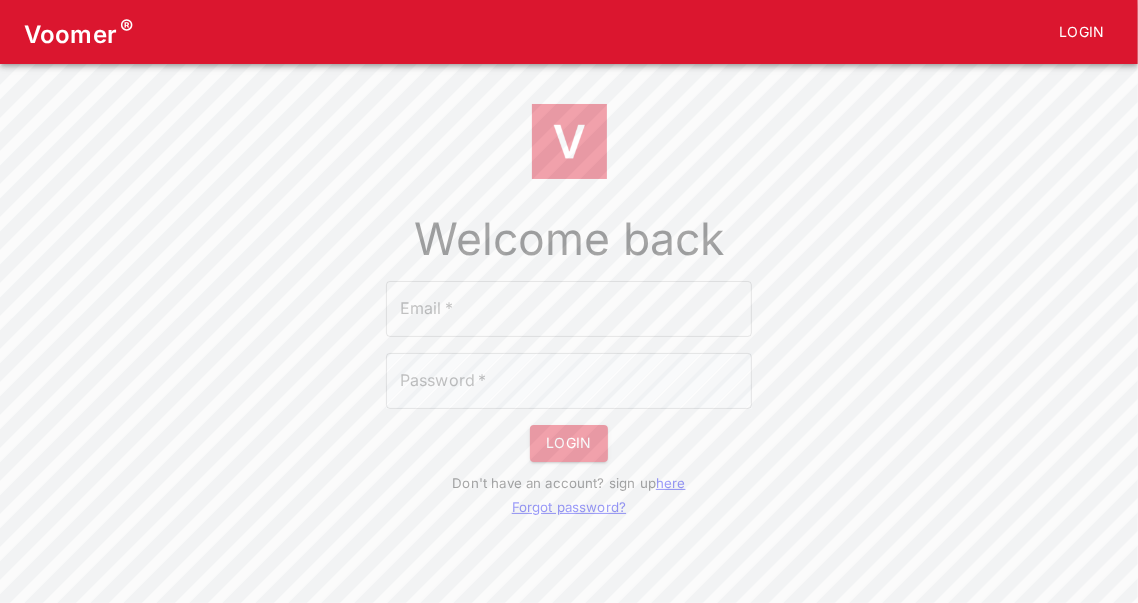 click on "Email   *" at bounding box center [569, 309] 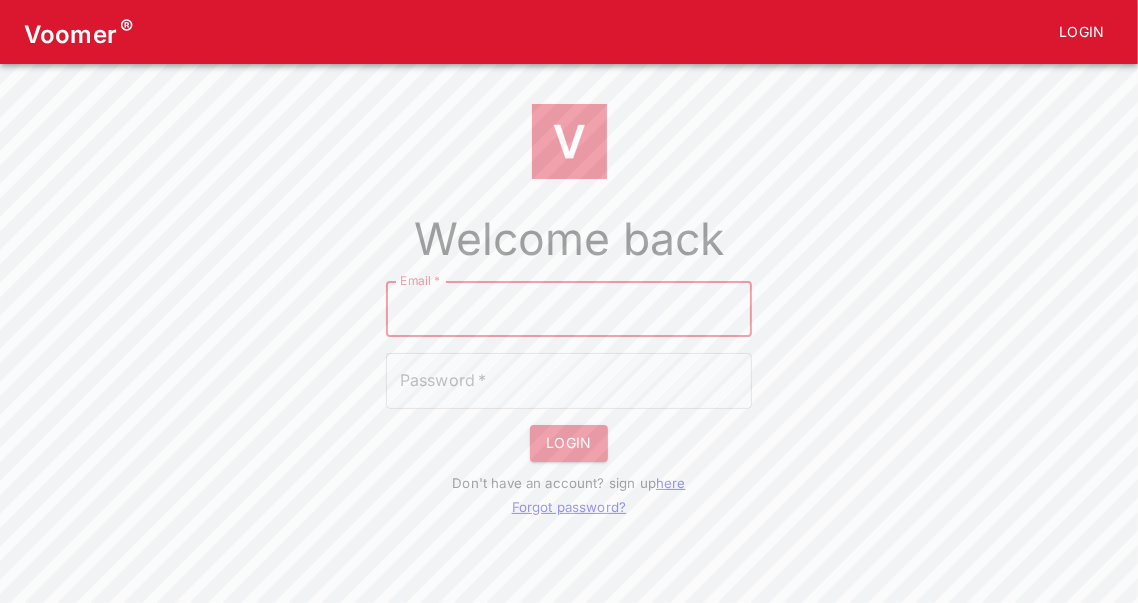 type on "[EMAIL]" 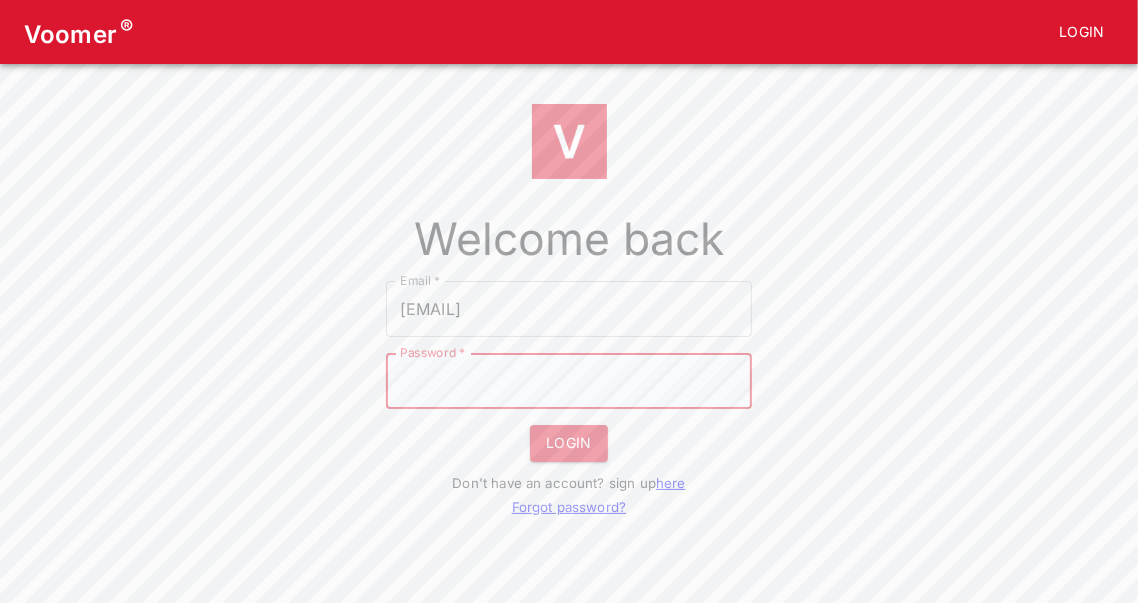 click on "Forgot password?" at bounding box center [569, 507] 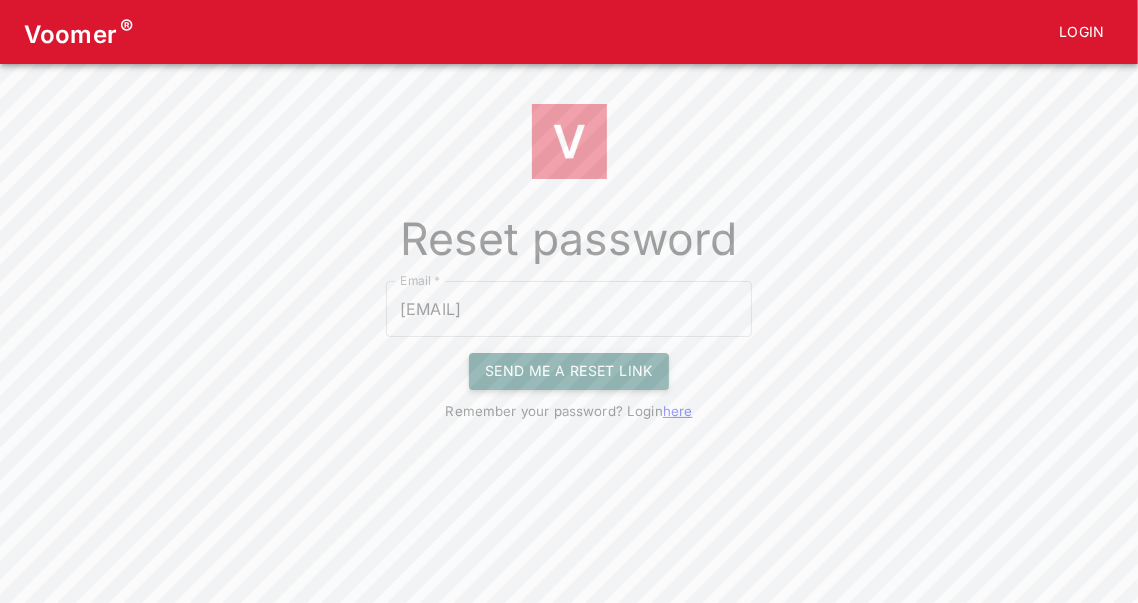 click on "Send me a reset link" at bounding box center (569, 371) 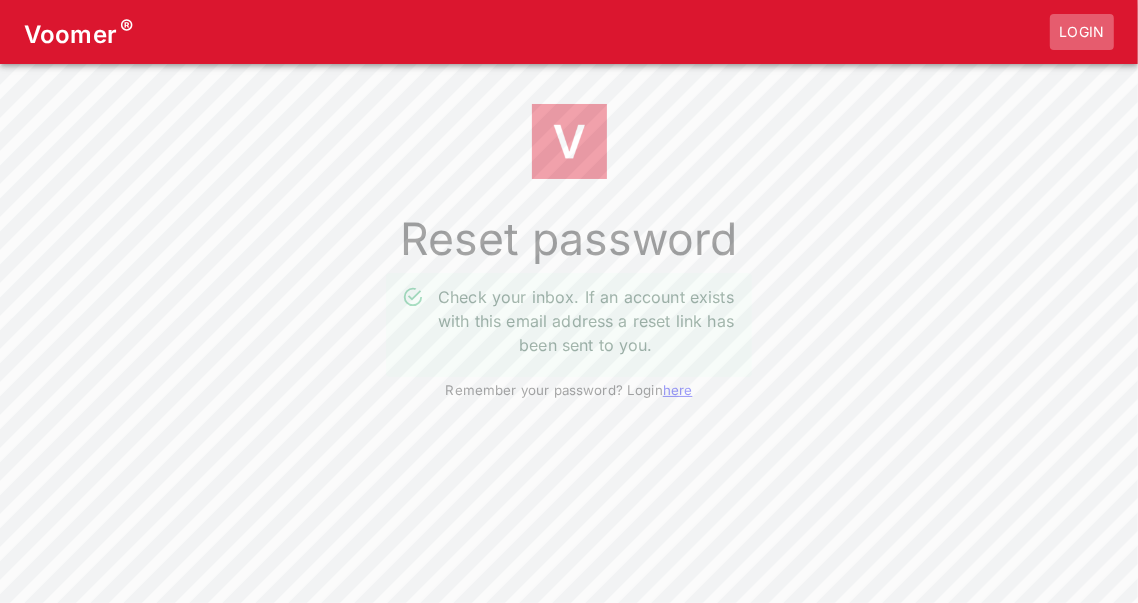 click on "Login" at bounding box center (1082, 32) 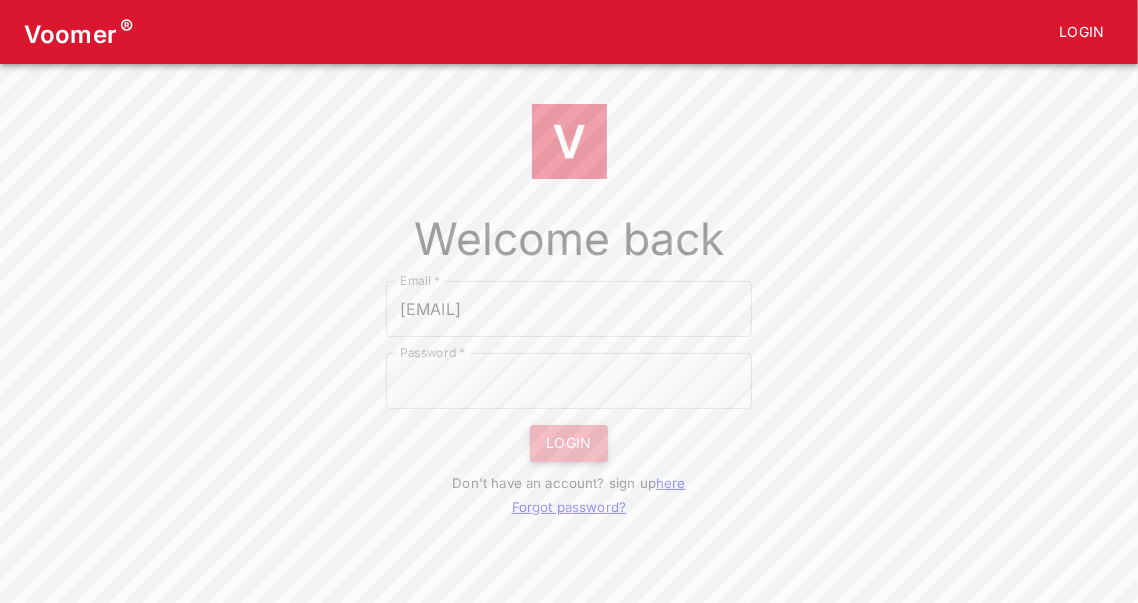 click on "LOGIN" at bounding box center (569, 443) 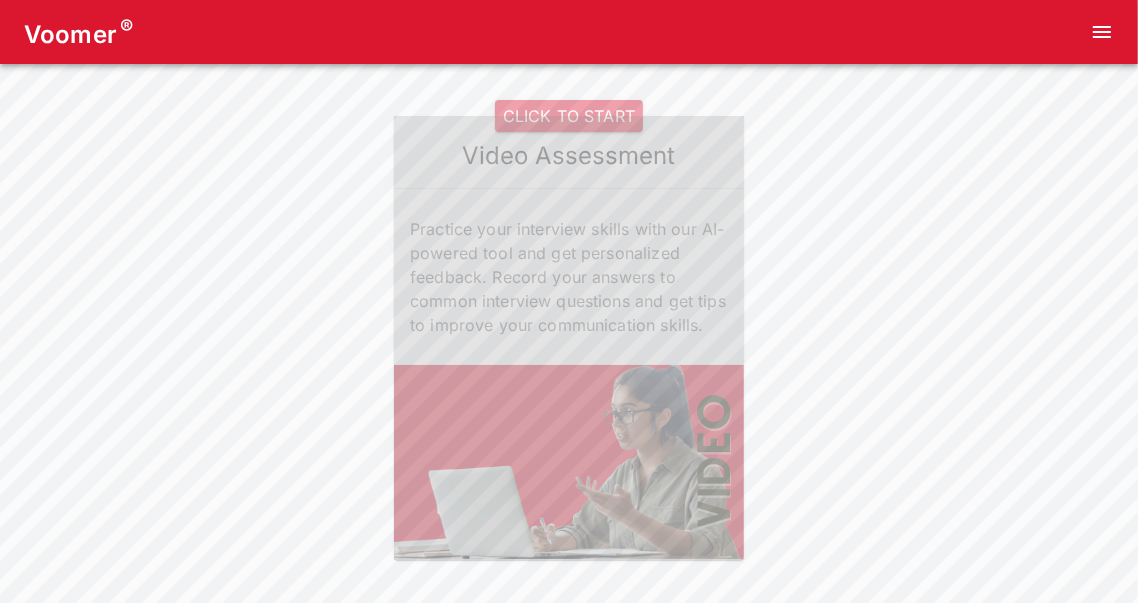 click at bounding box center (569, 462) 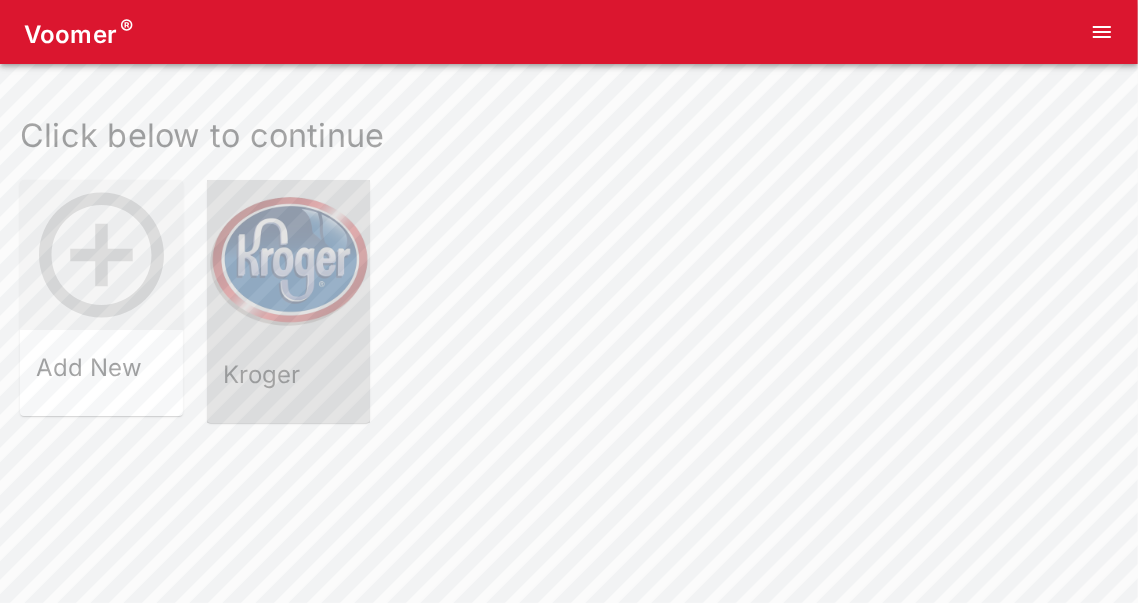 click at bounding box center [288, 261] 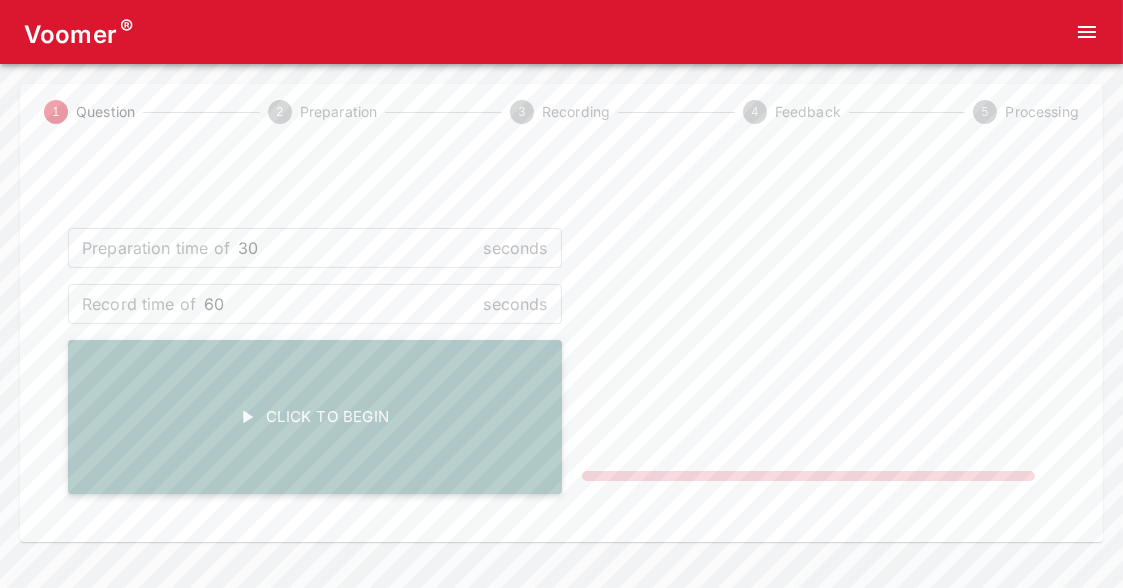 click on "Click To Begin" at bounding box center [315, 417] 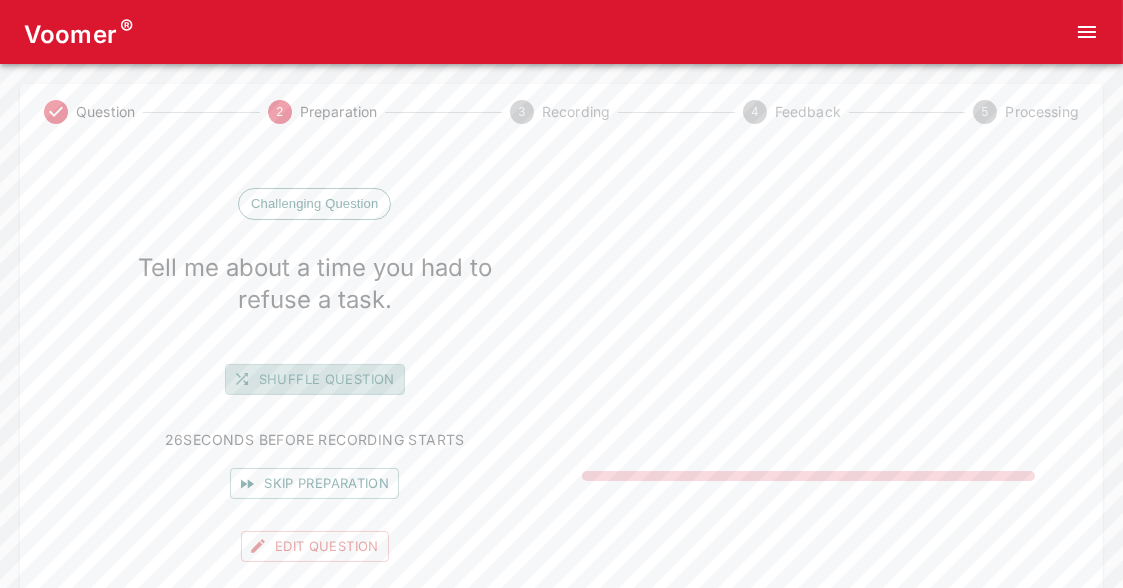 click on "Shuffle question" at bounding box center [315, 379] 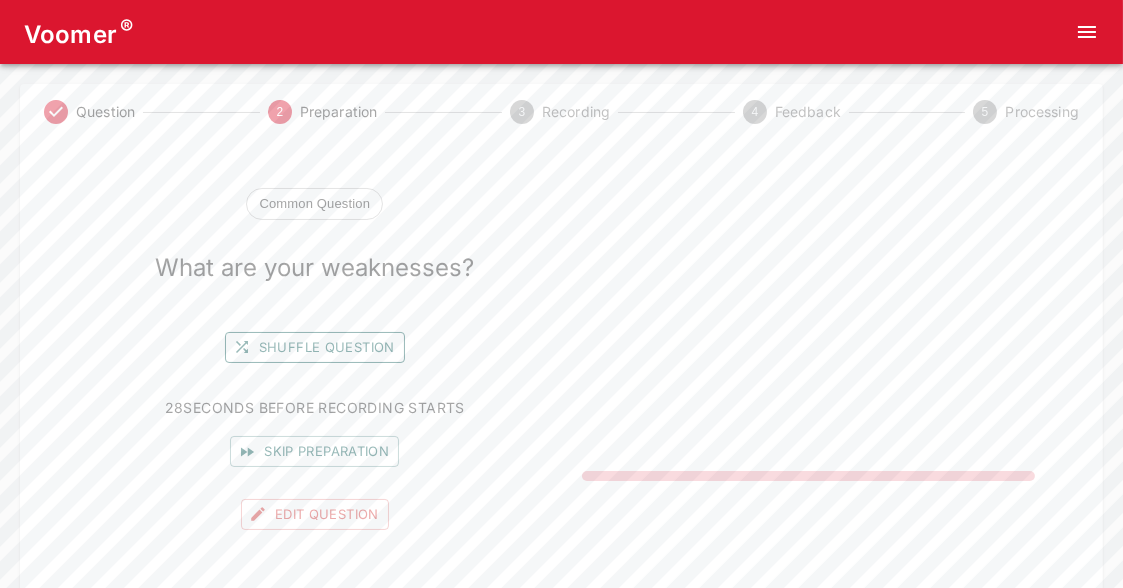 click on "Shuffle question" at bounding box center (315, 347) 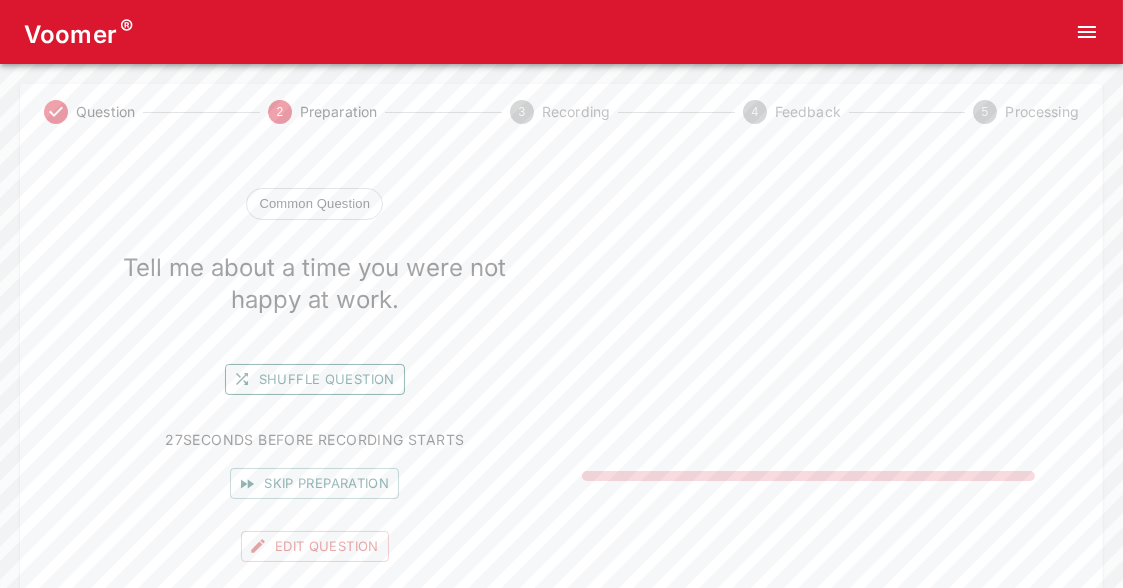 click on "Shuffle question" at bounding box center [315, 379] 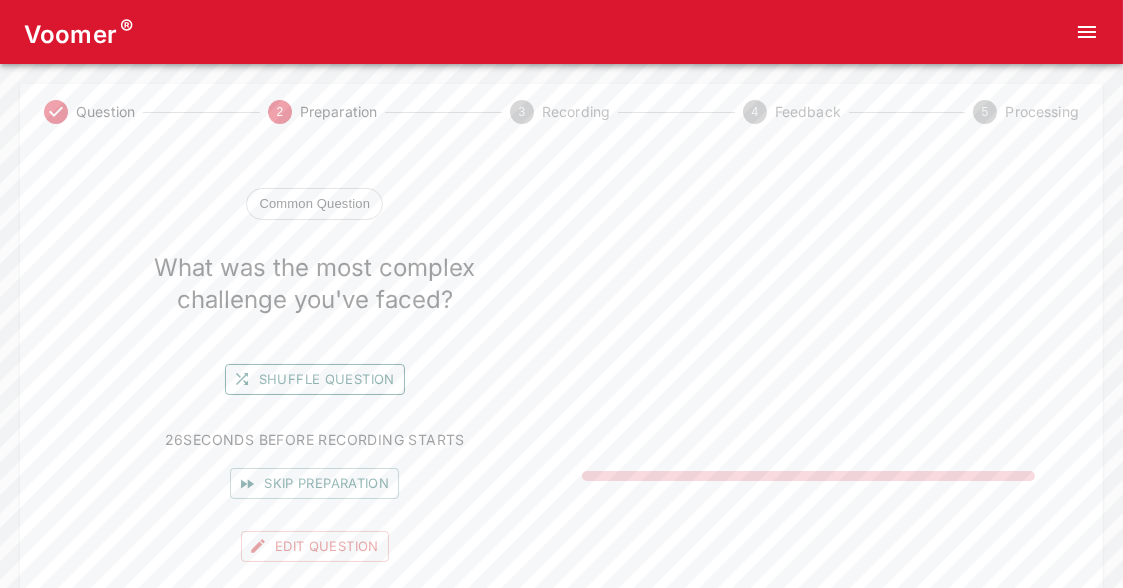 click on "Shuffle question" at bounding box center [315, 379] 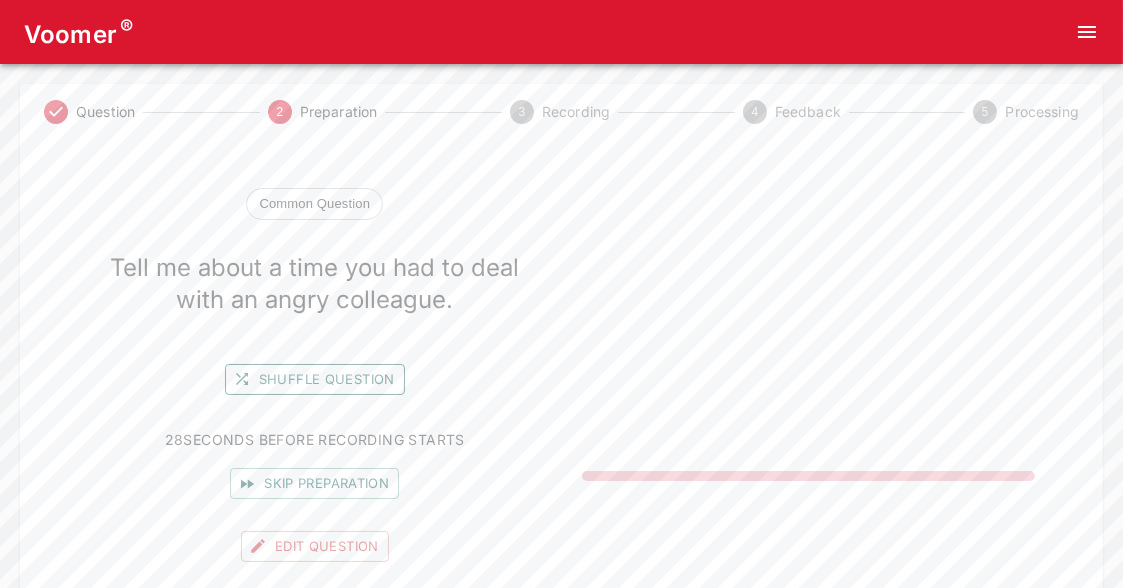click on "Shuffle question" at bounding box center [315, 379] 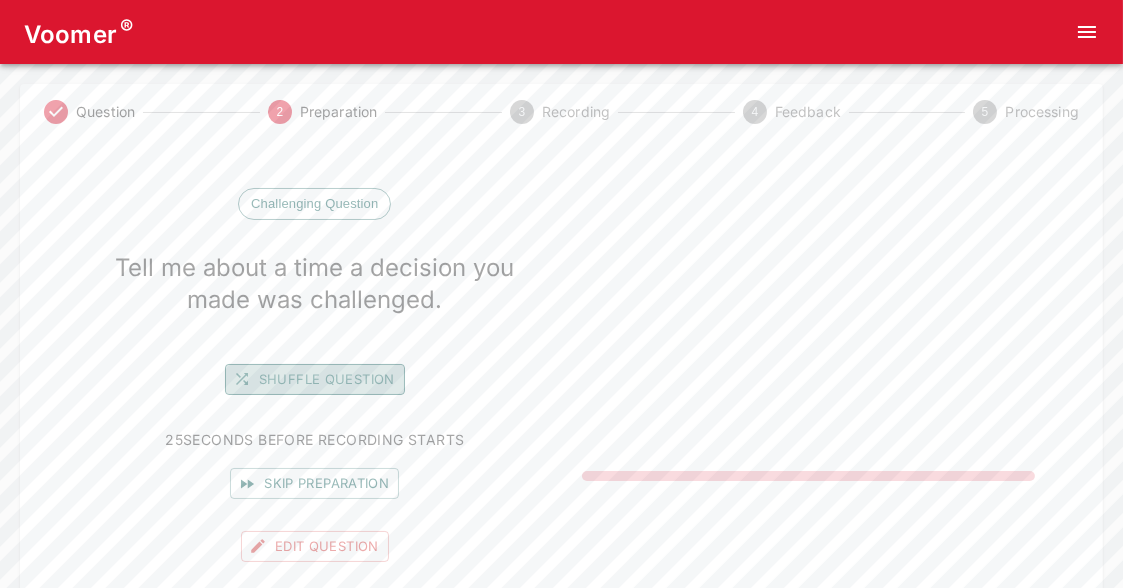 click on "Shuffle question" at bounding box center [315, 379] 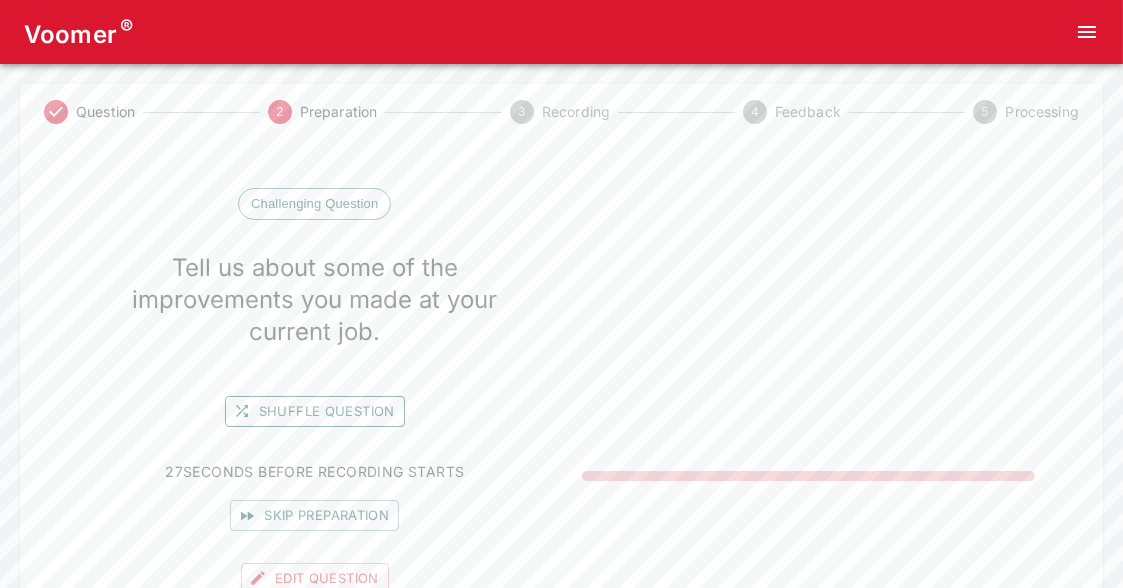 click on "Shuffle question" at bounding box center [315, 411] 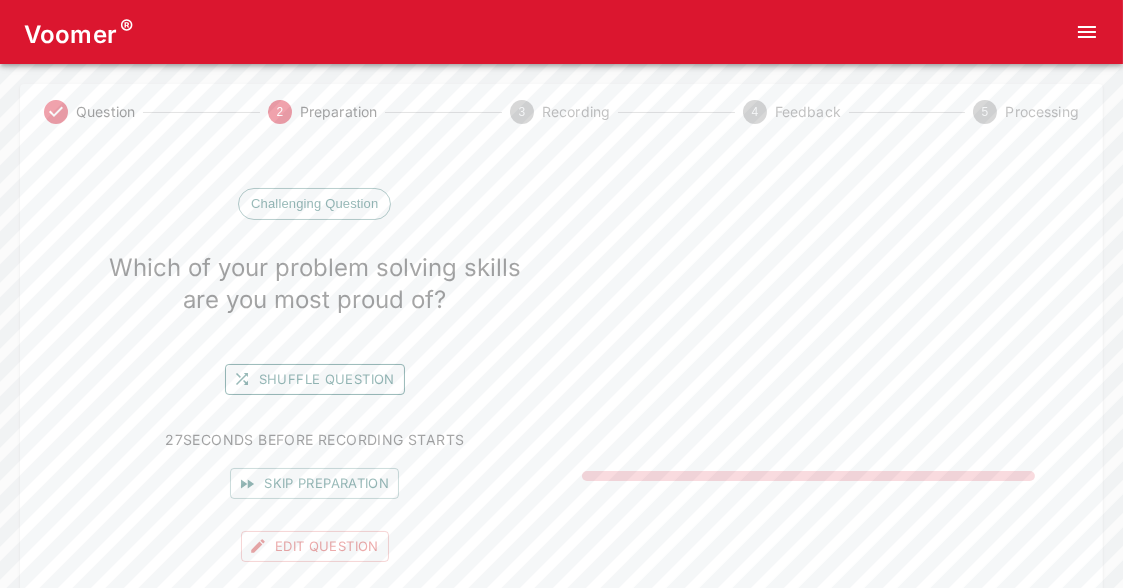 click on "Shuffle question" at bounding box center [315, 379] 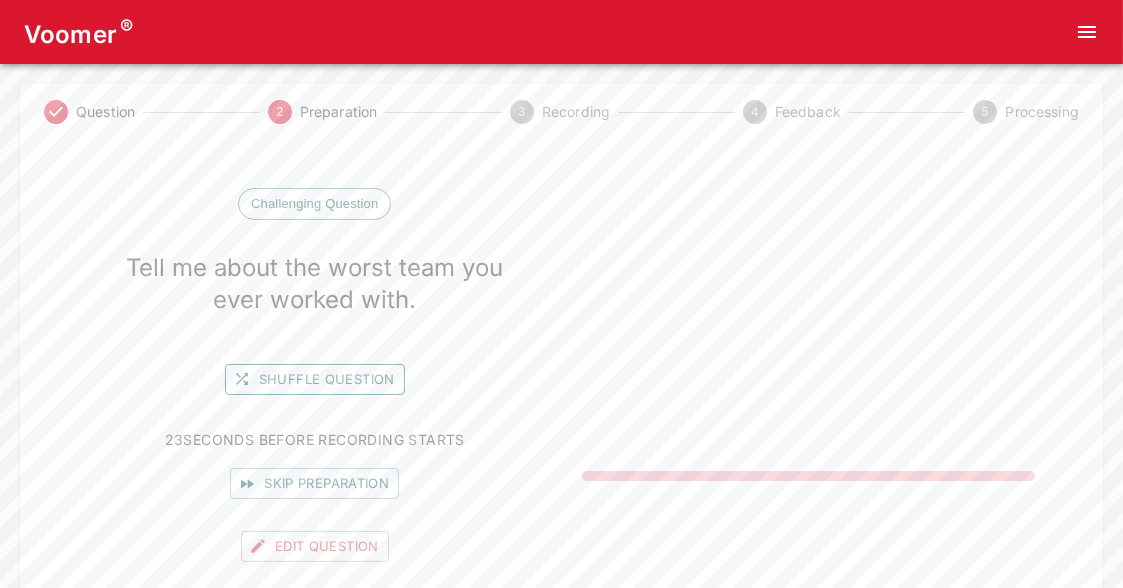 click on "Shuffle question" at bounding box center (315, 379) 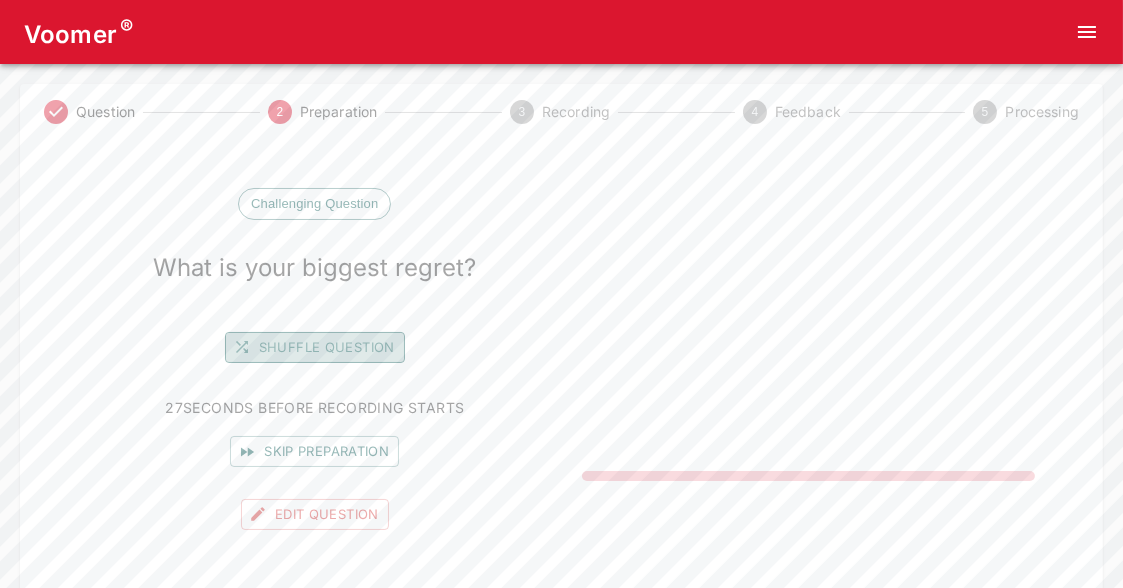 click on "Shuffle question" at bounding box center [315, 347] 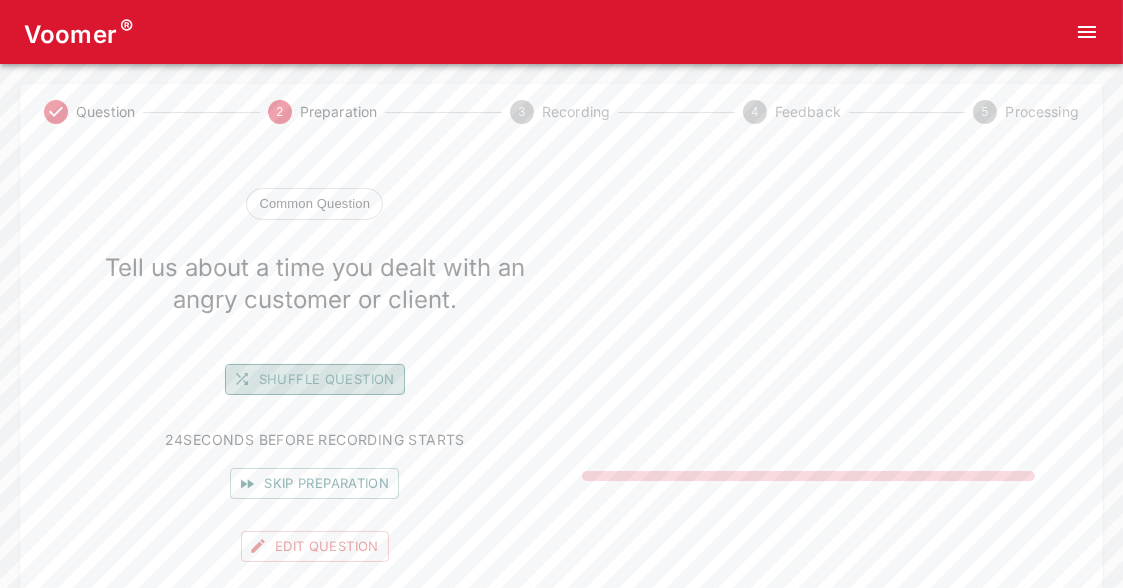 click on "Shuffle question" at bounding box center (315, 379) 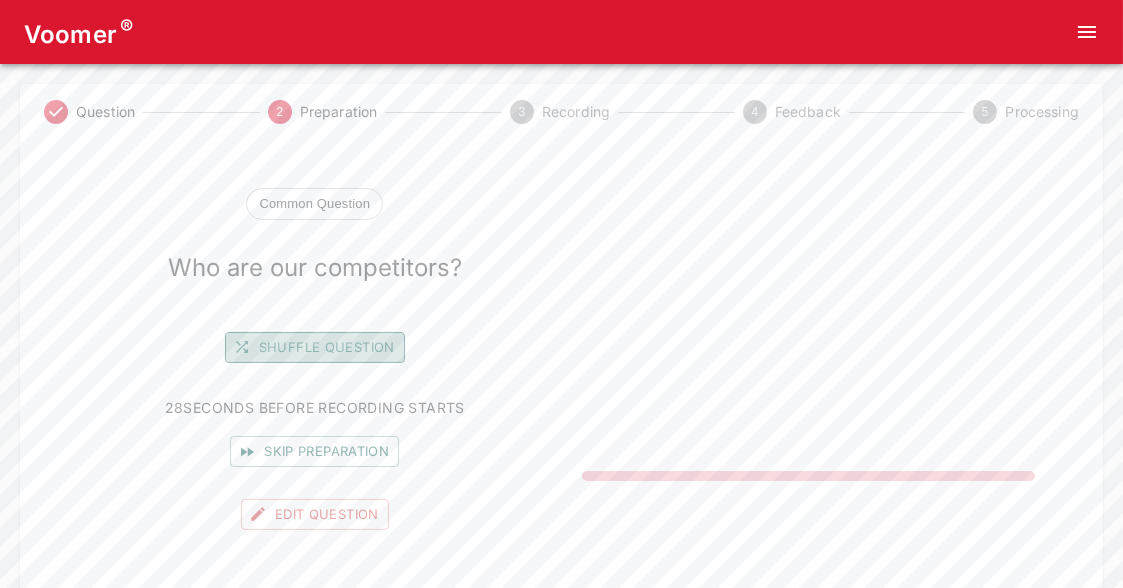 click on "Shuffle question" at bounding box center [315, 347] 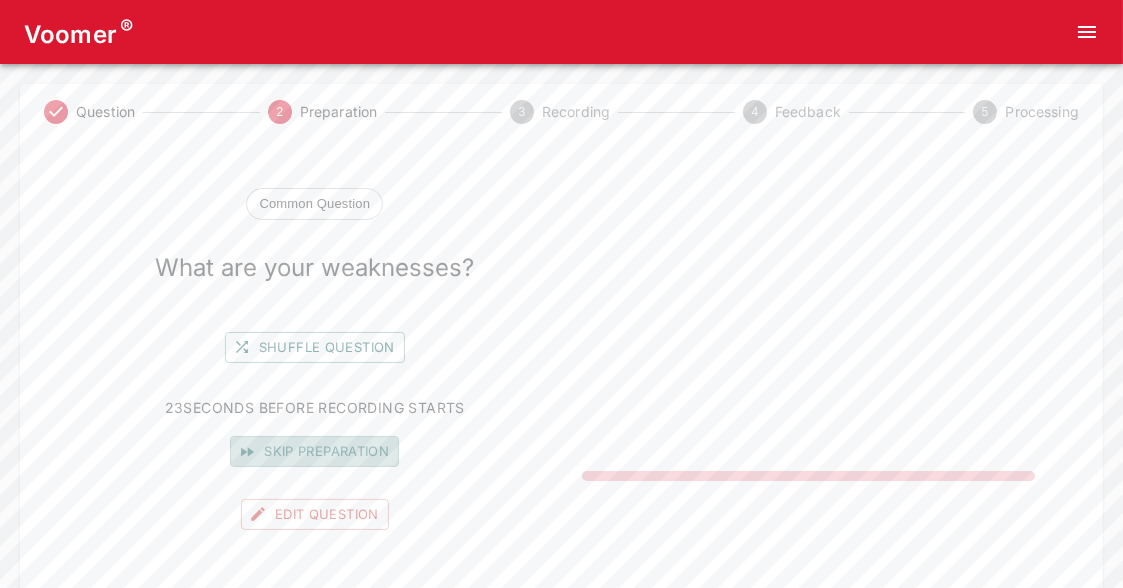 click on "Skip preparation" at bounding box center (314, 451) 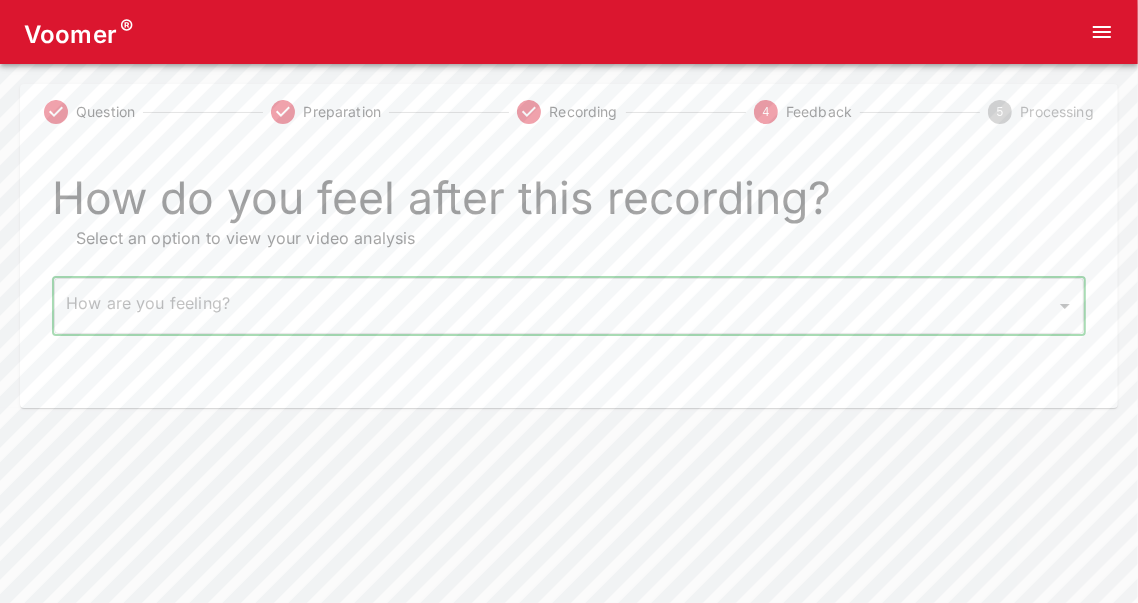 click on "Voomer ® Question Preparation Recording 4 Feedback 5 Processing How do you feel after this recording? Select an option to view your video analysis How are you feeling? ​ How are you feeling? Home Analysis Tokens: 0 Pricing Log Out" at bounding box center (569, 204) 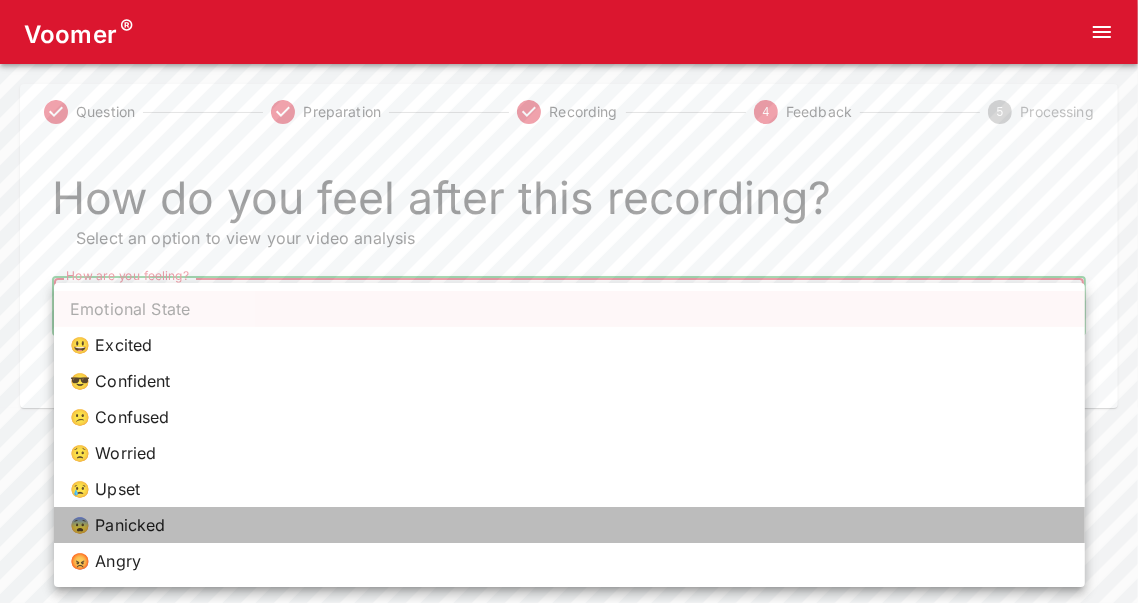 click on "😨 Panicked" at bounding box center (569, 525) 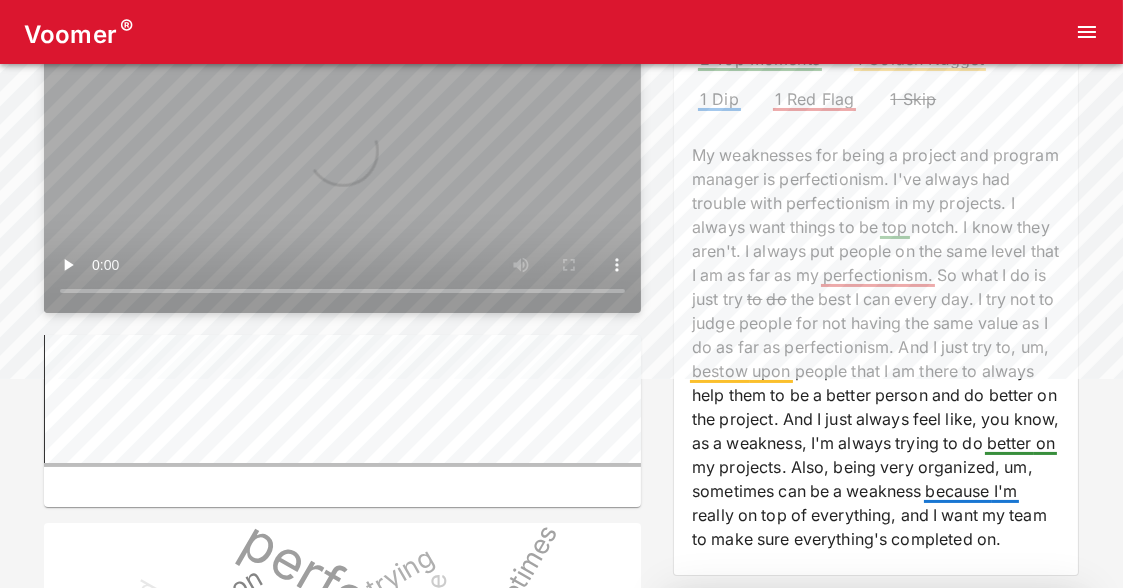 scroll, scrollTop: 277, scrollLeft: 0, axis: vertical 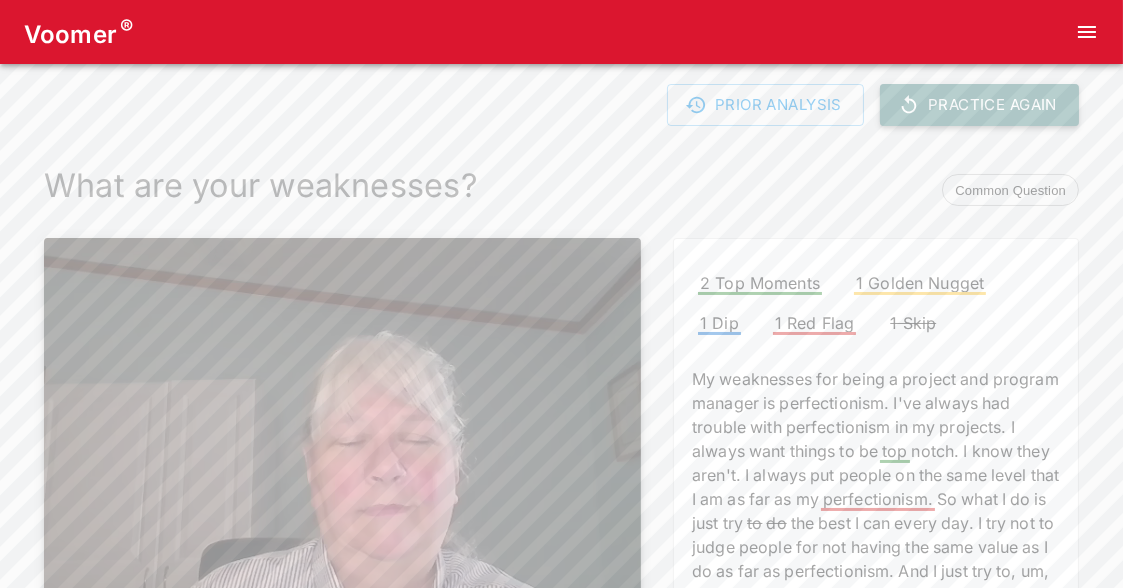 click on "Practice Again" at bounding box center (979, 105) 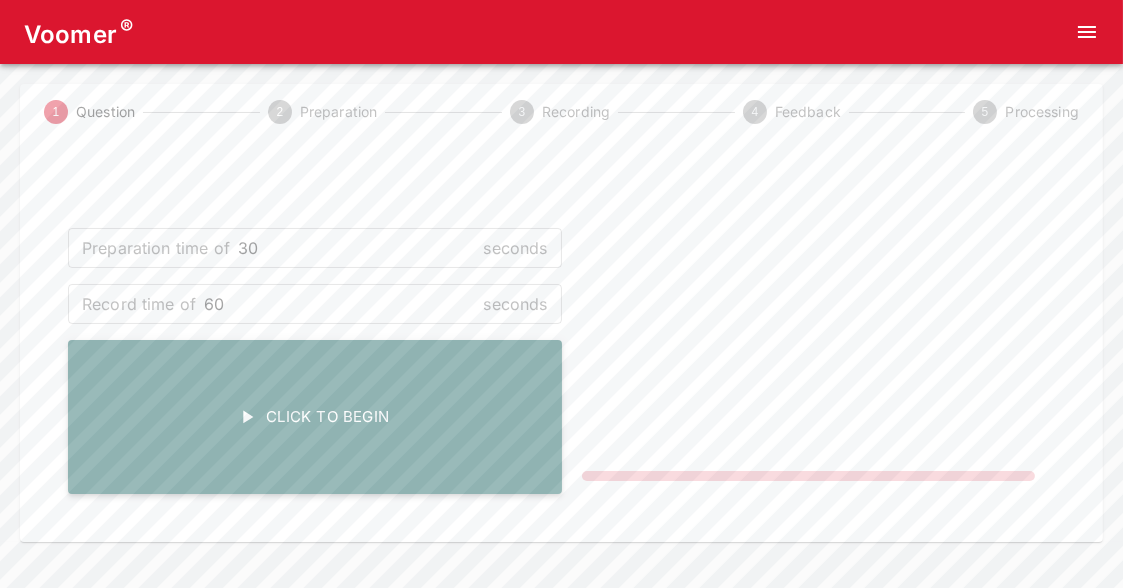 click on "Click To Begin" at bounding box center [315, 417] 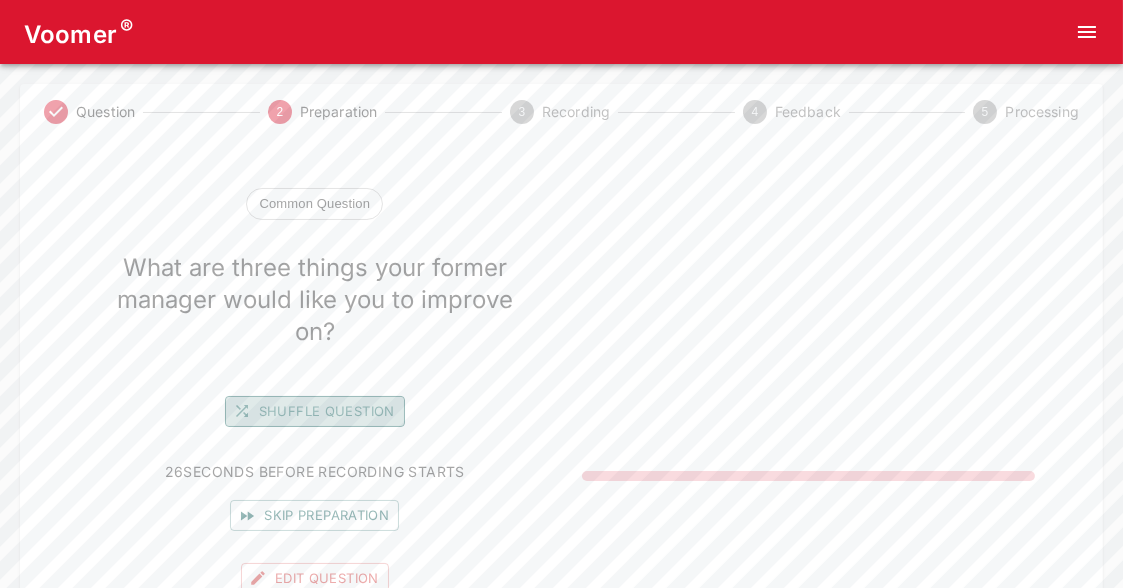 click on "Shuffle question" at bounding box center (315, 411) 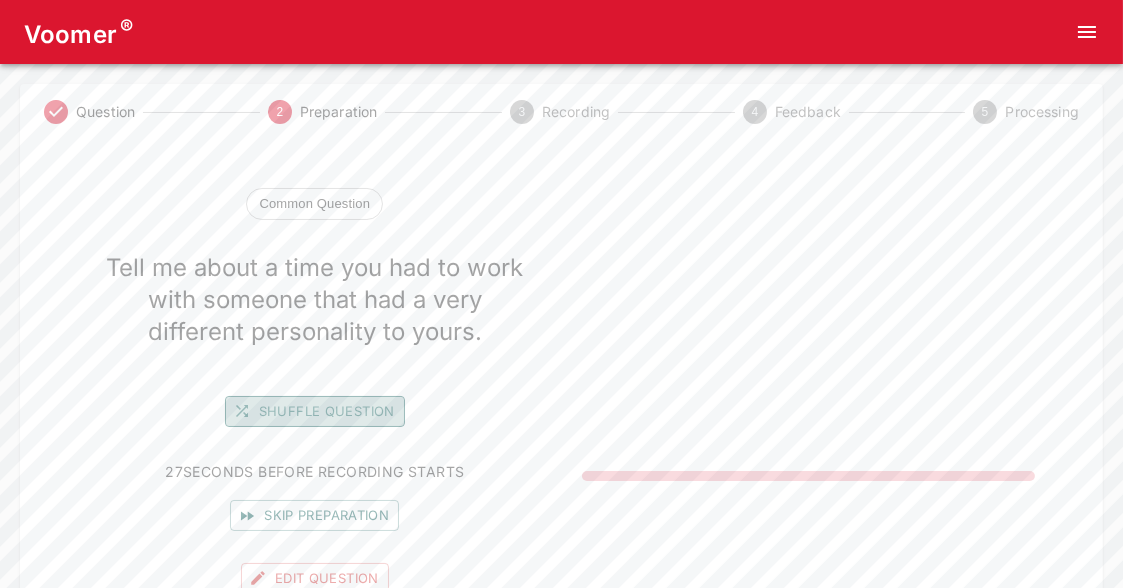click on "Shuffle question" at bounding box center (315, 411) 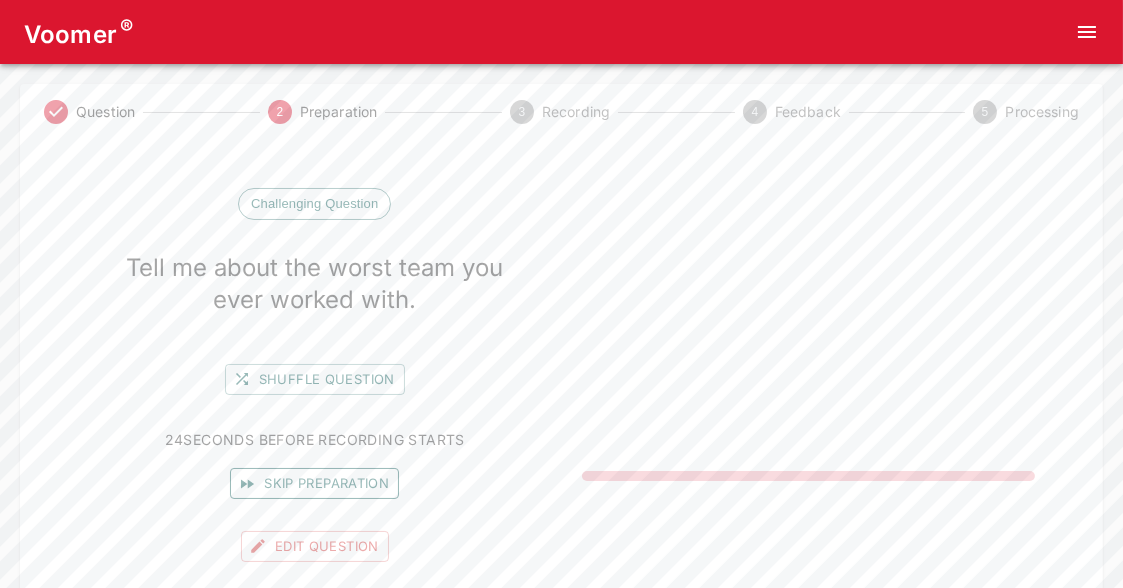 click on "Skip preparation" at bounding box center [314, 483] 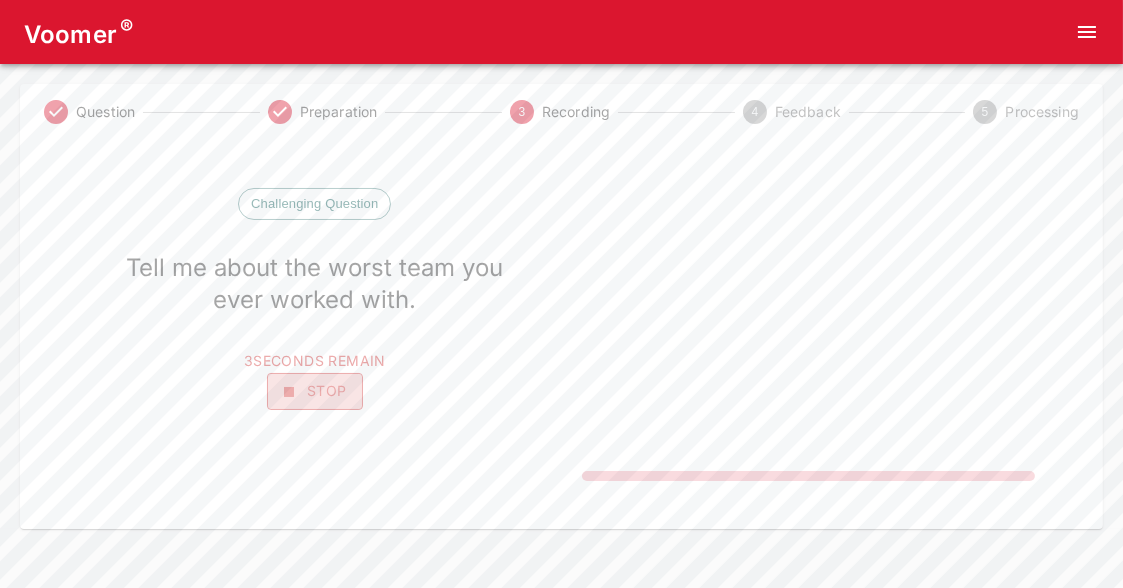 click on "Stop" at bounding box center (315, 391) 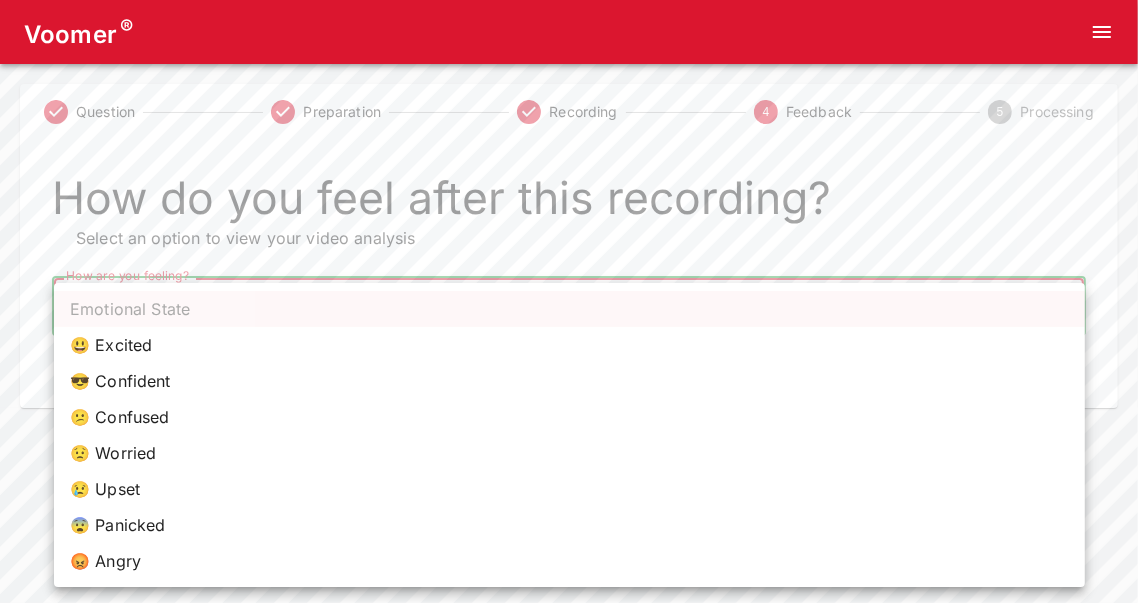 click on "Voomer ® Question Preparation Recording 4 Feedback 5 Processing How do you feel after this recording? Select an option to view your video analysis How are you feeling? ​ How are you feeling? Home Analysis Tokens: 0 Pricing Log Out Emotional State  😃 Excited  😎 Confident  😕 Confused 😟 Worried  😢 Upset  😨 Panicked  😡 Angry" at bounding box center [569, 204] 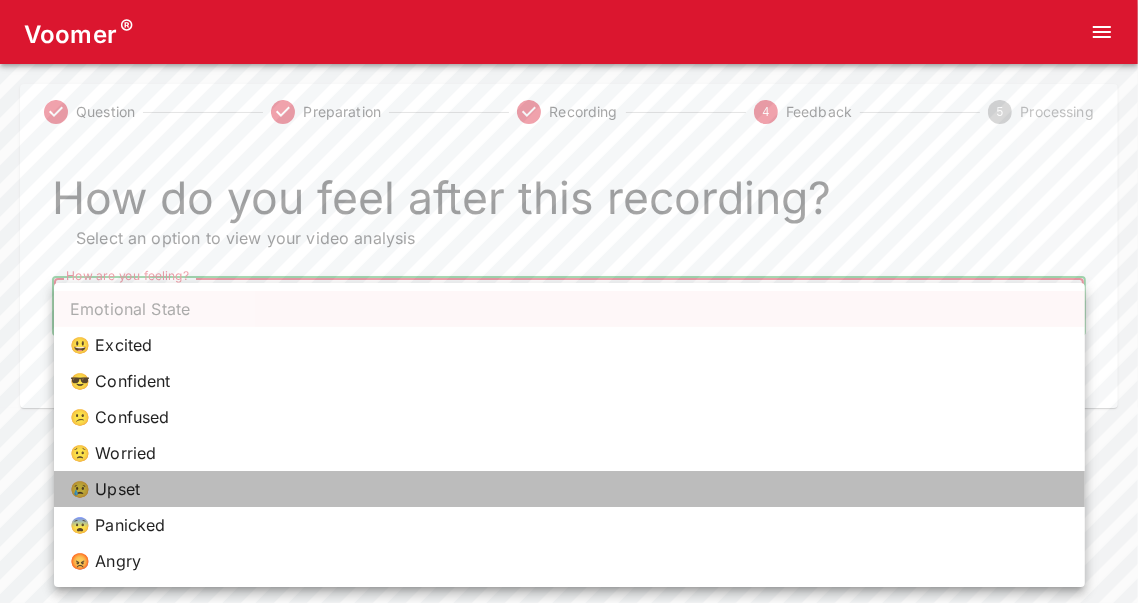 click on "😢 Upset" at bounding box center (569, 489) 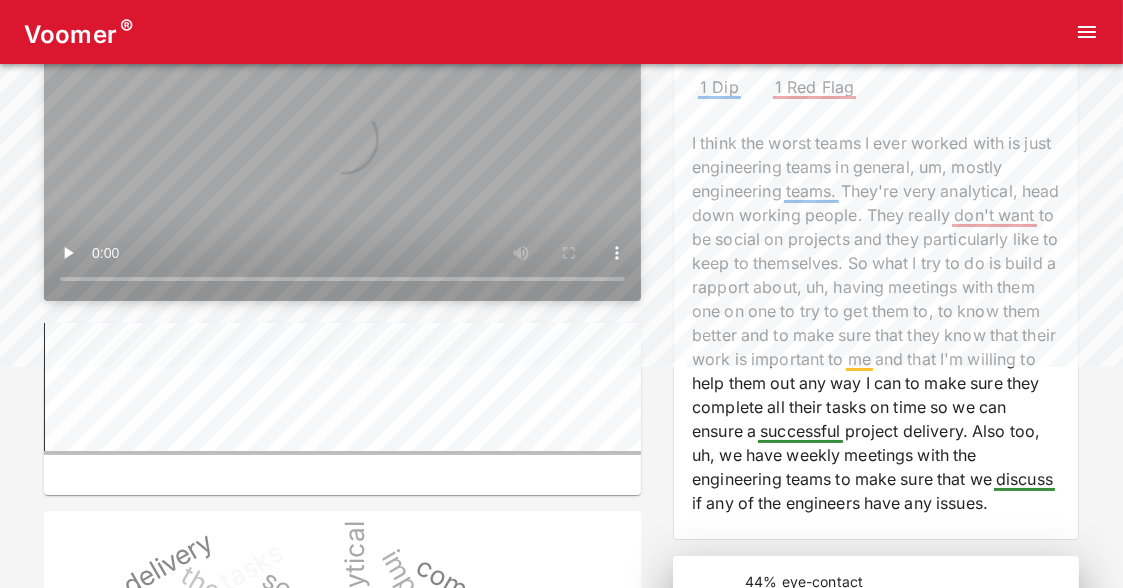 scroll, scrollTop: 249, scrollLeft: 0, axis: vertical 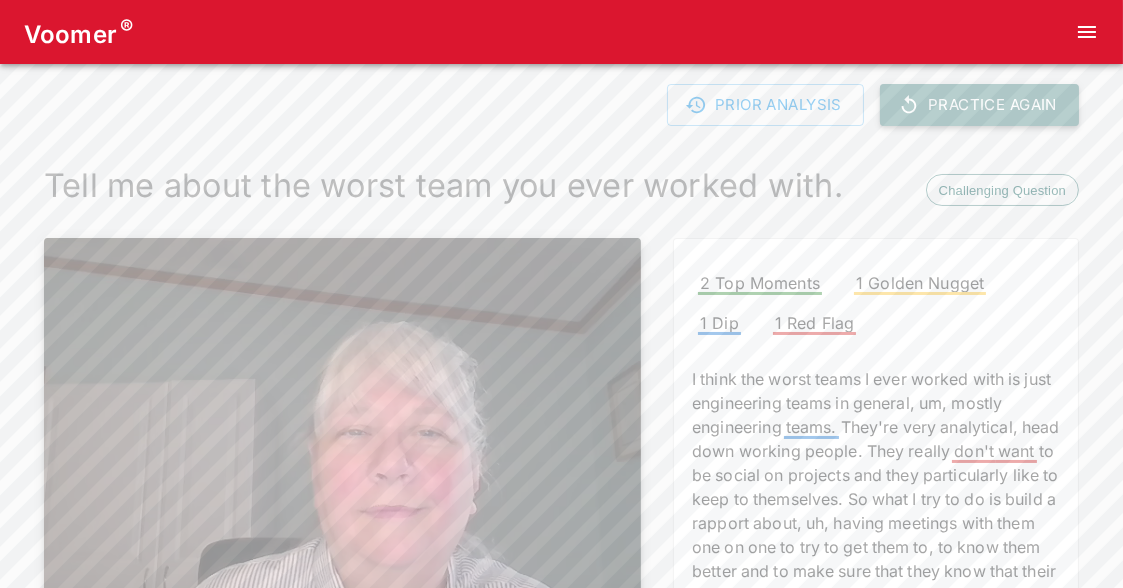 click on "Practice Again" at bounding box center [979, 105] 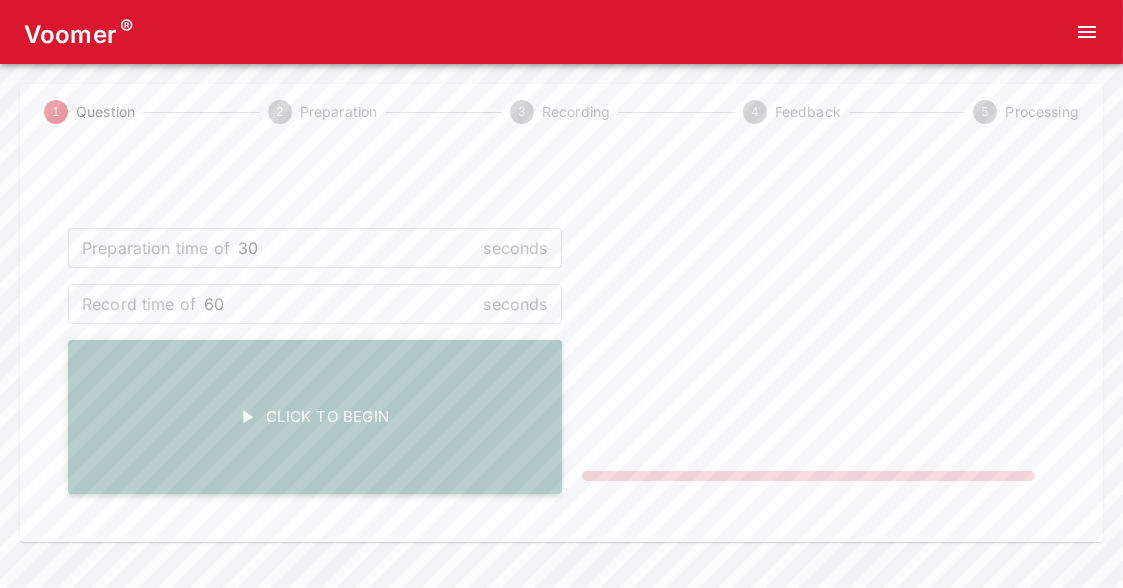click on "Click To Begin" at bounding box center [315, 417] 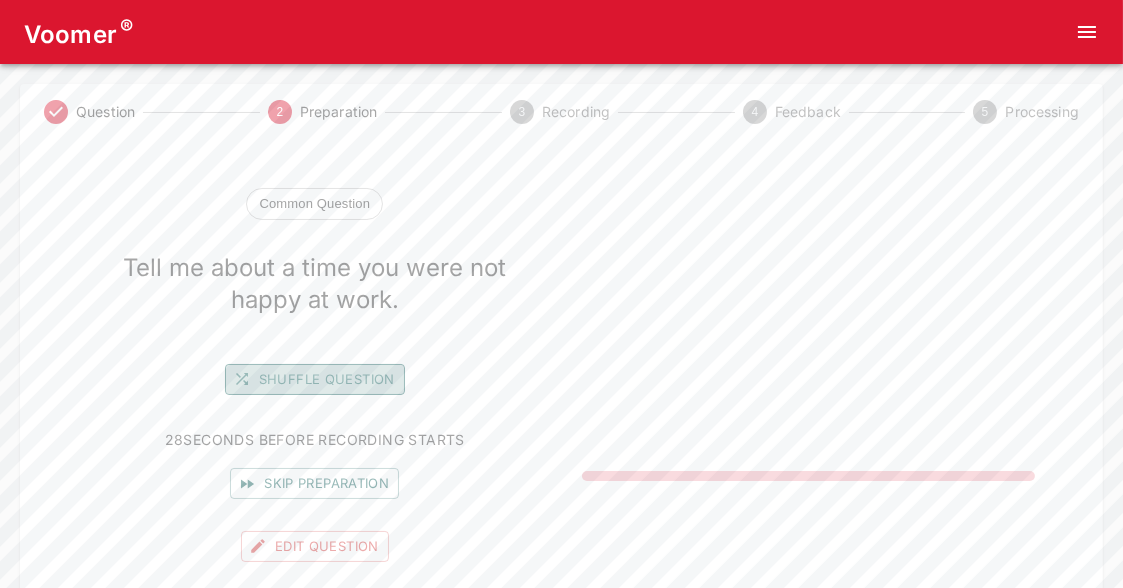 click on "Shuffle question" at bounding box center (315, 379) 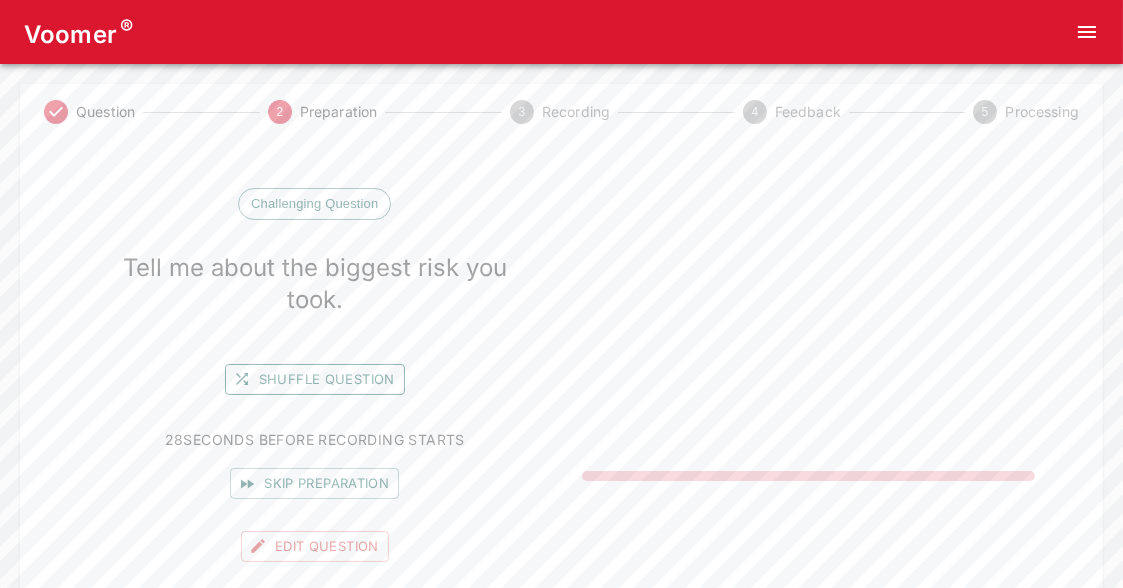 click on "Shuffle question" at bounding box center [315, 379] 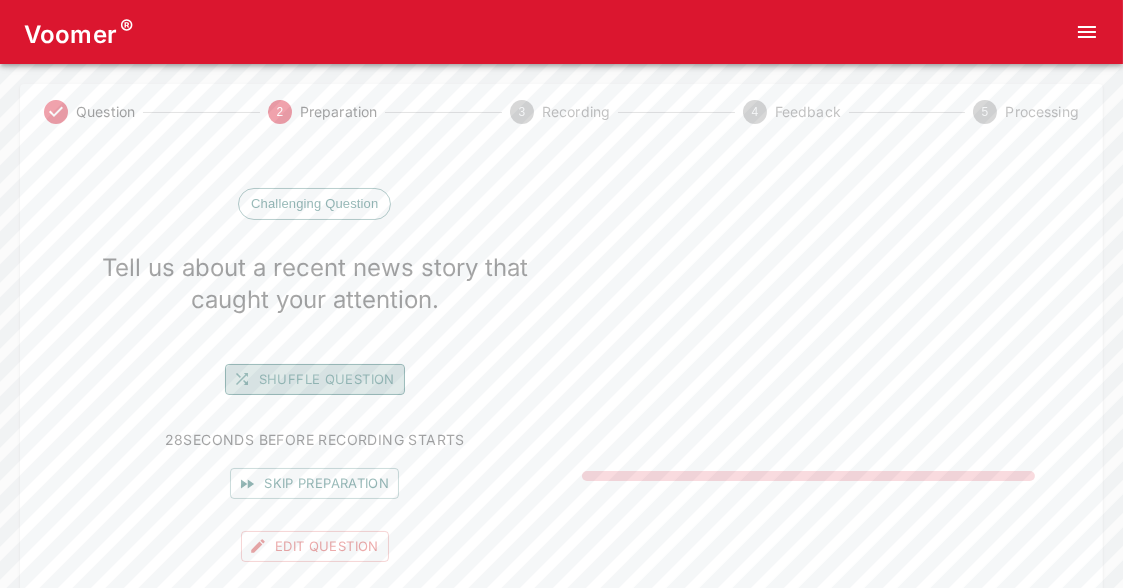 click on "Shuffle question" at bounding box center (315, 379) 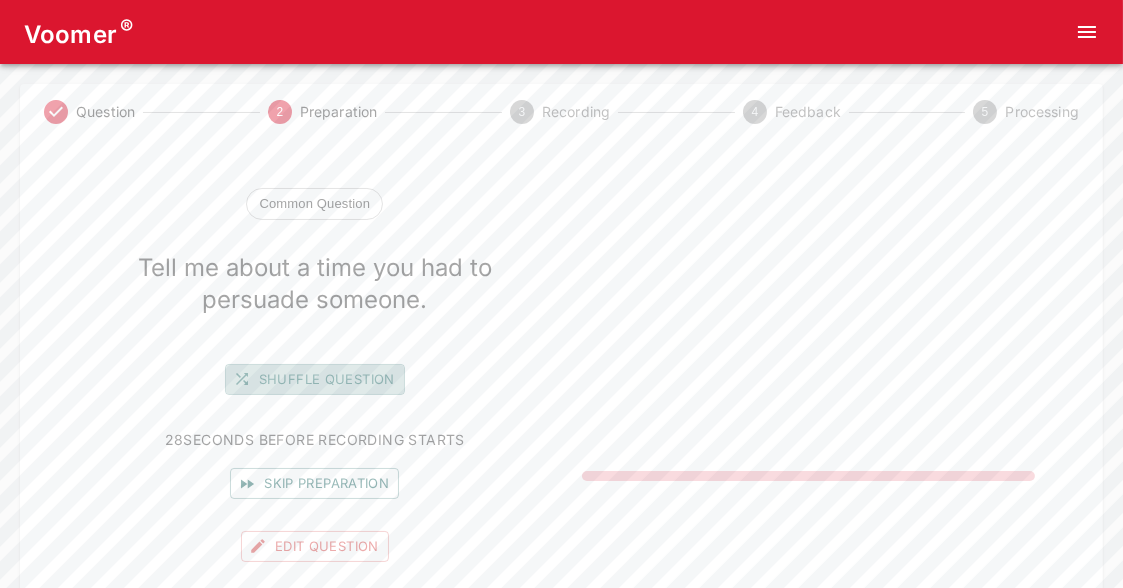 click on "Shuffle question" at bounding box center [315, 379] 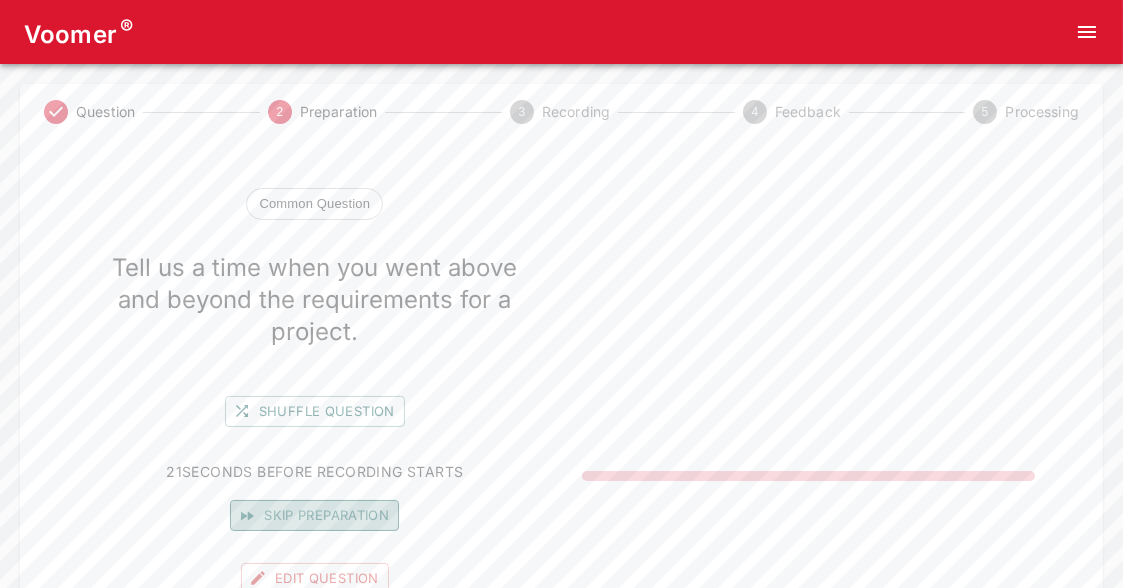 click on "Skip preparation" at bounding box center (314, 515) 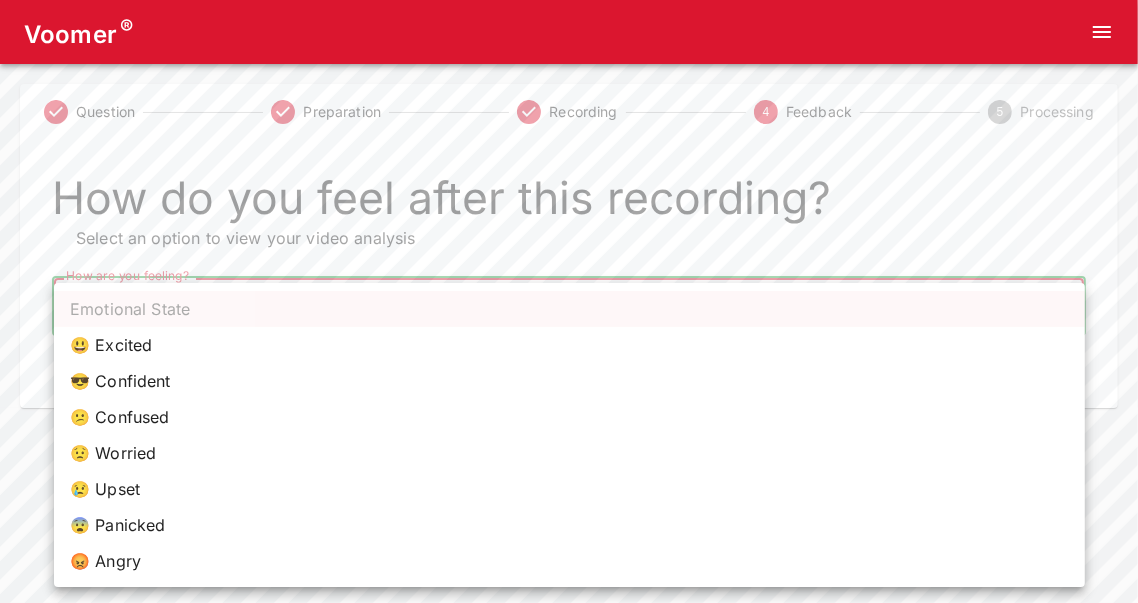 click on "Voomer ® Question Preparation Recording 4 Feedback 5 Processing How do you feel after this recording? Select an option to view your video analysis How are you feeling? ​ How are you feeling? Home Analysis Tokens: 0 Pricing Log Out Emotional State  😃 Excited  😎 Confident  😕 Confused 😟 Worried  😢 Upset  😨 Panicked  😡 Angry" at bounding box center (569, 204) 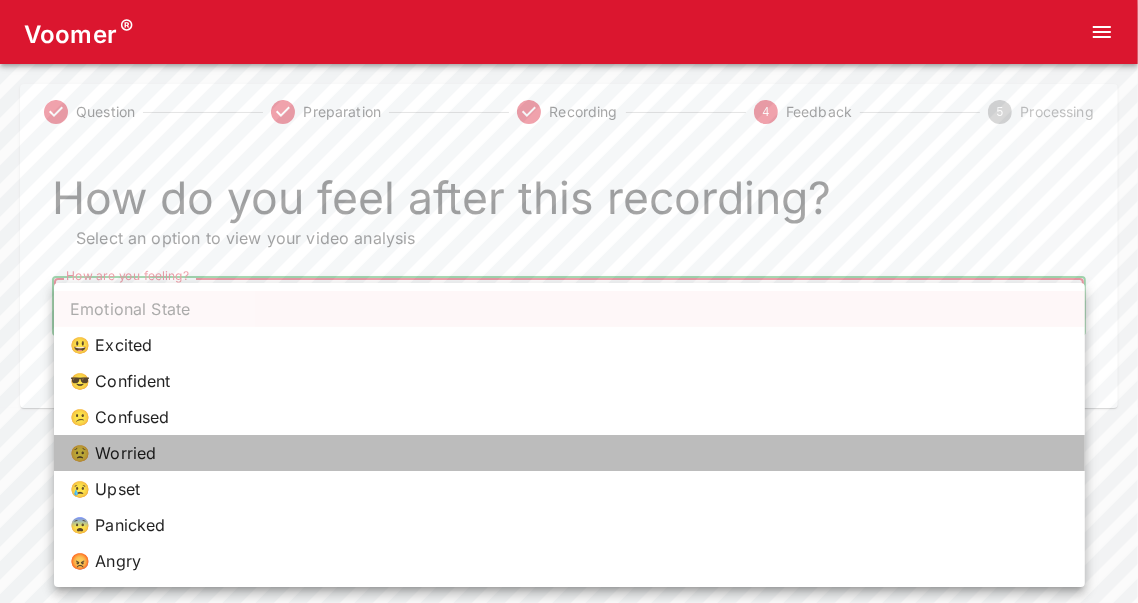 click on "😟 Worried" at bounding box center [569, 453] 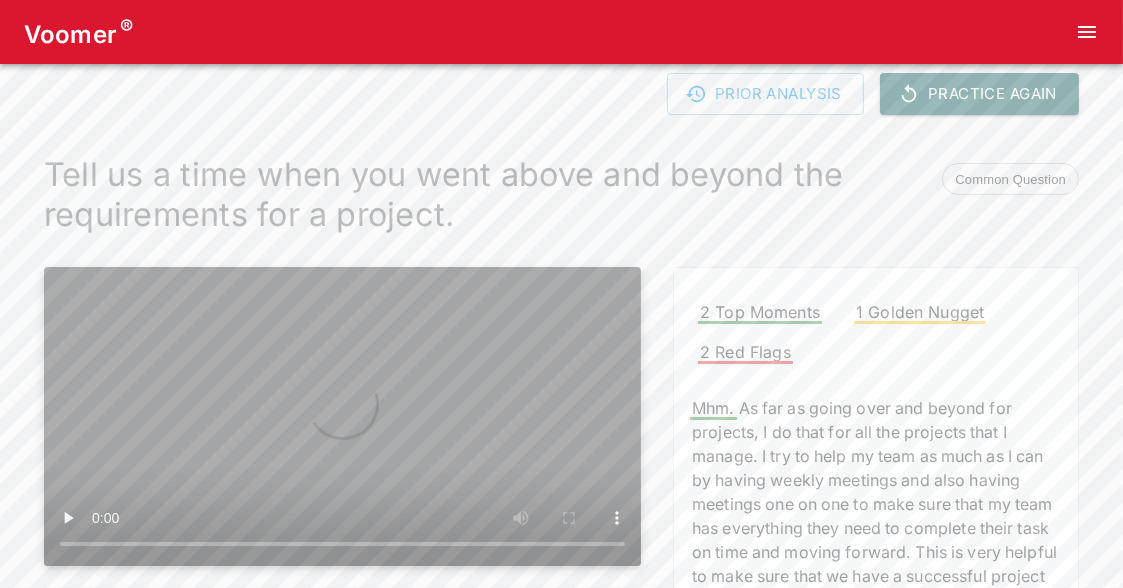 scroll, scrollTop: 0, scrollLeft: 0, axis: both 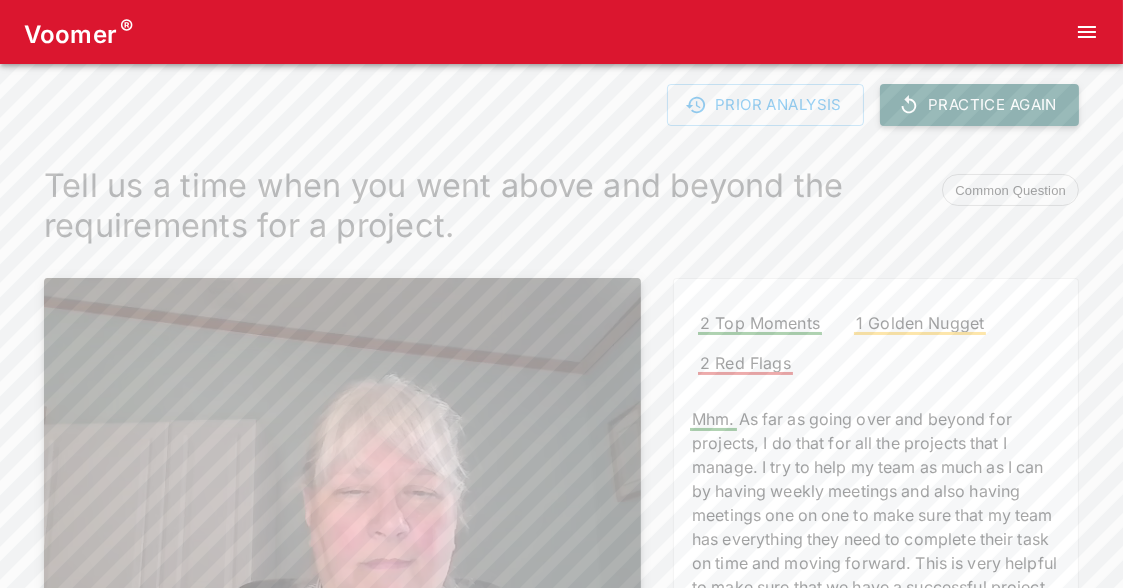 click on "Practice Again" at bounding box center [979, 105] 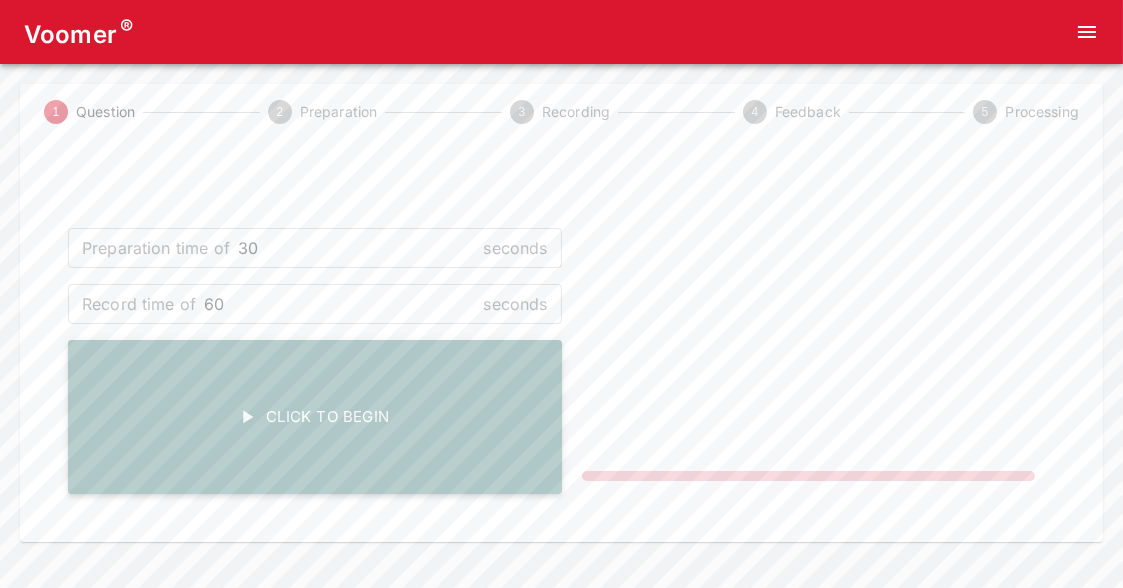 click on "Click To Begin" at bounding box center (315, 417) 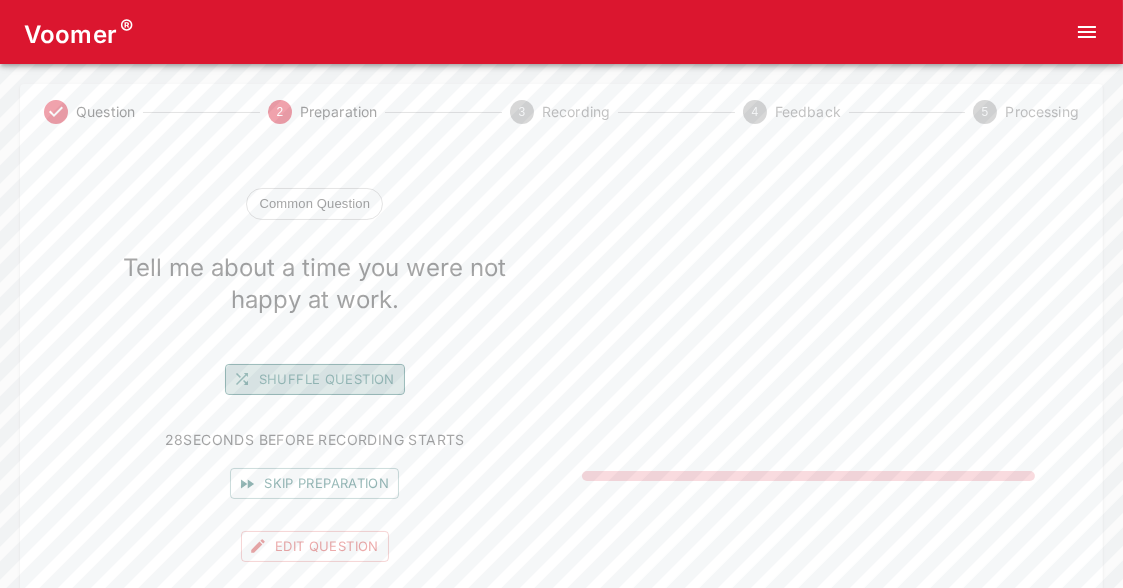 click on "Shuffle question" at bounding box center (315, 379) 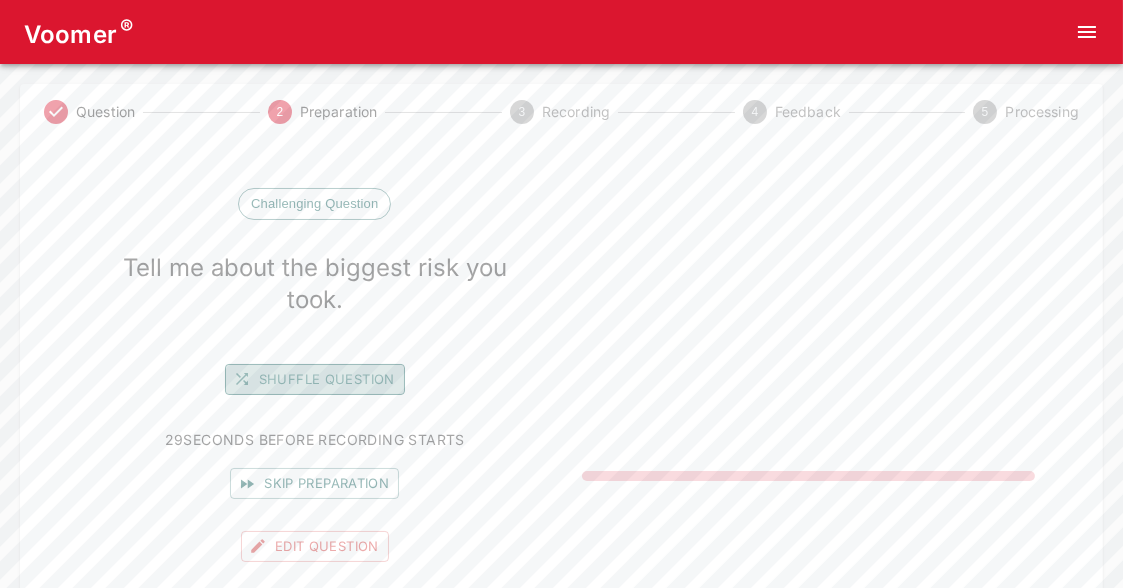 click on "Shuffle question" at bounding box center (315, 379) 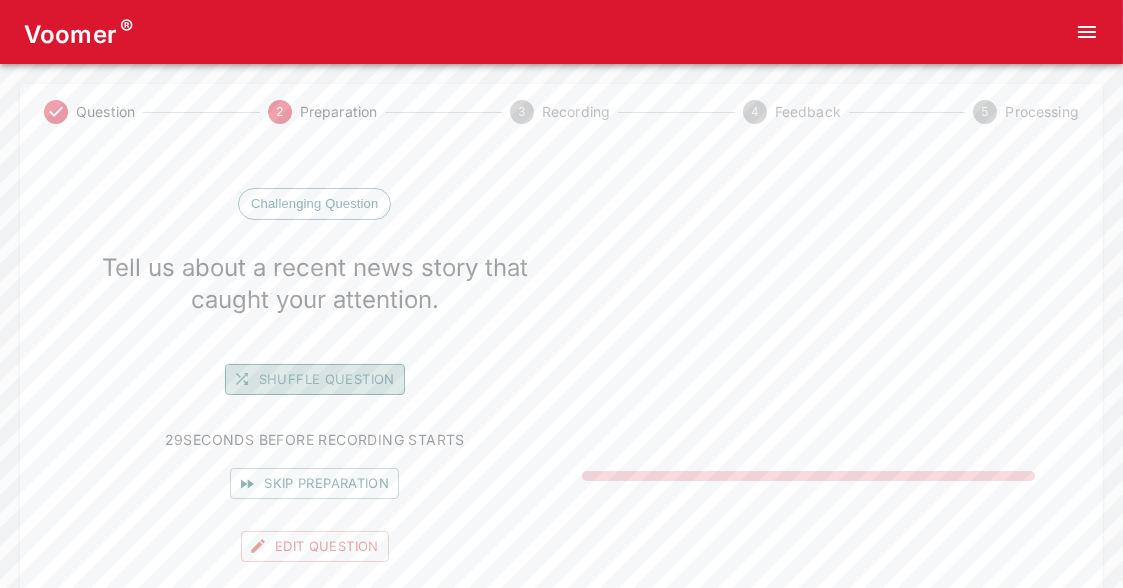 click on "Shuffle question" at bounding box center [315, 379] 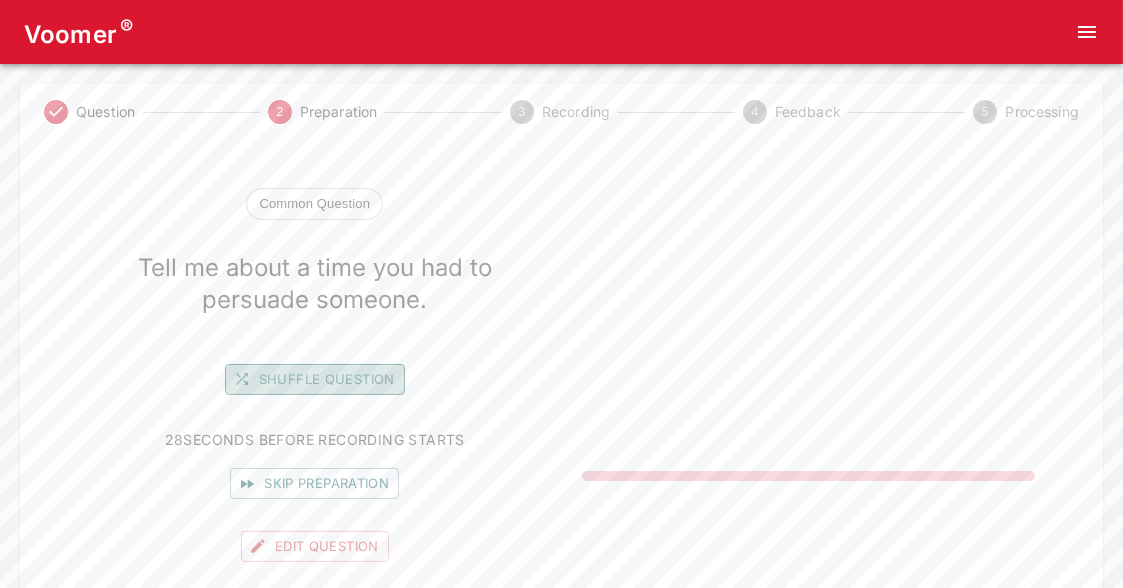 click on "Shuffle question" at bounding box center [315, 379] 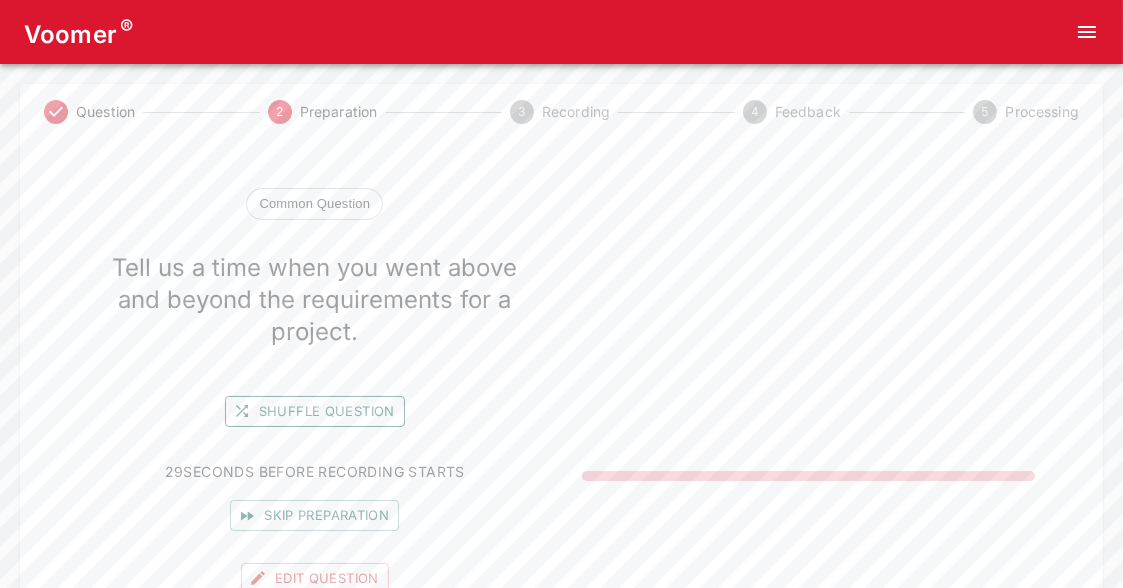 click on "Shuffle question" at bounding box center [315, 411] 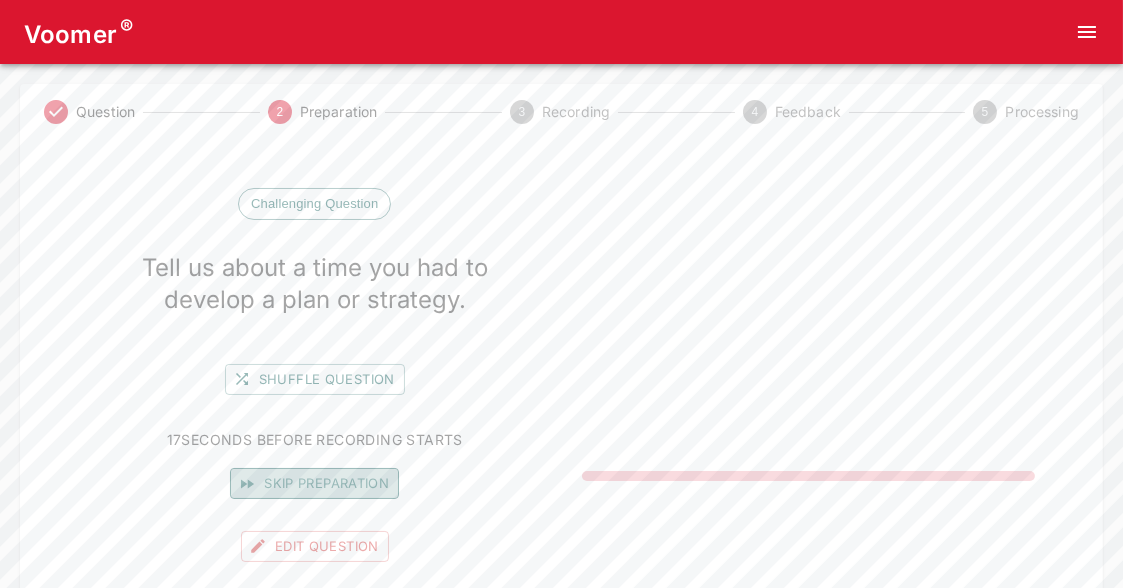 click on "Skip preparation" at bounding box center (314, 483) 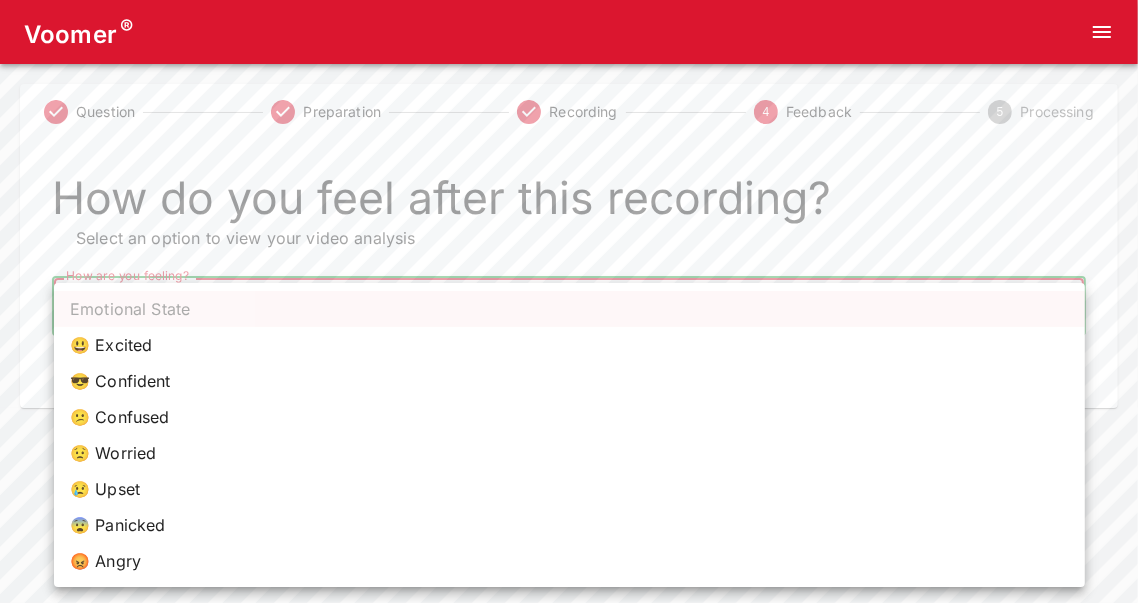 click on "Voomer ® Question Preparation Recording 4 Feedback 5 Processing How do you feel after this recording? Select an option to view your video analysis How are you feeling? ​ How are you feeling? Home Analysis Tokens: 0 Pricing Log Out Emotional State  😃 Excited  😎 Confident  😕 Confused 😟 Worried  😢 Upset  😨 Panicked  😡 Angry" at bounding box center (569, 204) 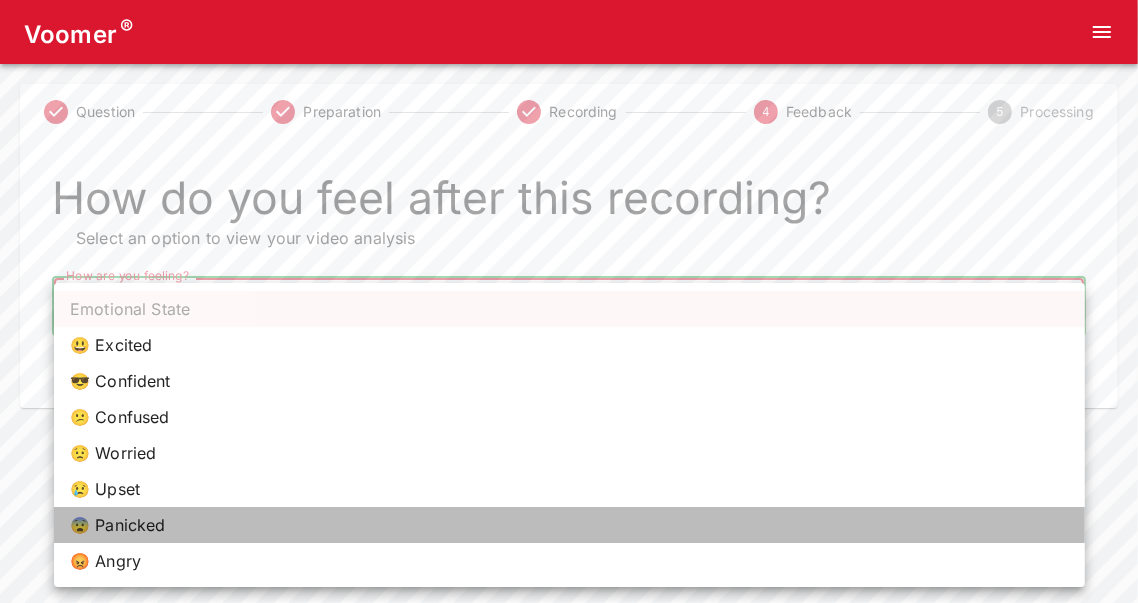 click on "😨 Panicked" at bounding box center (569, 525) 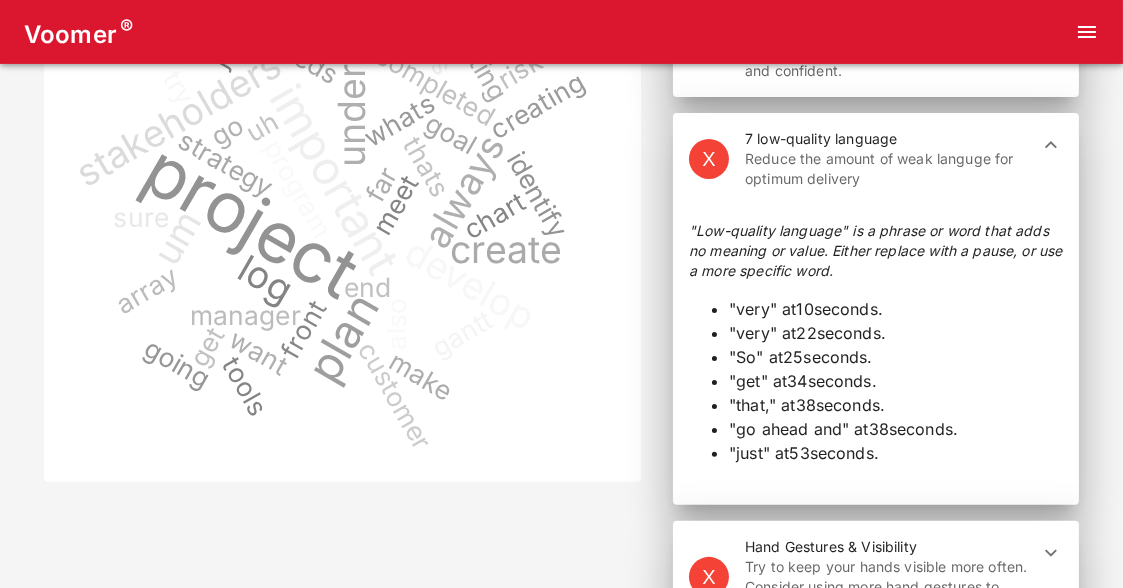 scroll, scrollTop: 844, scrollLeft: 0, axis: vertical 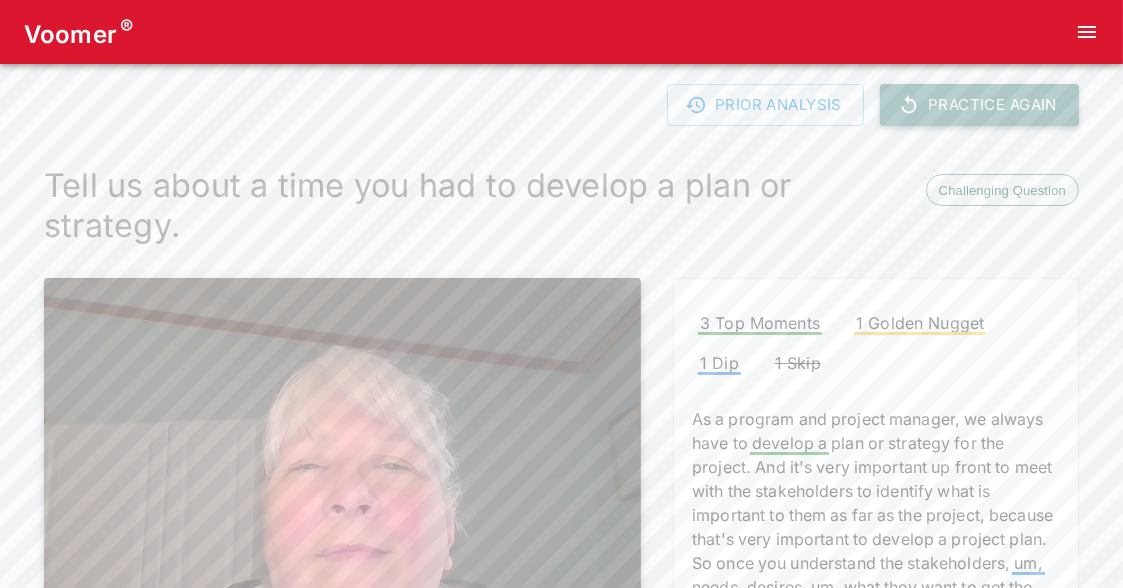click on "Practice Again" at bounding box center (979, 105) 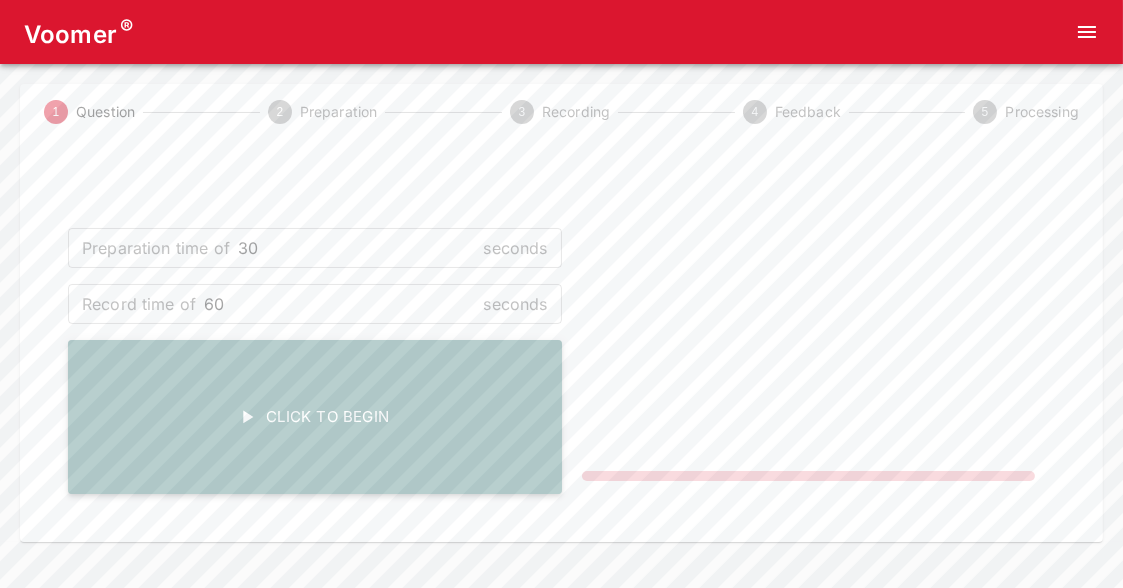 click on "Click To Begin" at bounding box center [315, 417] 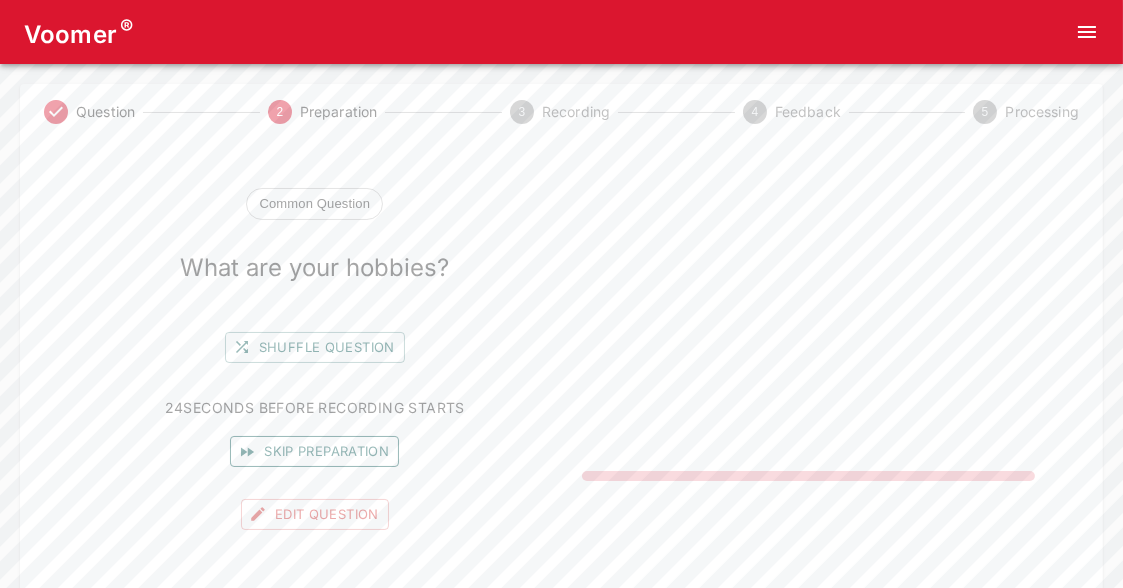 click on "Skip preparation" at bounding box center (314, 451) 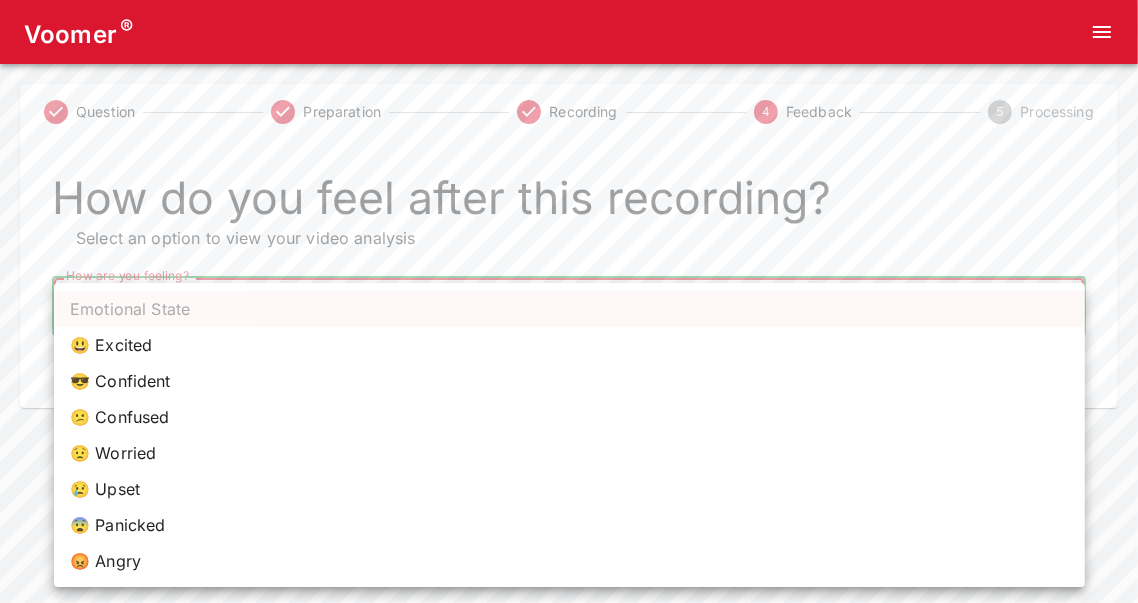click on "Voomer ® Question Preparation Recording 4 Feedback 5 Processing How do you feel after this recording? Select an option to view your video analysis How are you feeling? ​ How are you feeling? Home Analysis Tokens: 0 Pricing Log Out Emotional State  😃 Excited  😎 Confident  😕 Confused 😟 Worried  😢 Upset  😨 Panicked  😡 Angry" at bounding box center [569, 204] 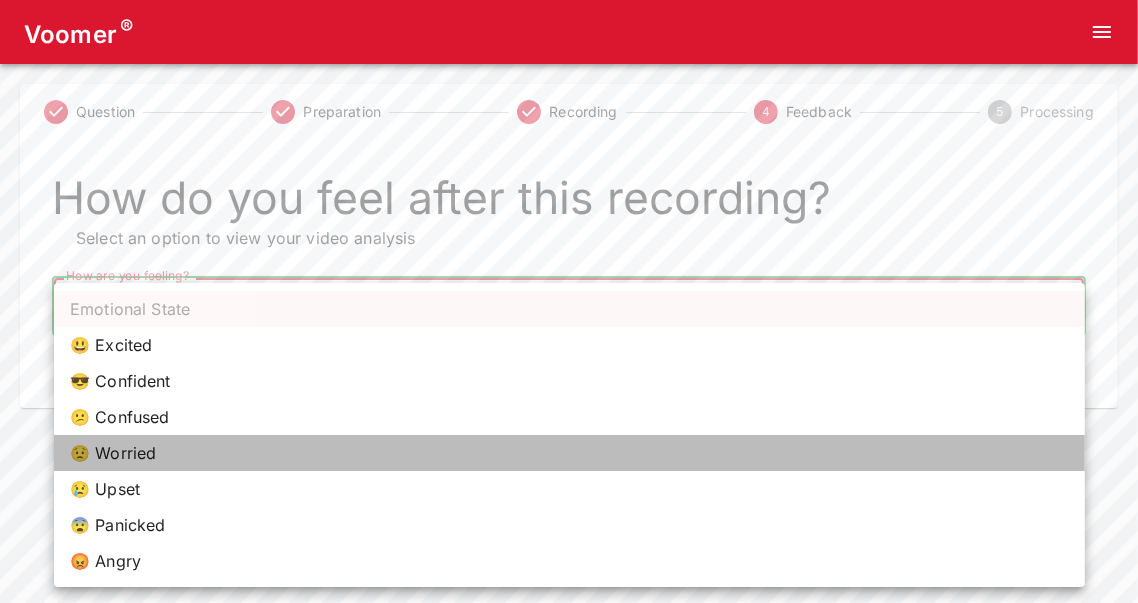 click on "😟 Worried" at bounding box center (569, 453) 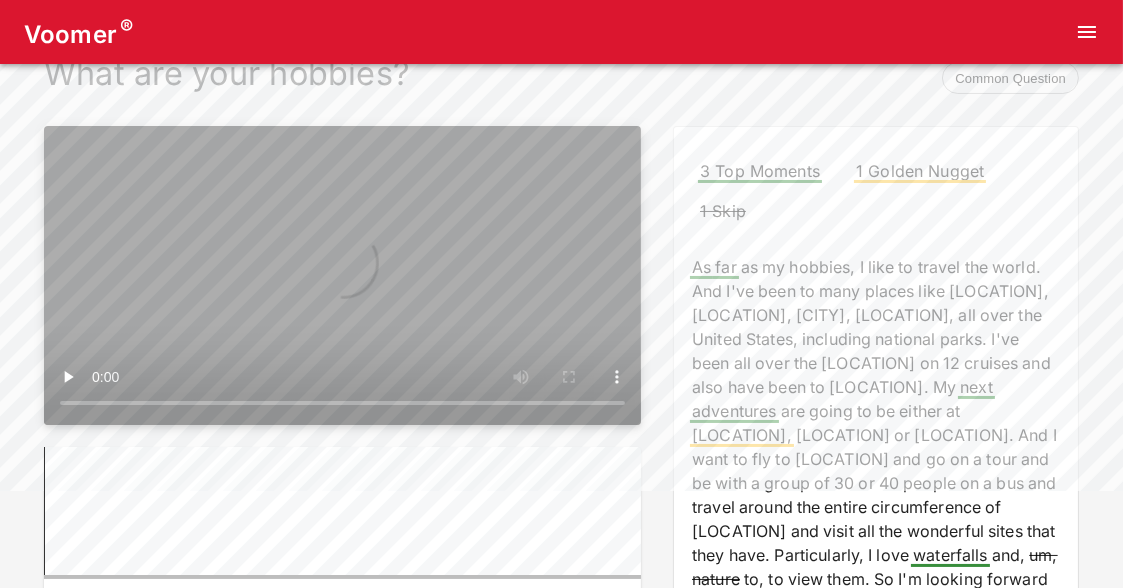 scroll, scrollTop: 141, scrollLeft: 0, axis: vertical 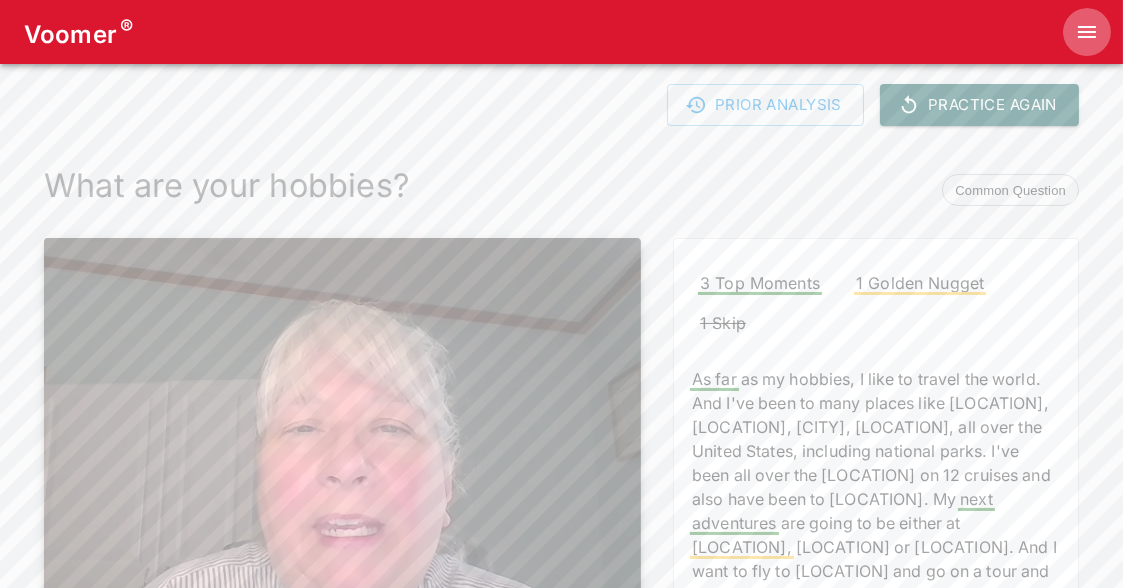 click at bounding box center (1087, 32) 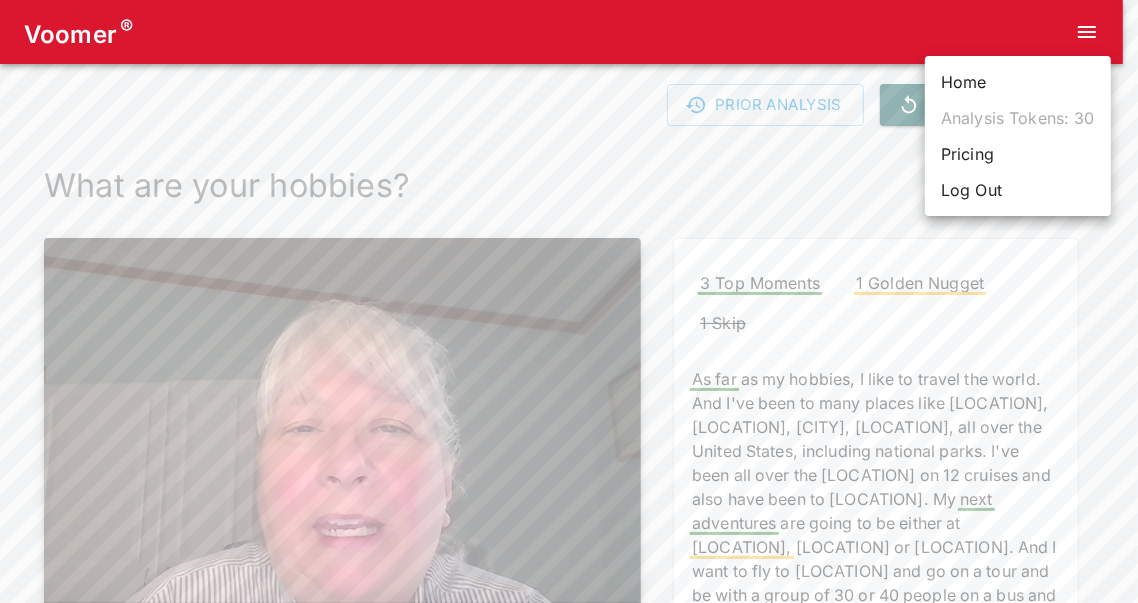 click on "Home" at bounding box center (1018, 82) 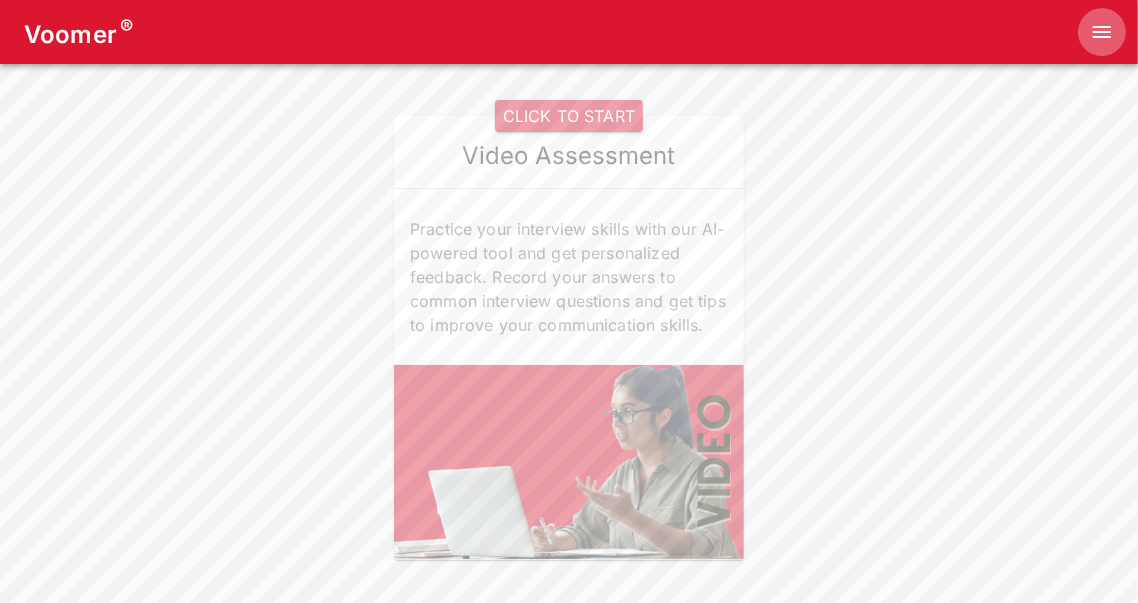 click at bounding box center (1102, 32) 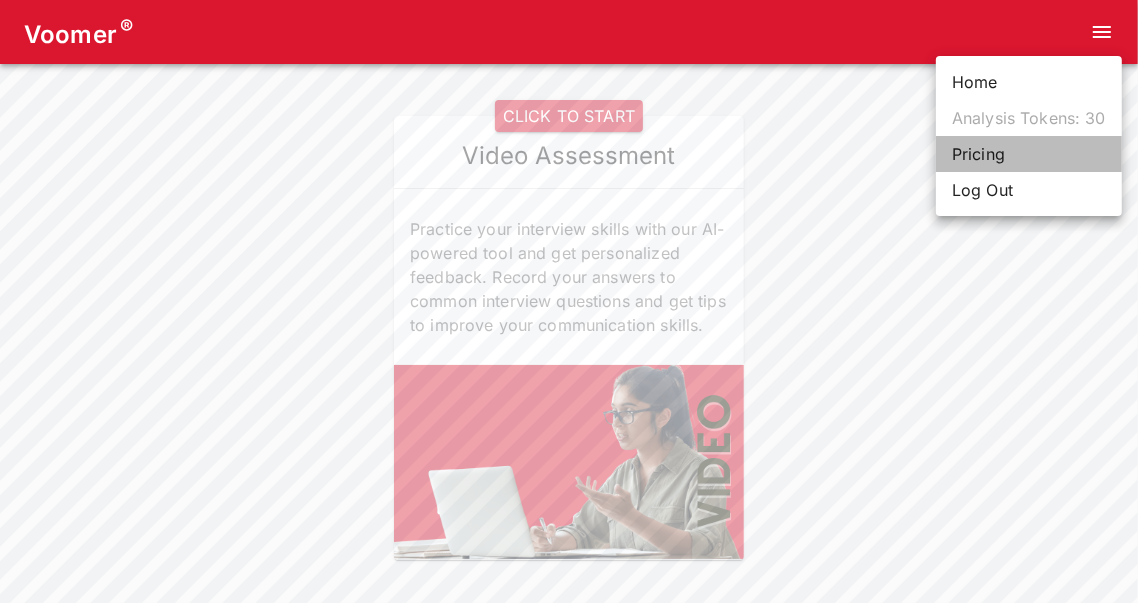 click on "Pricing" at bounding box center (1029, 154) 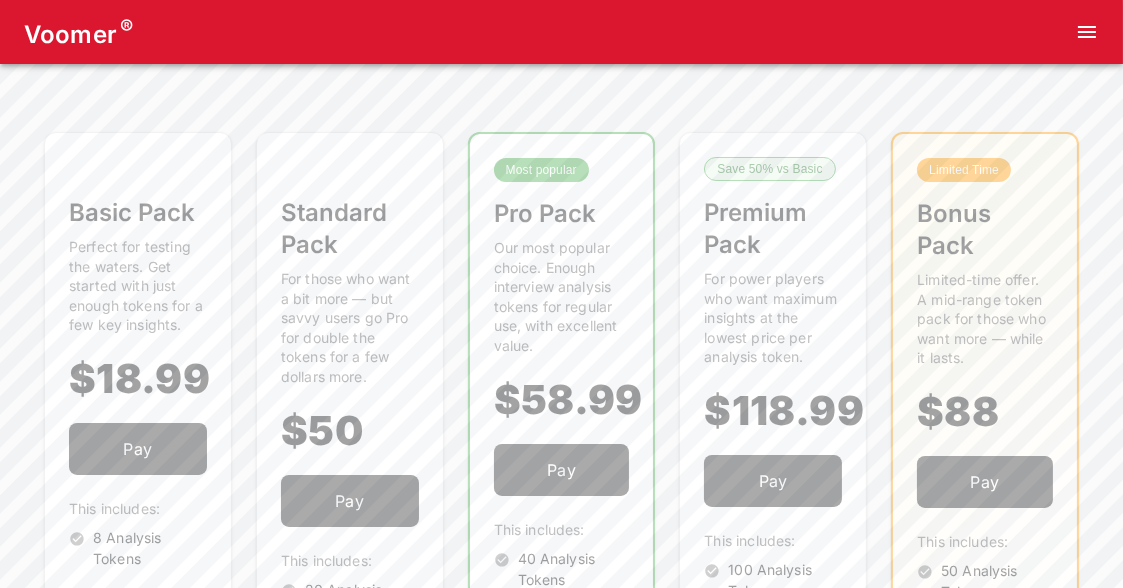 click at bounding box center [1087, 32] 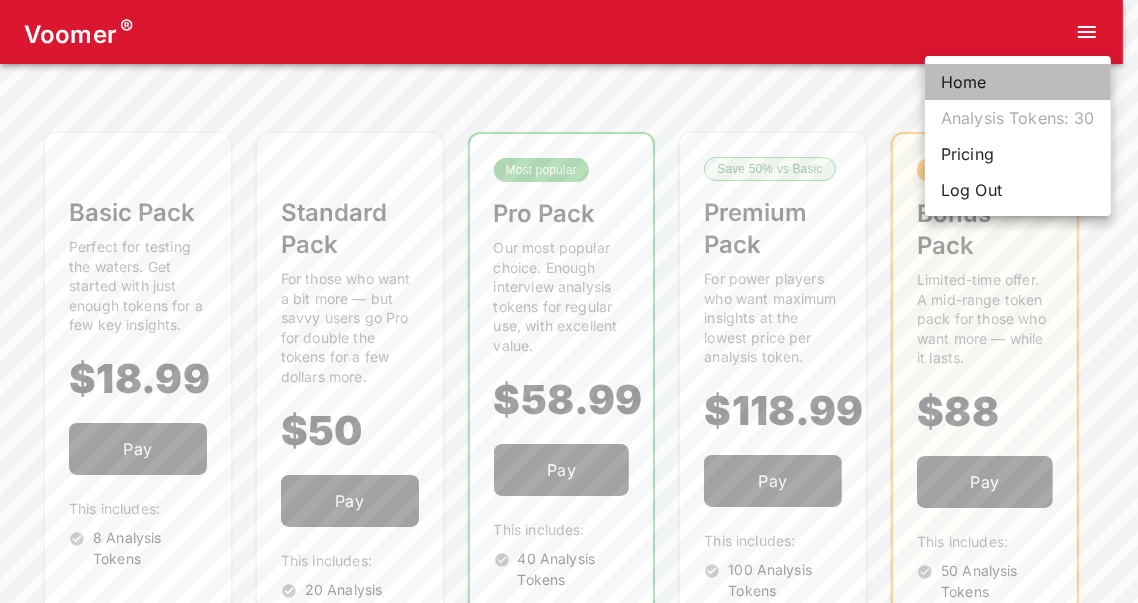 click on "Home" at bounding box center [1018, 82] 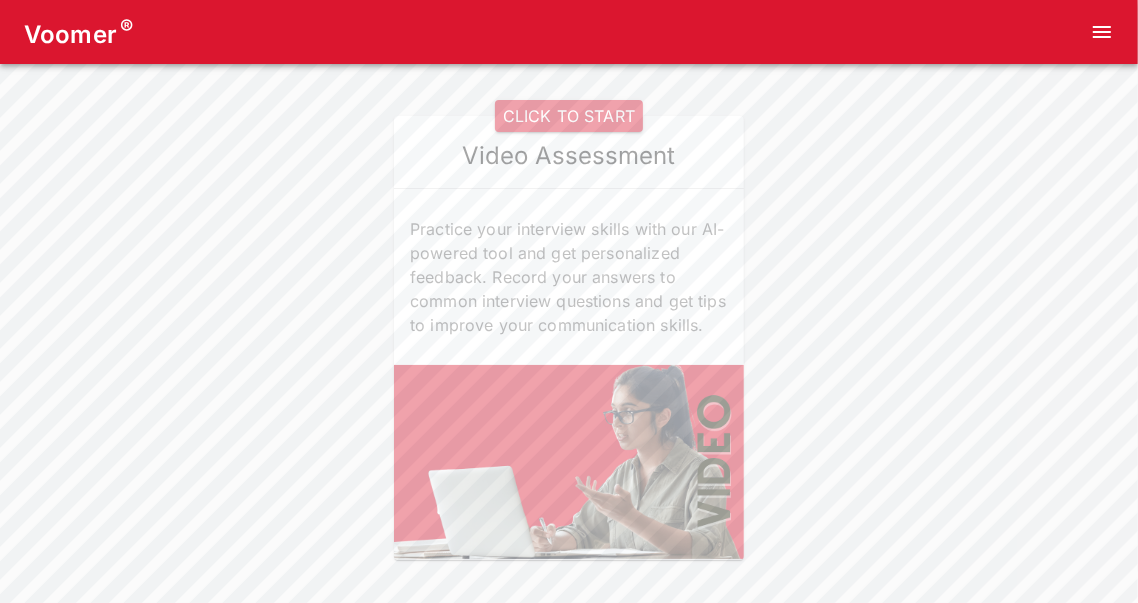 click on "CLICK TO START" at bounding box center (569, 116) 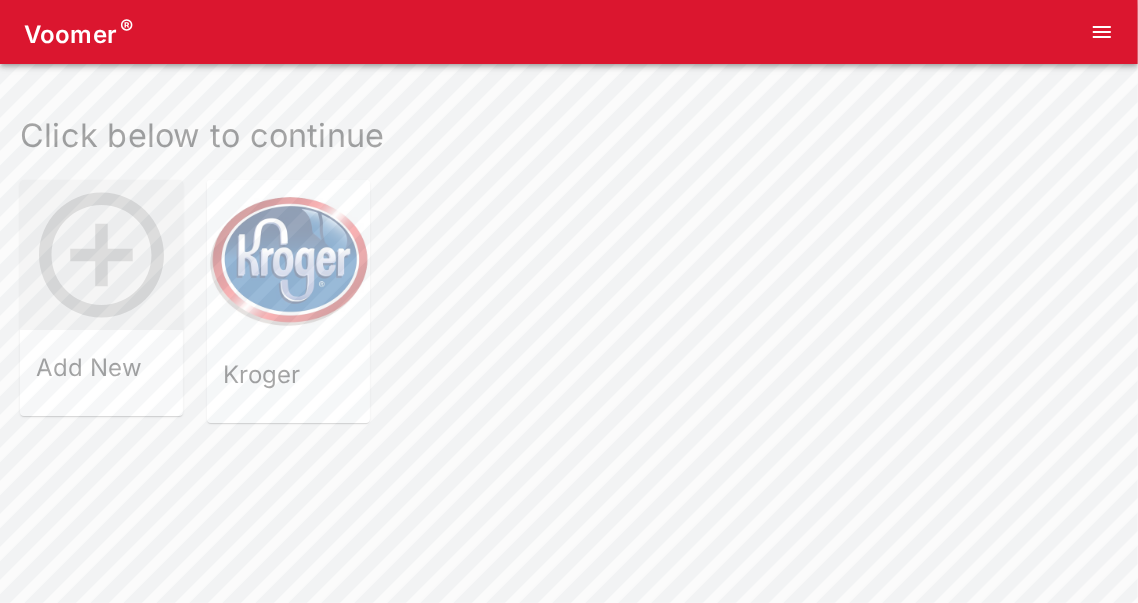 click at bounding box center (288, 261) 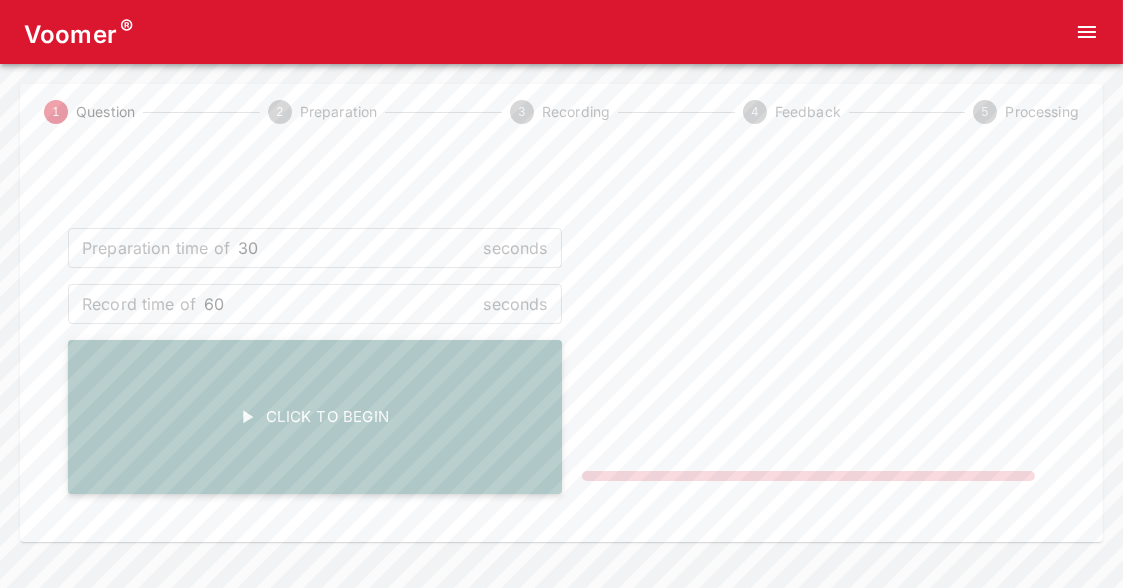 click on "Click To Begin" at bounding box center [315, 417] 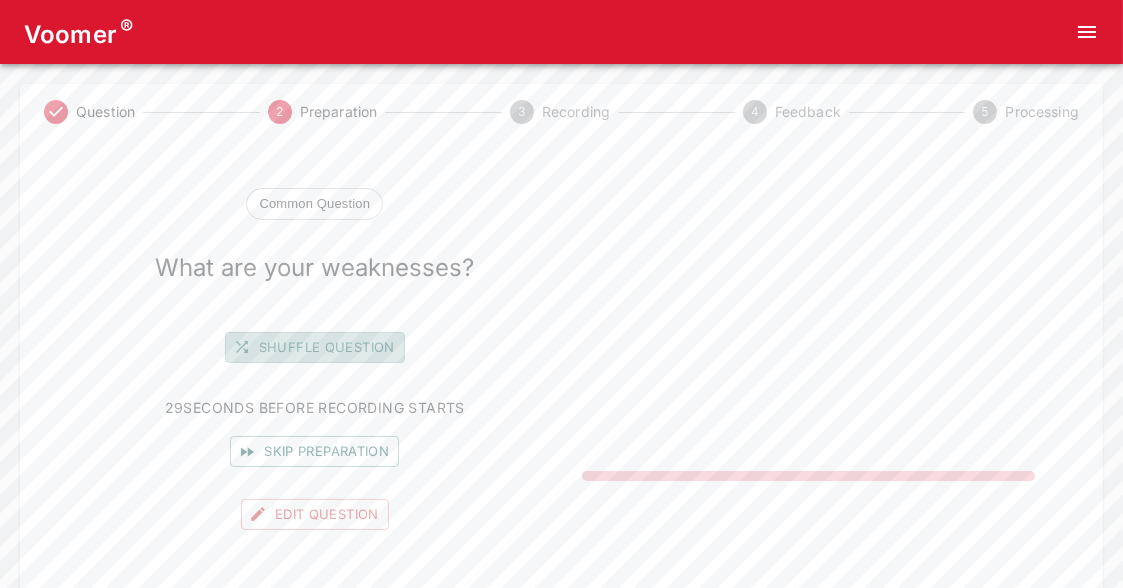 drag, startPoint x: 326, startPoint y: 342, endPoint x: 326, endPoint y: 328, distance: 14 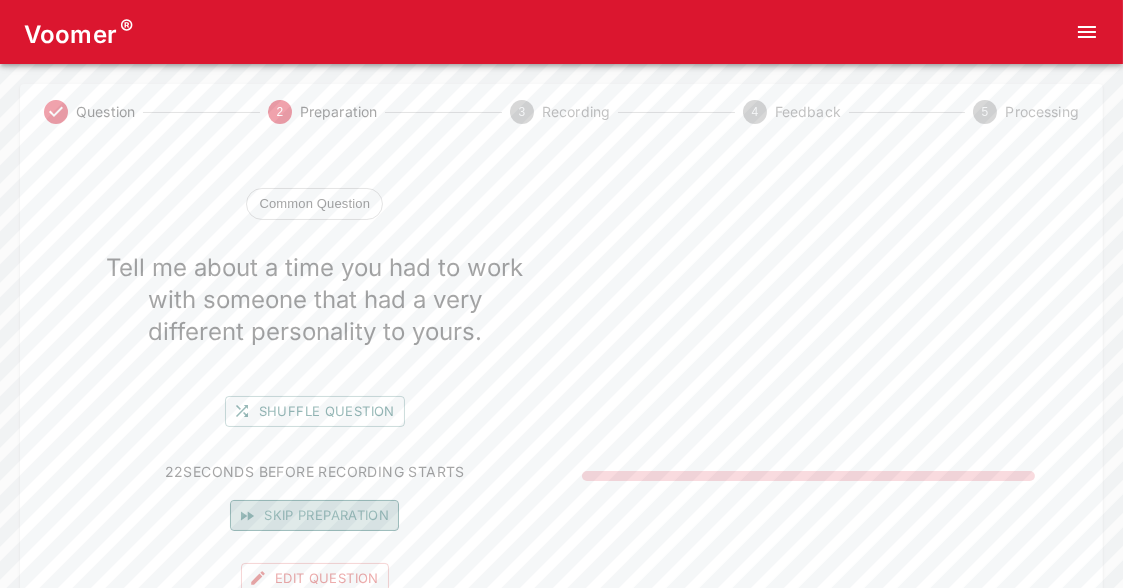 click on "Skip preparation" at bounding box center [314, 515] 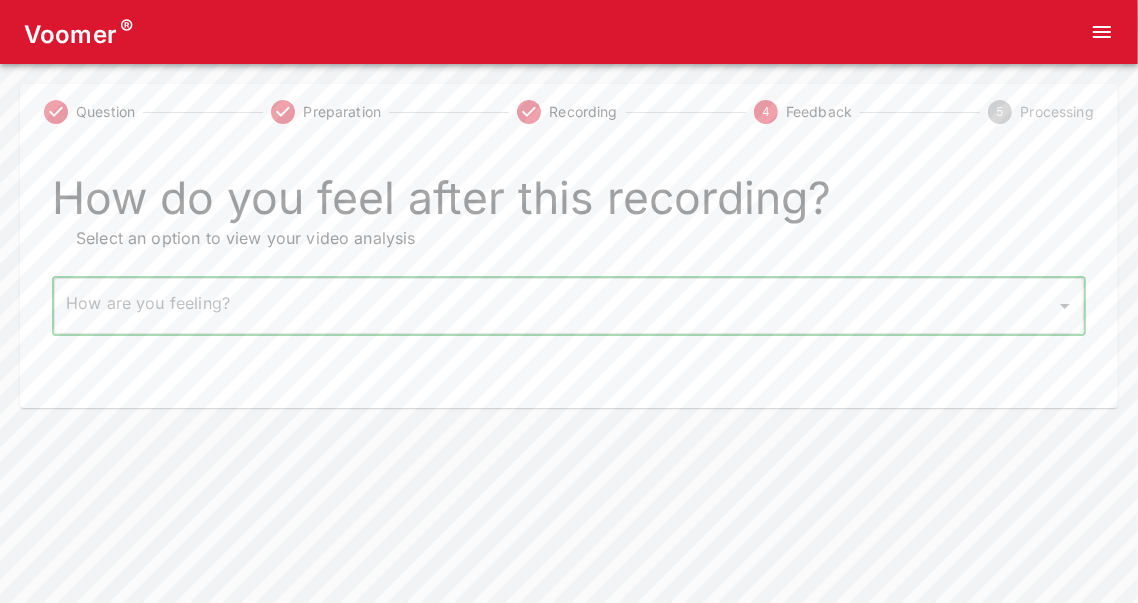 click on "Voomer ® Question Preparation Recording 4 Feedback 5 Processing How do you feel after this recording? Select an option to view your video analysis How are you feeling? ​ How are you feeling? Home Analysis Tokens: 0 Pricing Log Out   0  people   are viewing this site                               0
people
viewed this page
in the last" at bounding box center (569, 204) 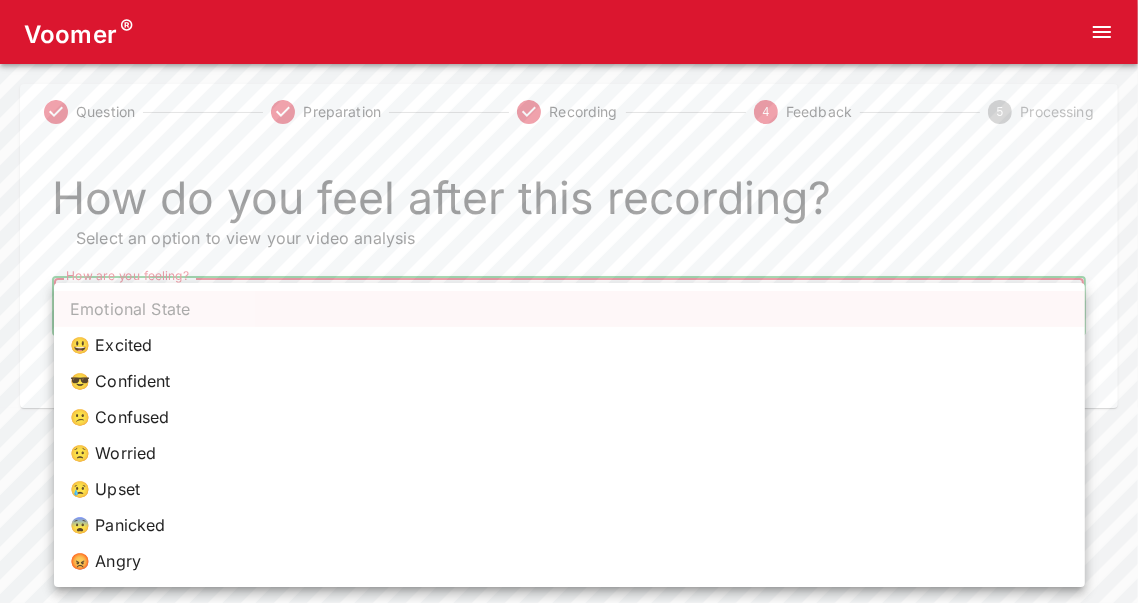 click on "😢 Upset" at bounding box center [569, 489] 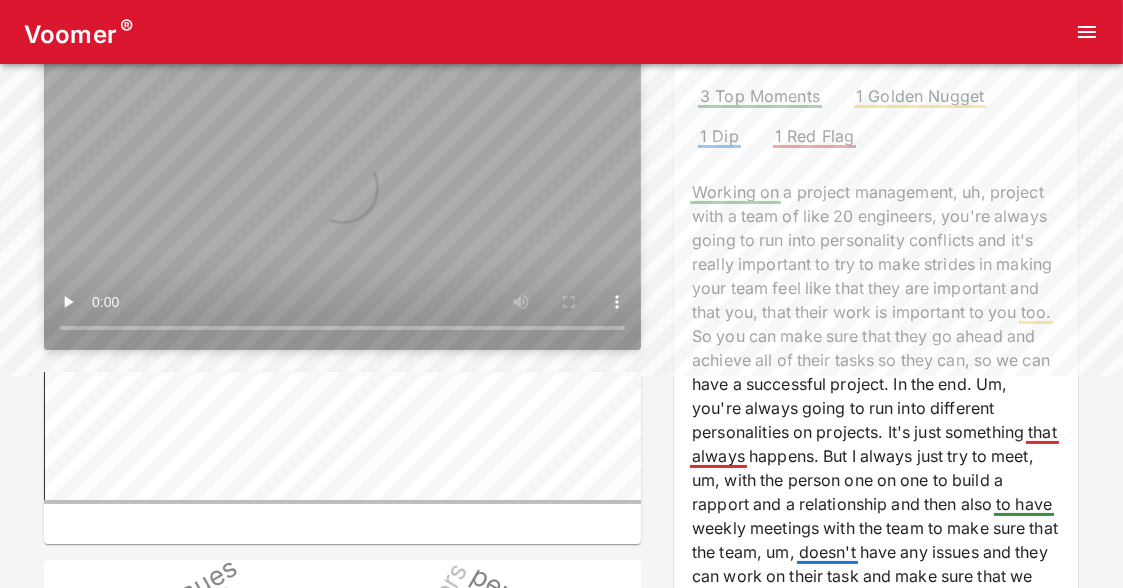 scroll, scrollTop: 246, scrollLeft: 0, axis: vertical 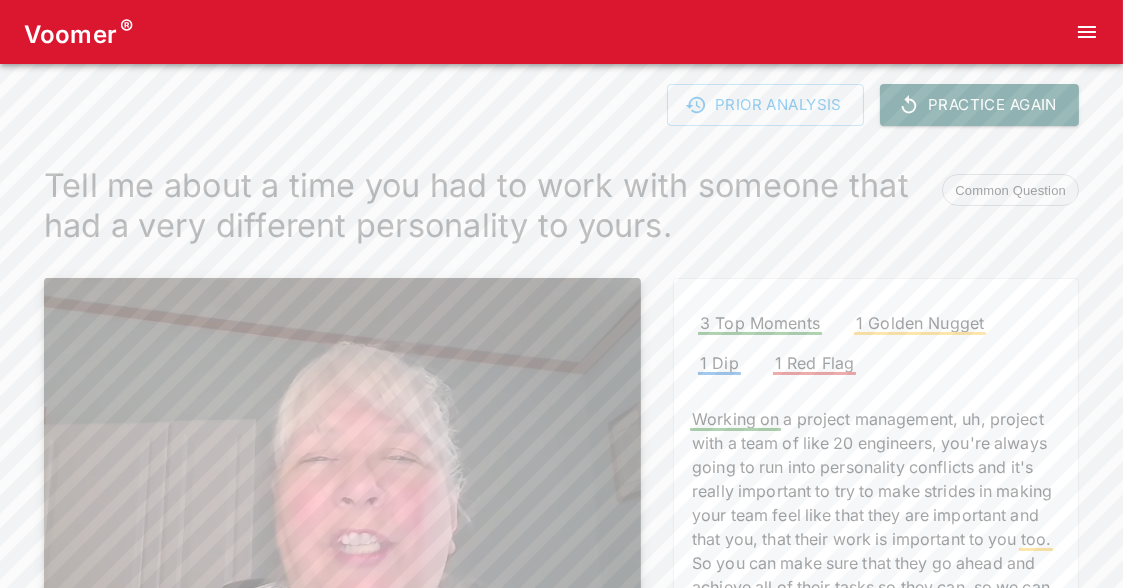 click on "Common Question" at bounding box center (1010, 191) 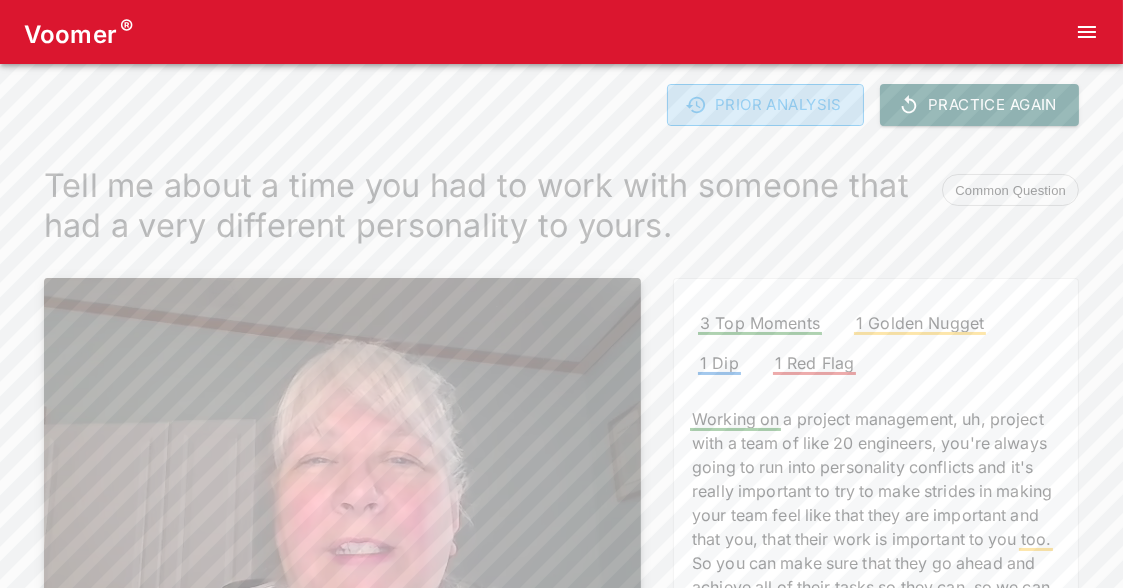 click on "Prior Analysis" at bounding box center [765, 105] 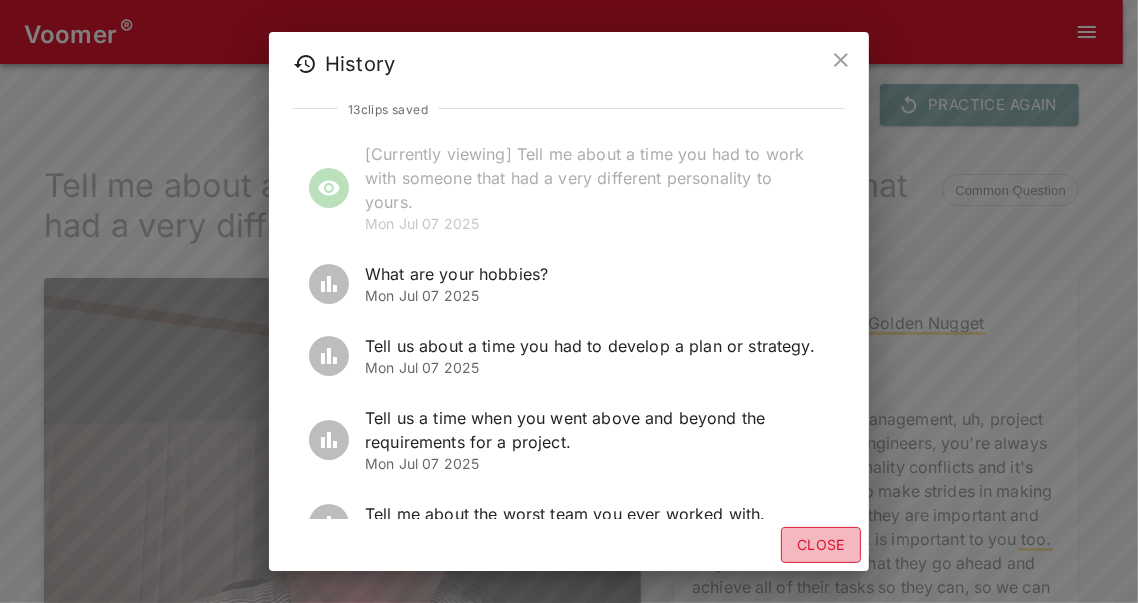 click on "Close" at bounding box center [821, 545] 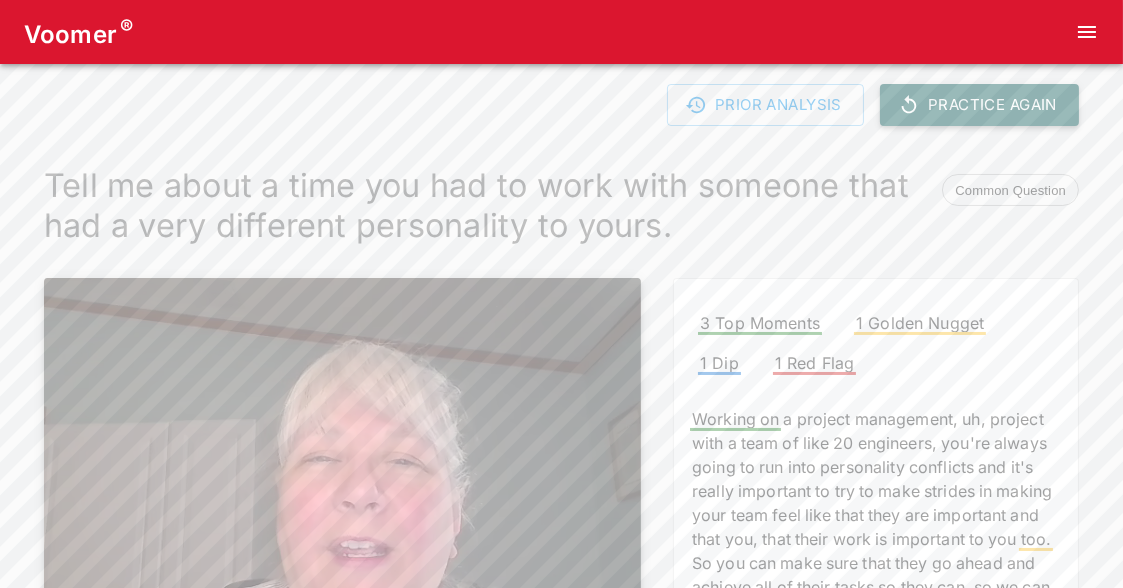 click on "Practice Again" at bounding box center (979, 105) 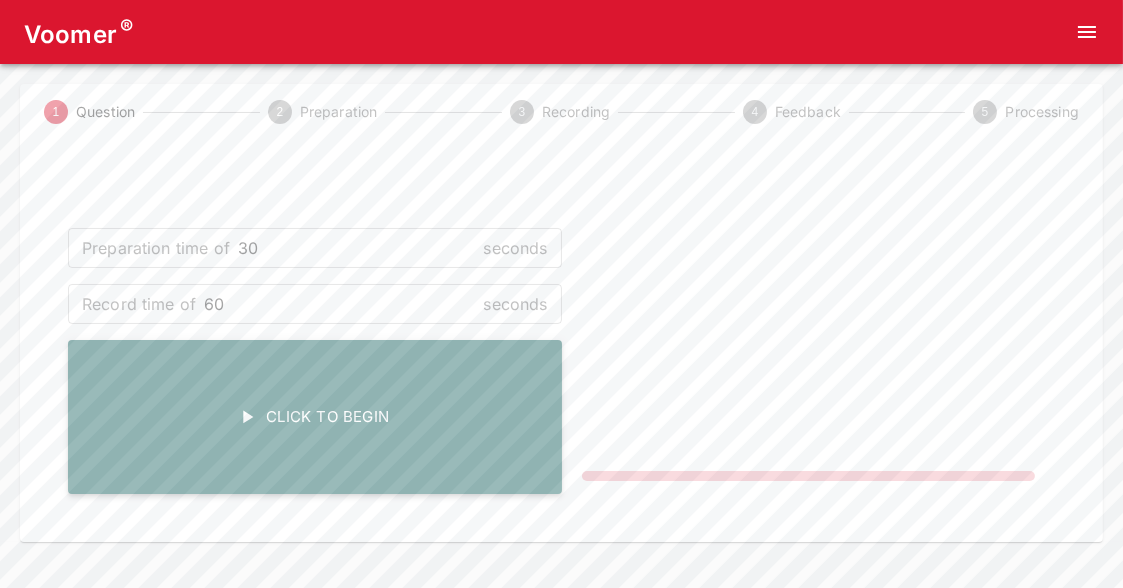click on "Click To Begin" at bounding box center [315, 417] 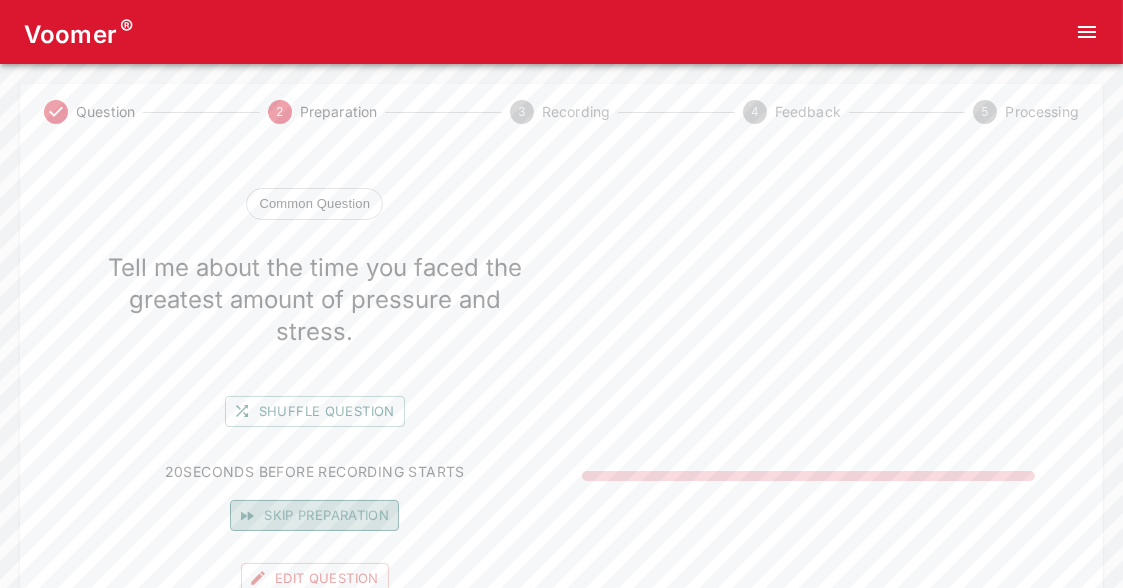 click on "Skip preparation" at bounding box center (314, 515) 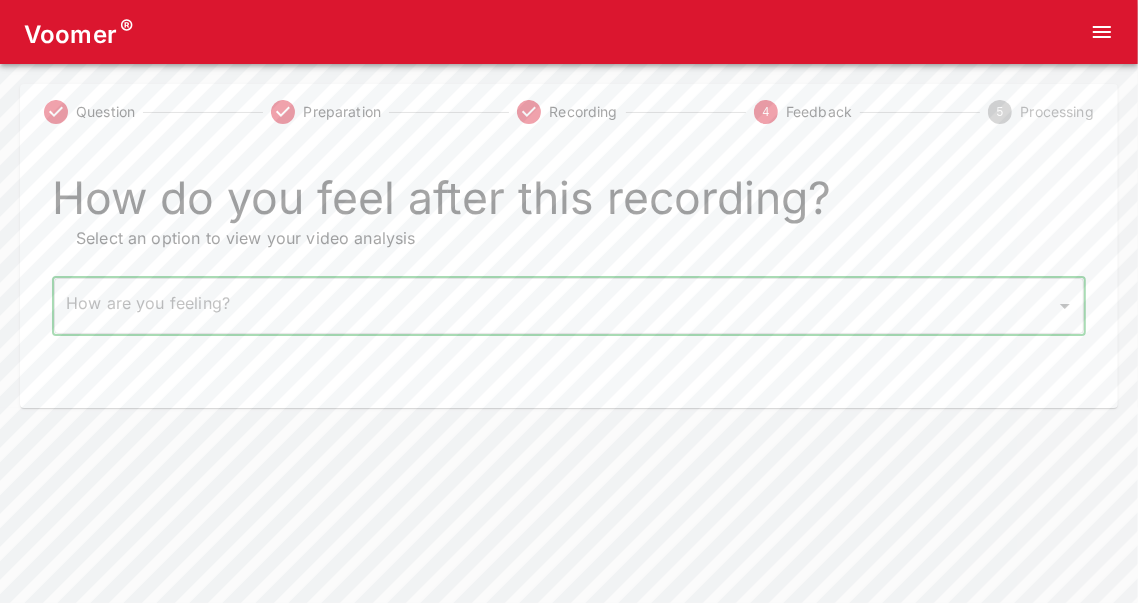 click on "Voomer ® Question Preparation Recording 4 Feedback 5 Processing How do you feel after this recording? Select an option to view your video analysis How are you feeling? ​ How are you feeling? Home Analysis Tokens: 0 Pricing Log Out   0  people   are viewing this site                               0
people
viewed this page
in the last" at bounding box center (569, 204) 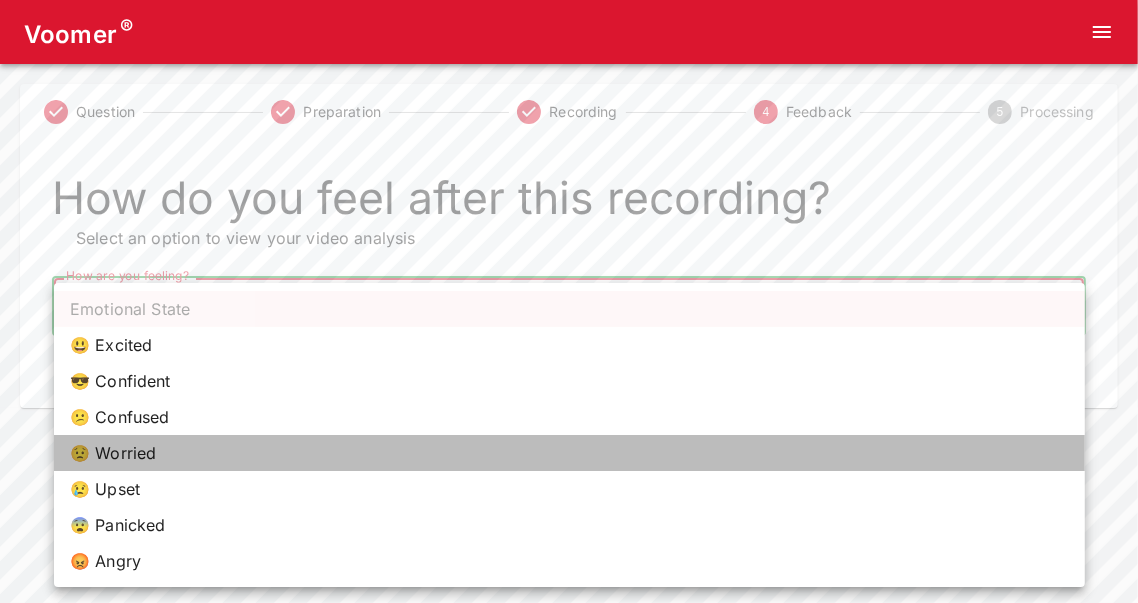 click on "😟 Worried" at bounding box center (569, 453) 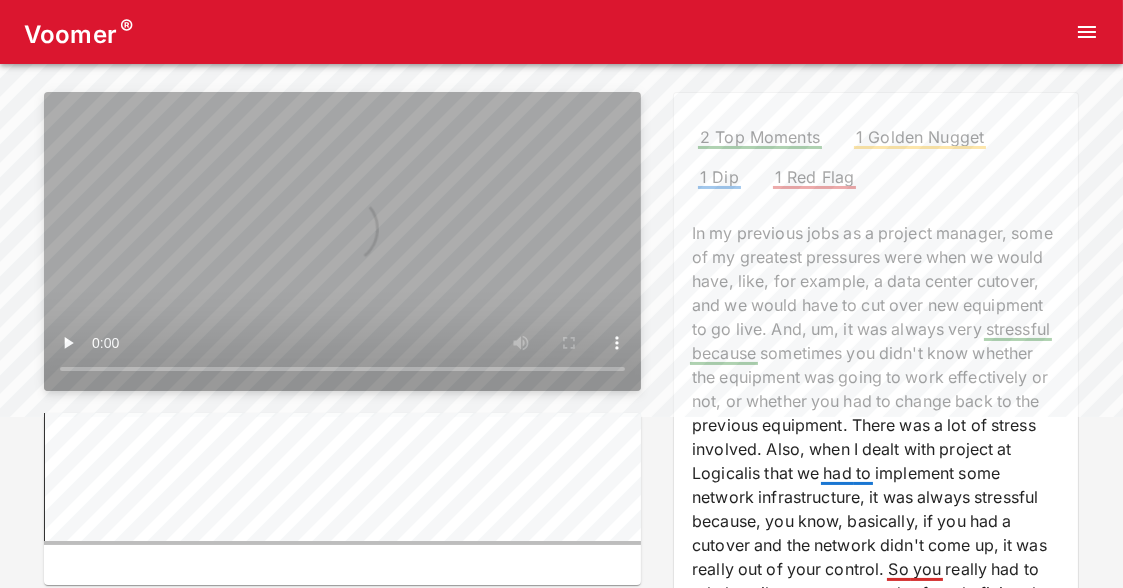 scroll, scrollTop: 203, scrollLeft: 0, axis: vertical 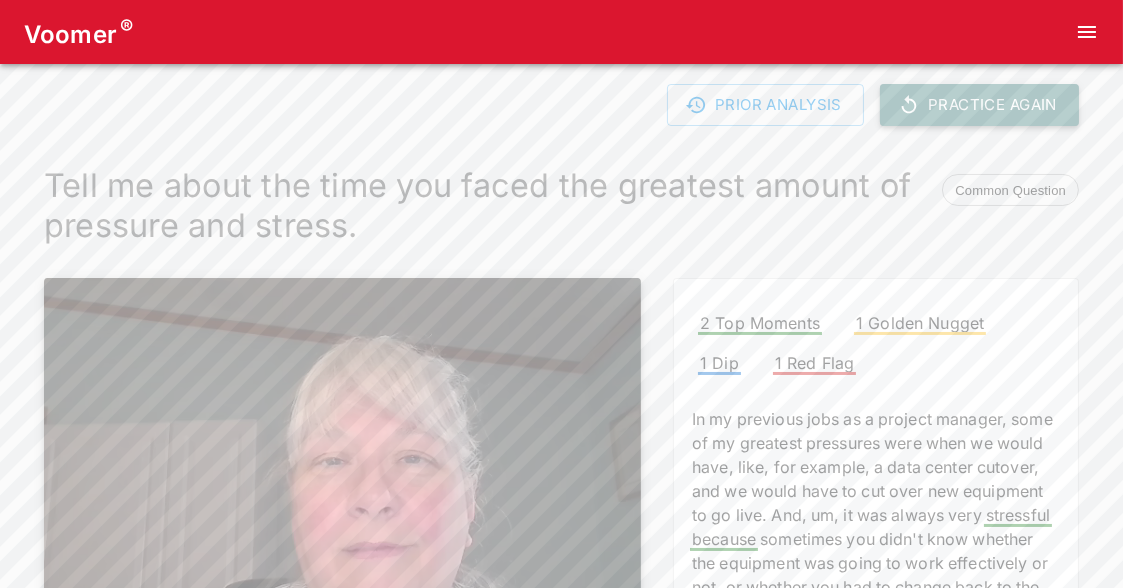 click on "Practice Again" at bounding box center (979, 105) 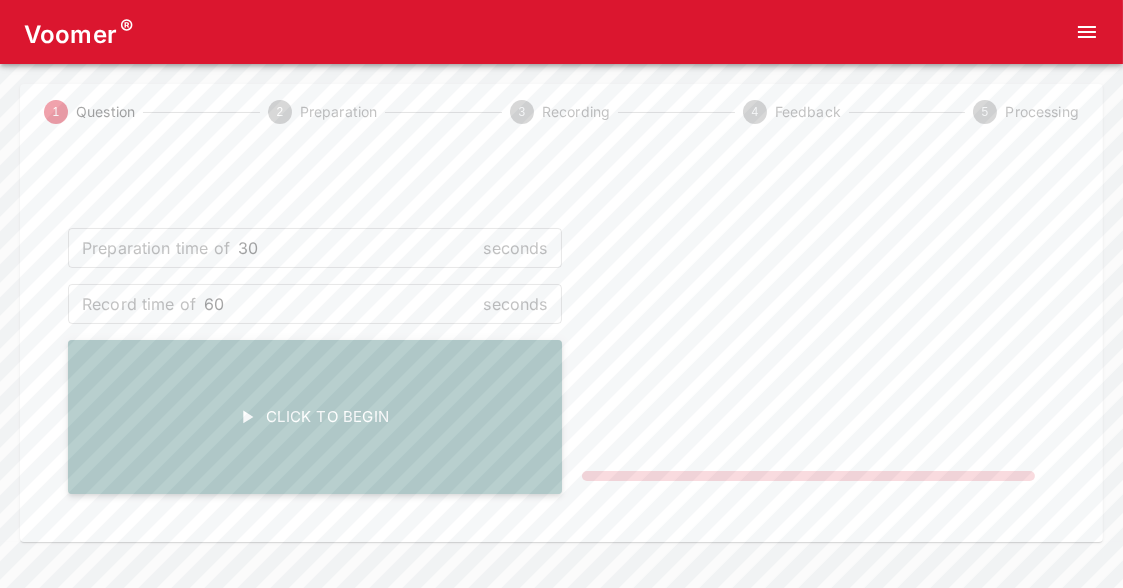 click on "Click To Begin" at bounding box center [315, 417] 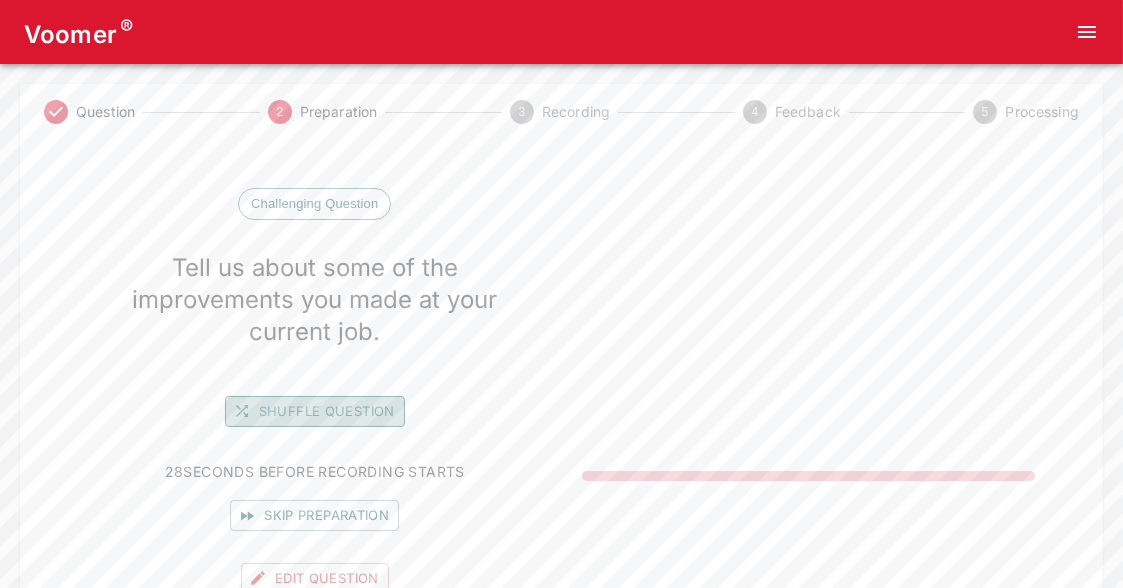 click on "Shuffle question" at bounding box center [315, 411] 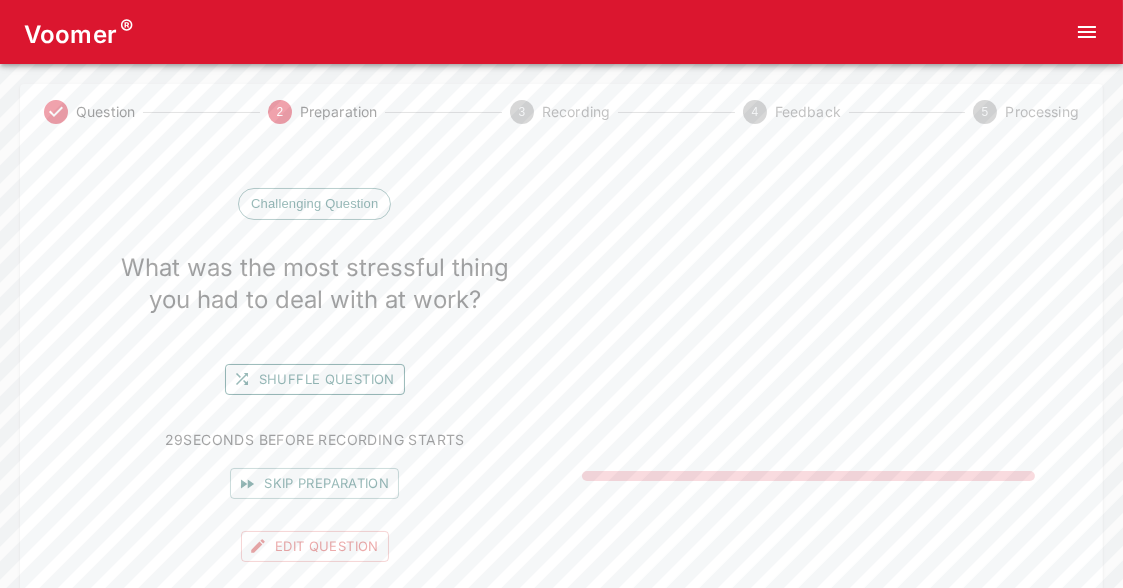 click on "Shuffle question" at bounding box center [315, 379] 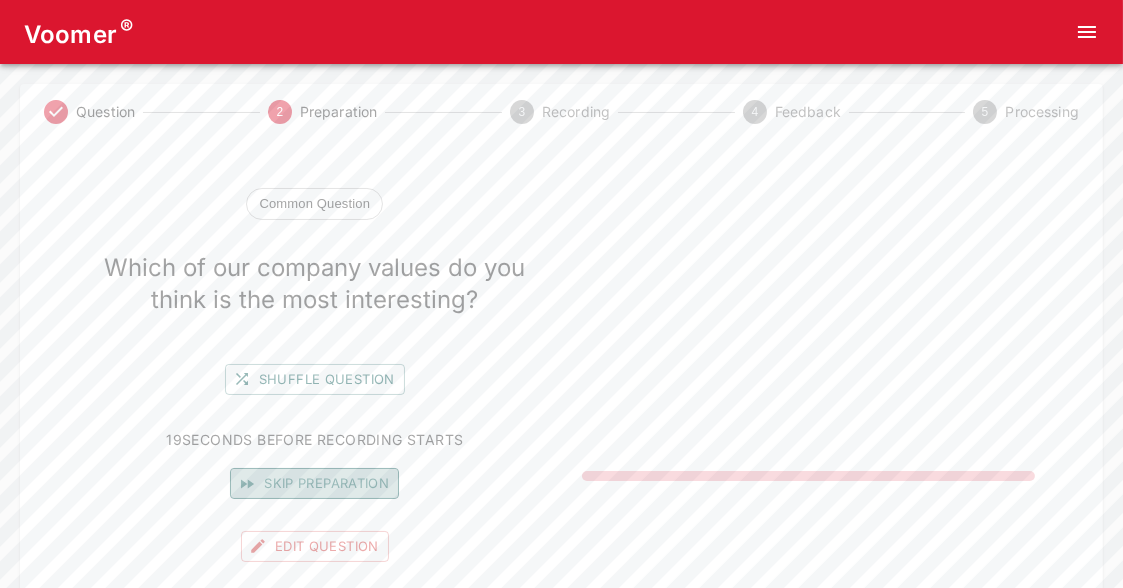 click on "Skip preparation" at bounding box center (314, 483) 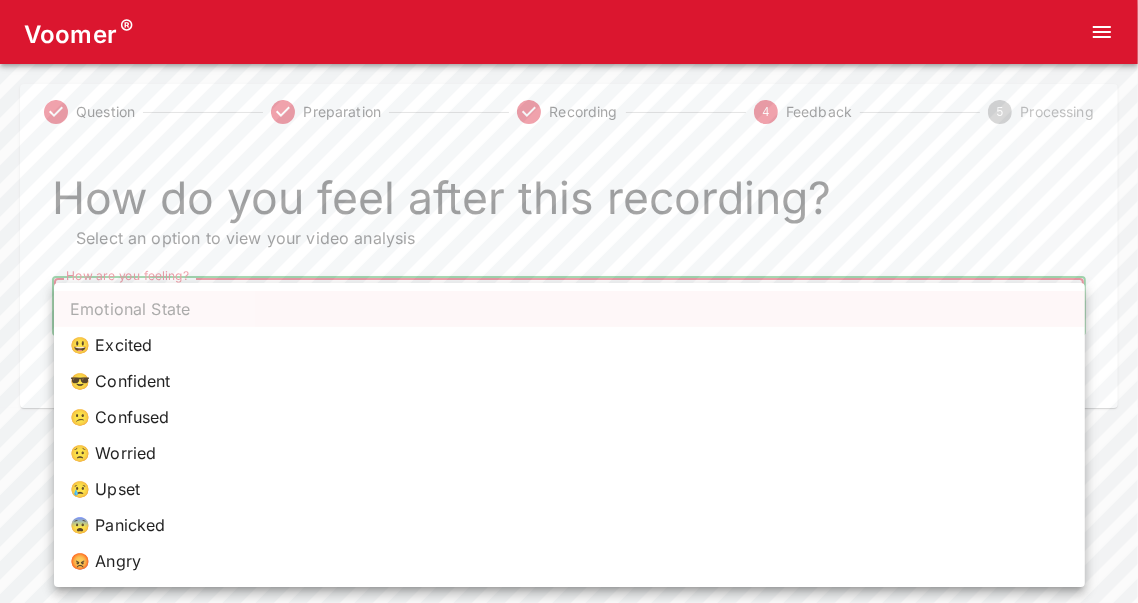 click on "Voomer ® Question Preparation Recording 4 Feedback 5 Processing How do you feel after this recording? Select an option to view your video analysis How are you feeling? ​ How are you feeling? Home Analysis Tokens: 0 Pricing Log Out   0  people   are viewing this site                               0
people
viewed this page
in the last
Emotional State  😃 Excited  😎 Confident  😕 Confused 😟 Worried  😢 Upset  😨 Panicked  😡 Angry" at bounding box center (569, 204) 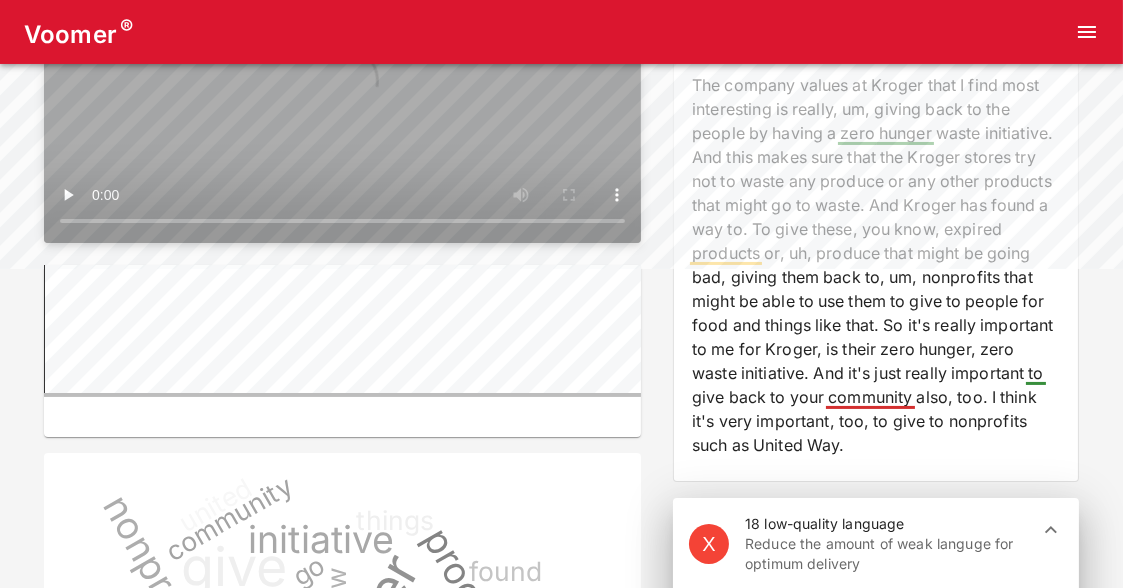 scroll, scrollTop: 0, scrollLeft: 0, axis: both 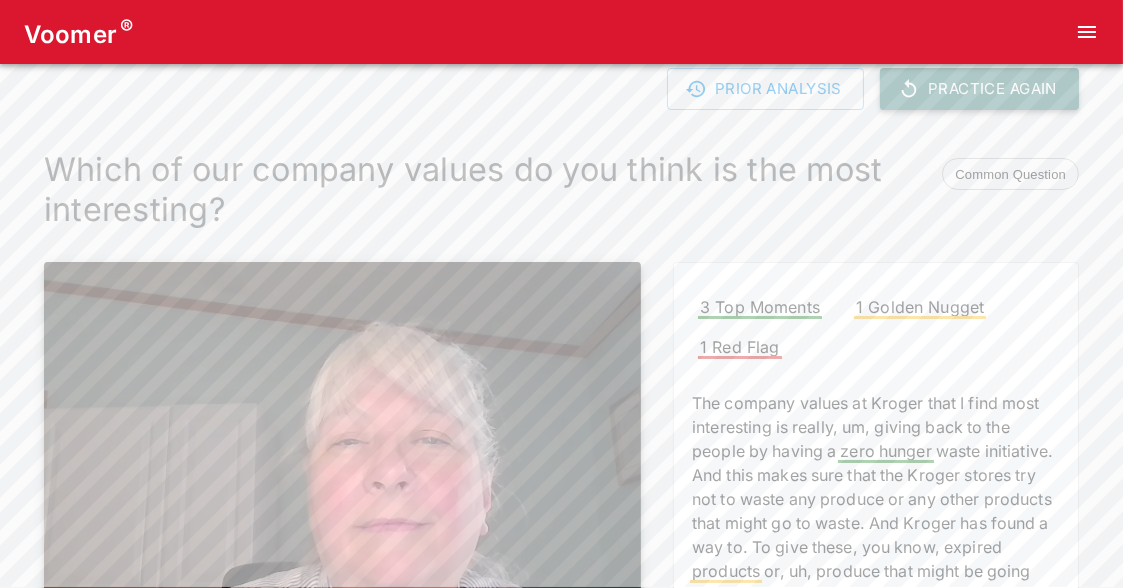click on "Practice Again" at bounding box center [979, 89] 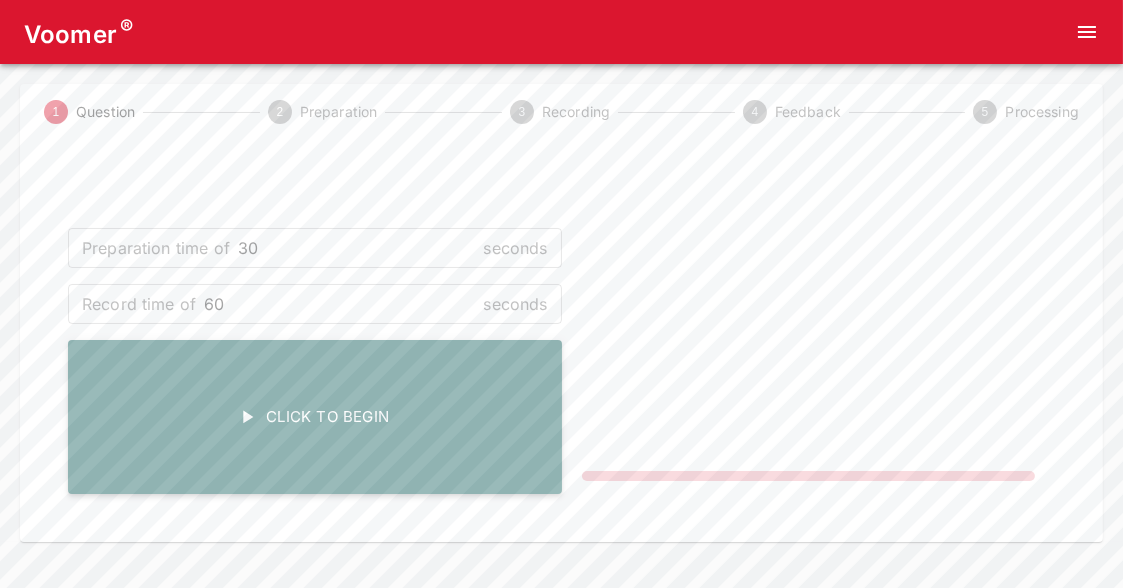 click on "Click To Begin" at bounding box center [315, 417] 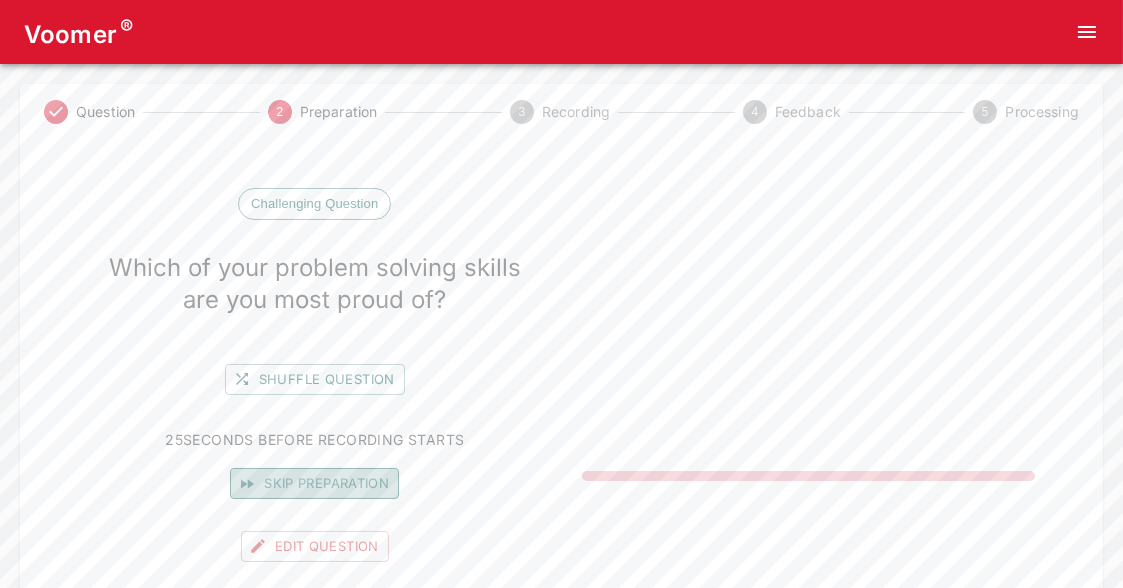 click on "Skip preparation" at bounding box center (314, 483) 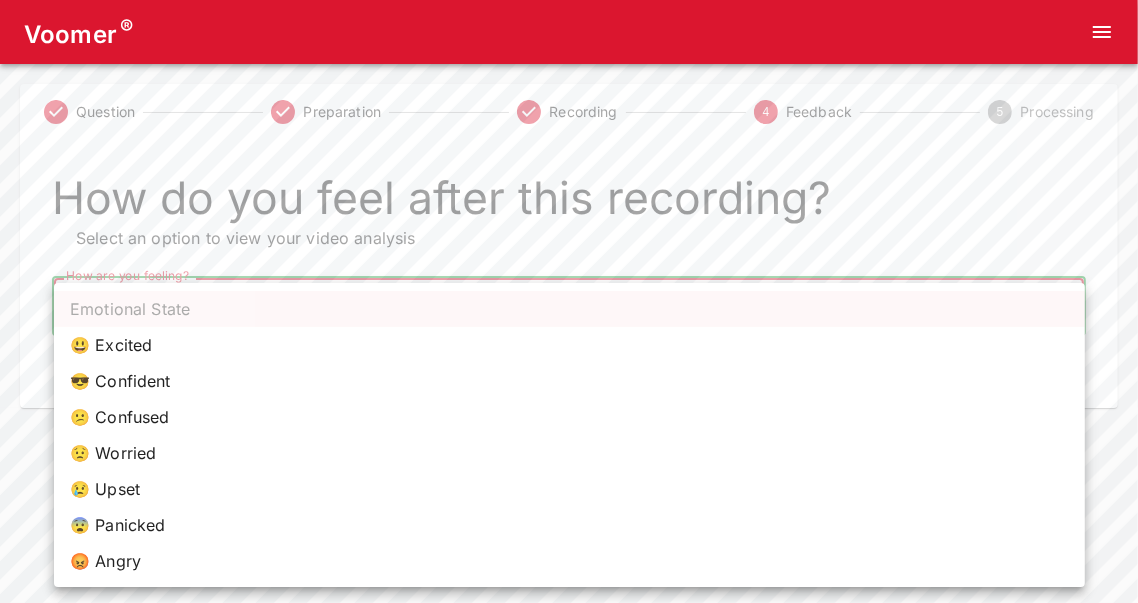 click on "Voomer ® Question Preparation Recording 4 Feedback 5 Processing How do you feel after this recording? Select an option to view your video analysis How are you feeling? ​ How are you feeling? Home Analysis Tokens: 0 Pricing Log Out   0  people   are viewing this site                               0
people
viewed this page
in the last
Emotional State  😃 Excited  😎 Confident  😕 Confused 😟 Worried  😢 Upset  😨 Panicked  😡 Angry" at bounding box center [569, 204] 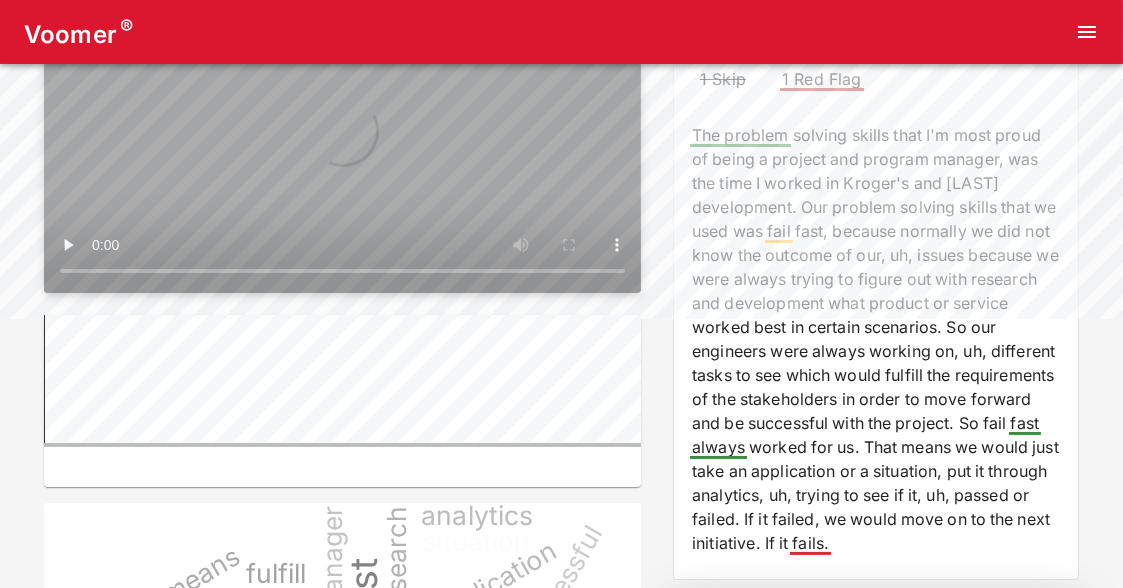 scroll, scrollTop: 280, scrollLeft: 0, axis: vertical 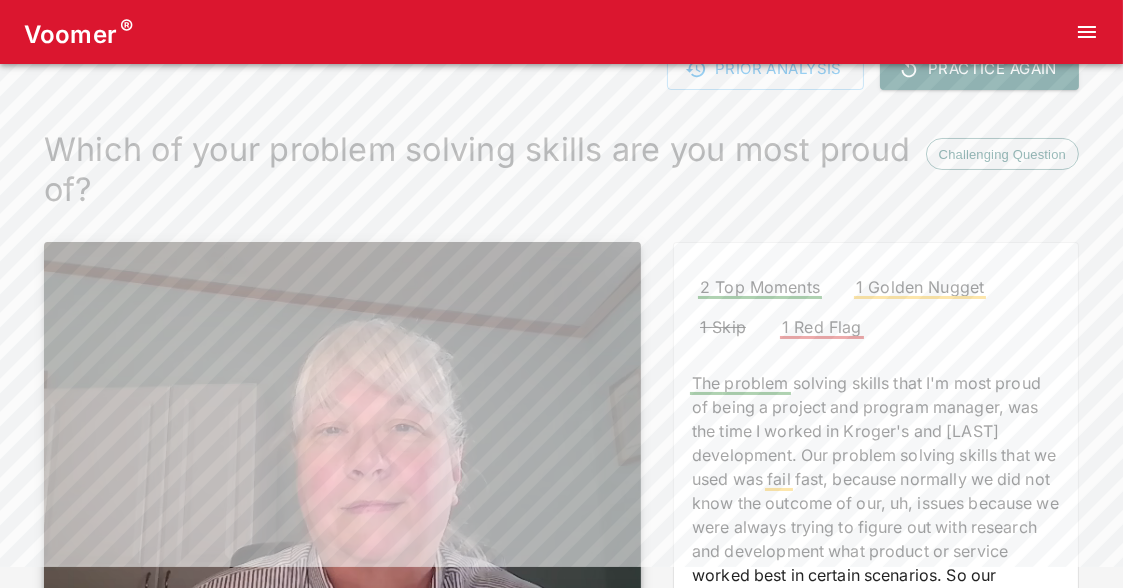 click on "Challenging Question" at bounding box center (1002, 155) 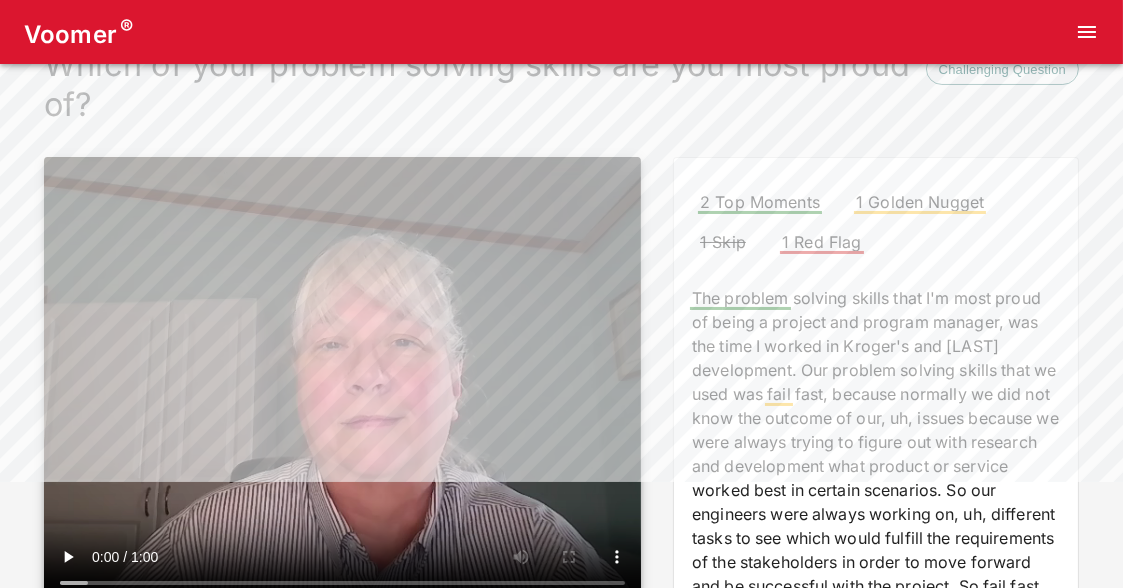 scroll, scrollTop: 0, scrollLeft: 0, axis: both 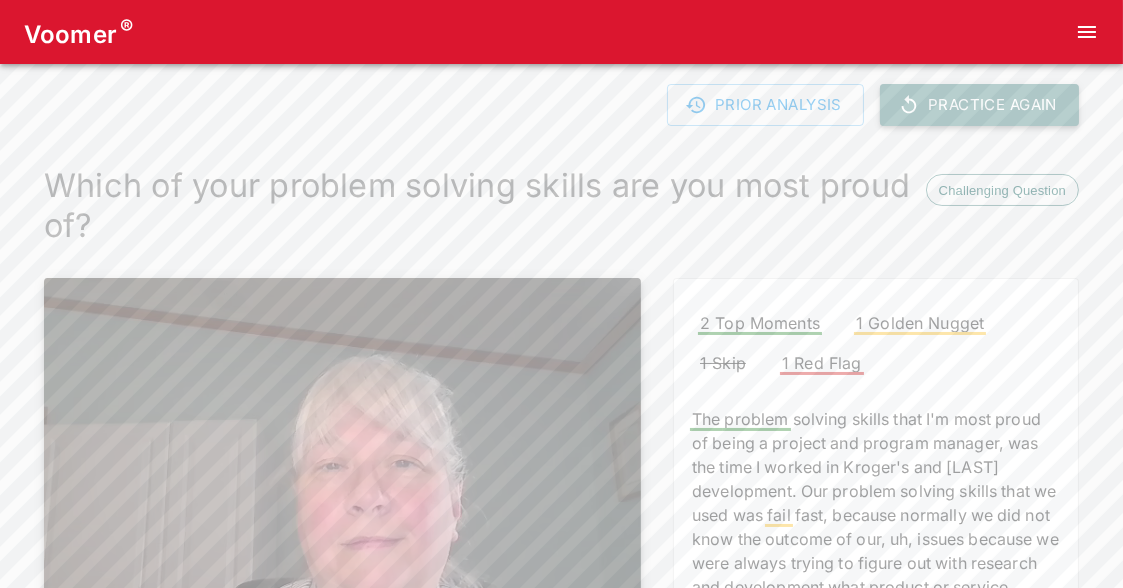 click on "Practice Again" at bounding box center (979, 105) 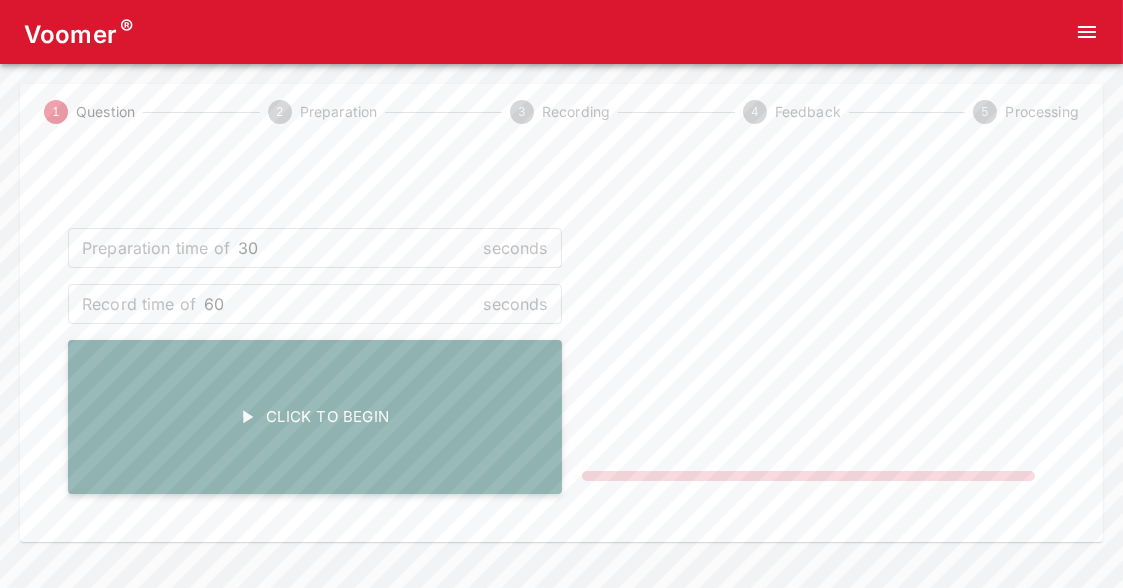 click on "Click To Begin" at bounding box center [315, 417] 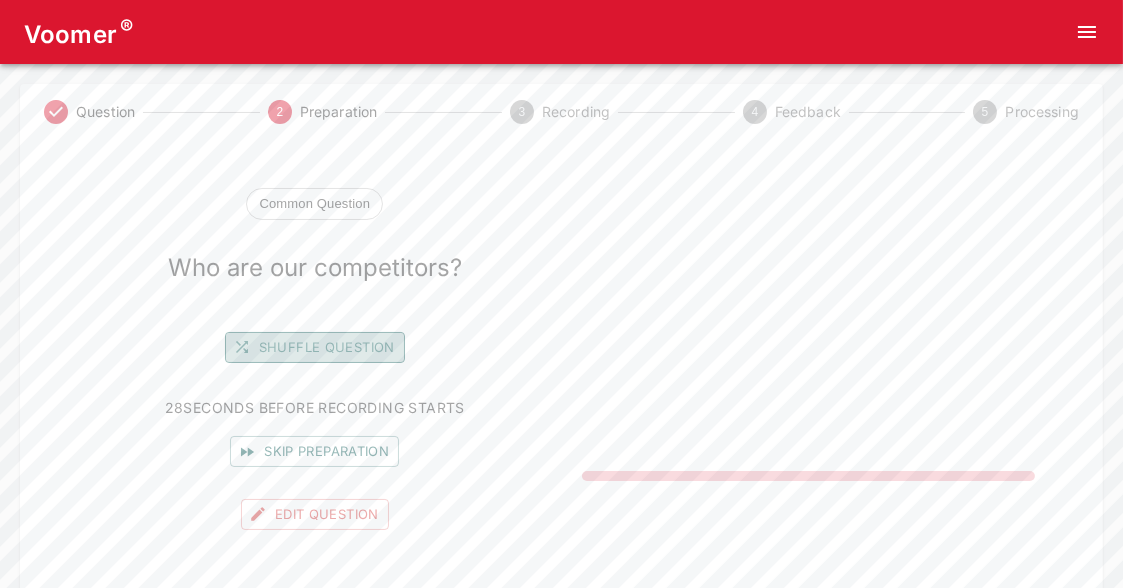 click on "Shuffle question" at bounding box center (315, 347) 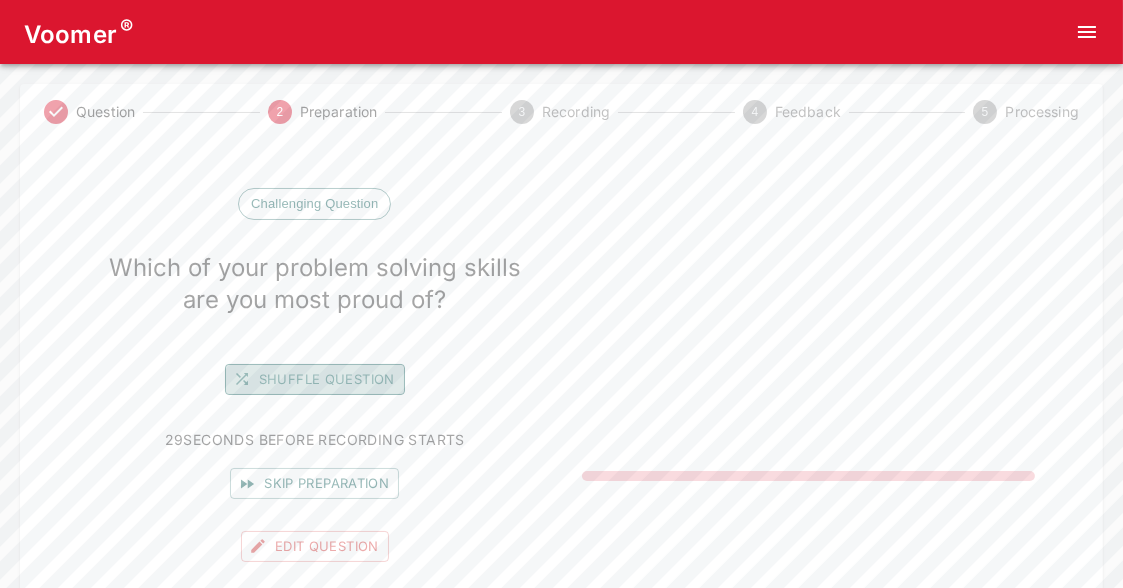 click on "Shuffle question" at bounding box center [315, 379] 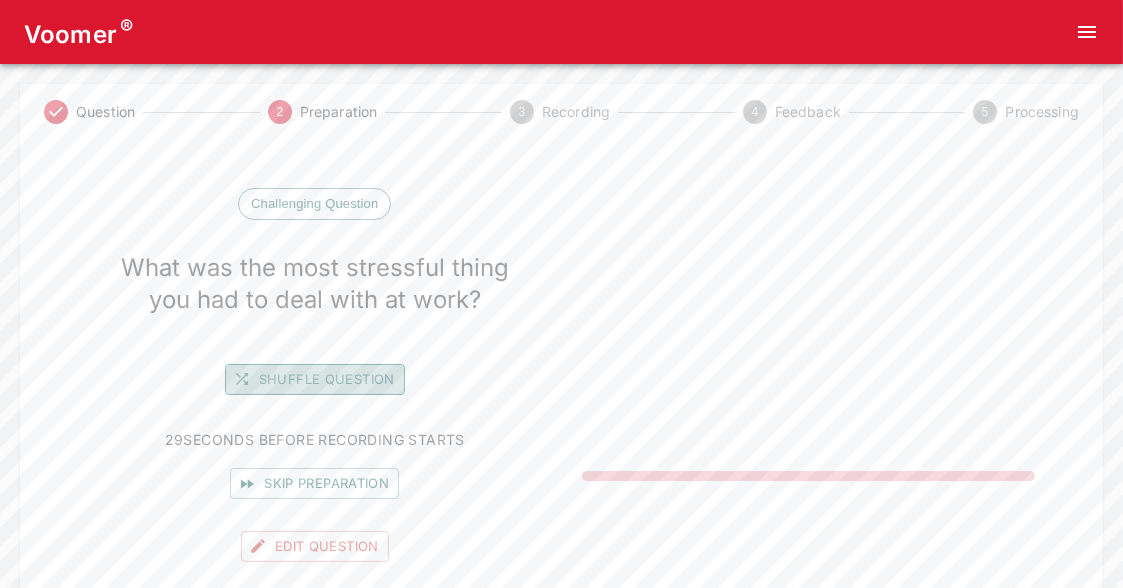 click on "Shuffle question" at bounding box center (315, 379) 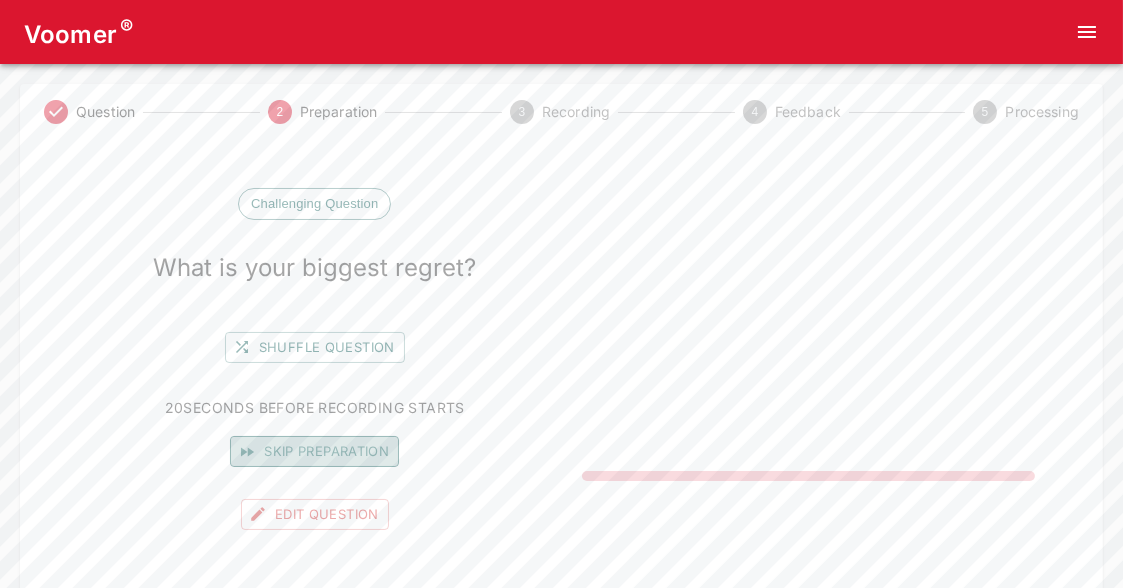 click on "Skip preparation" at bounding box center [314, 451] 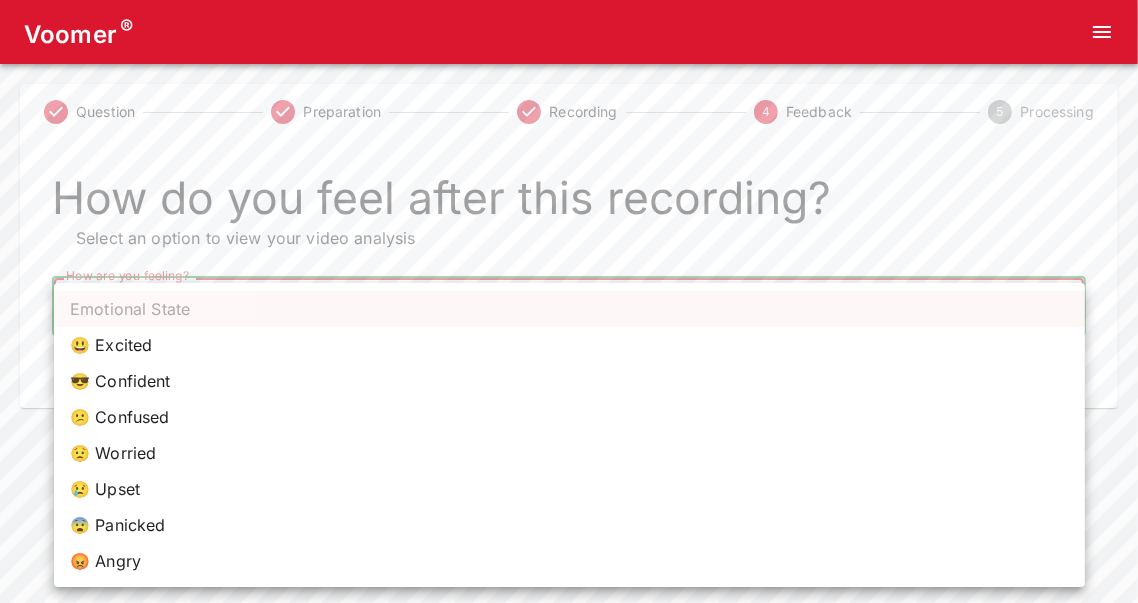 click on "Voomer ® Question Preparation Recording 4 Feedback 5 Processing How do you feel after this recording? Select an option to view your video analysis How are you feeling? ​ How are you feeling? Home Analysis Tokens: 0 Pricing Log Out   0  people   are viewing this site                               0
people
viewed this page
in the last
Emotional State  😃 Excited  😎 Confident  😕 Confused 😟 Worried  😢 Upset  😨 Panicked  😡 Angry" at bounding box center [569, 204] 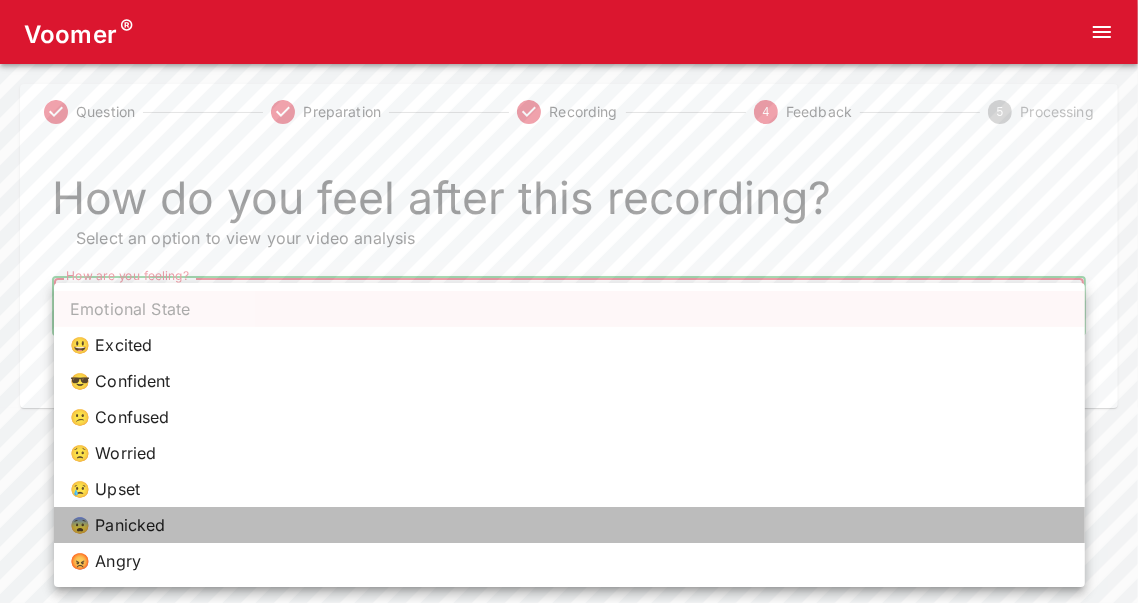 click on "😨 Panicked" at bounding box center (569, 525) 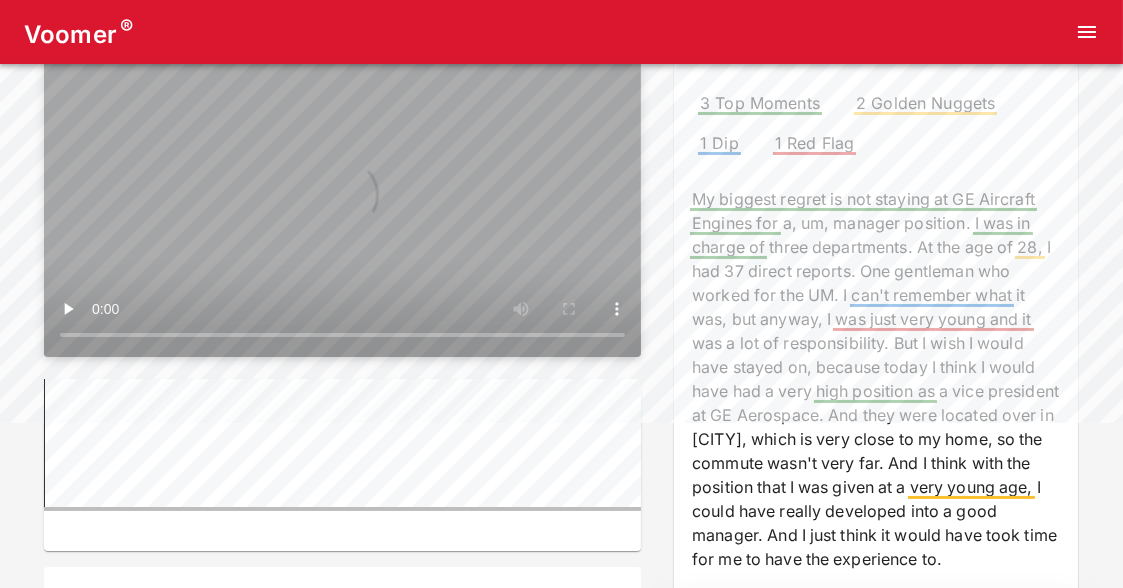 scroll, scrollTop: 188, scrollLeft: 0, axis: vertical 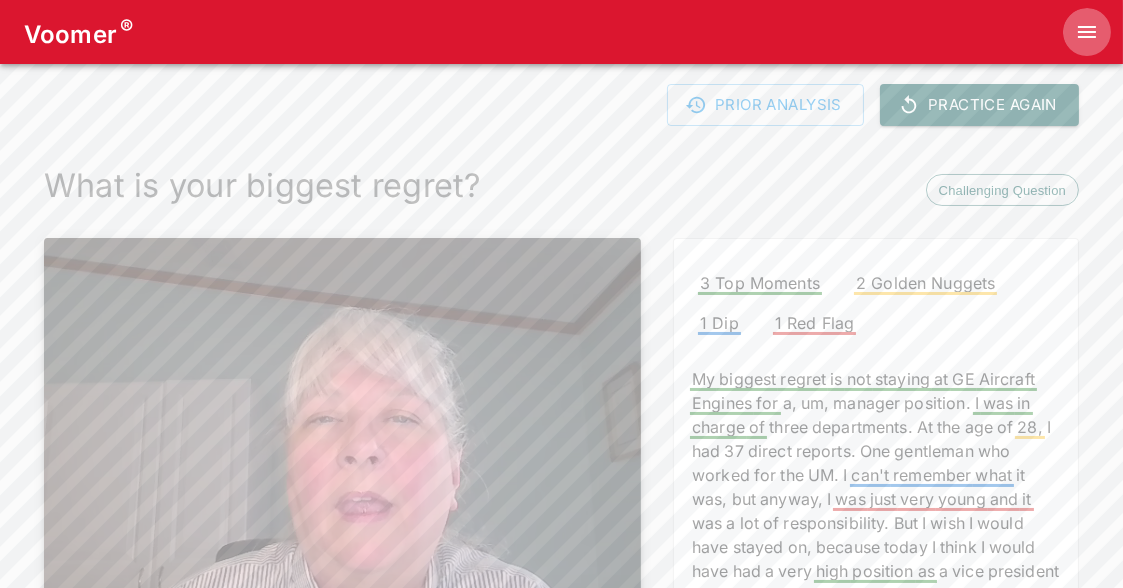 click at bounding box center [1087, 32] 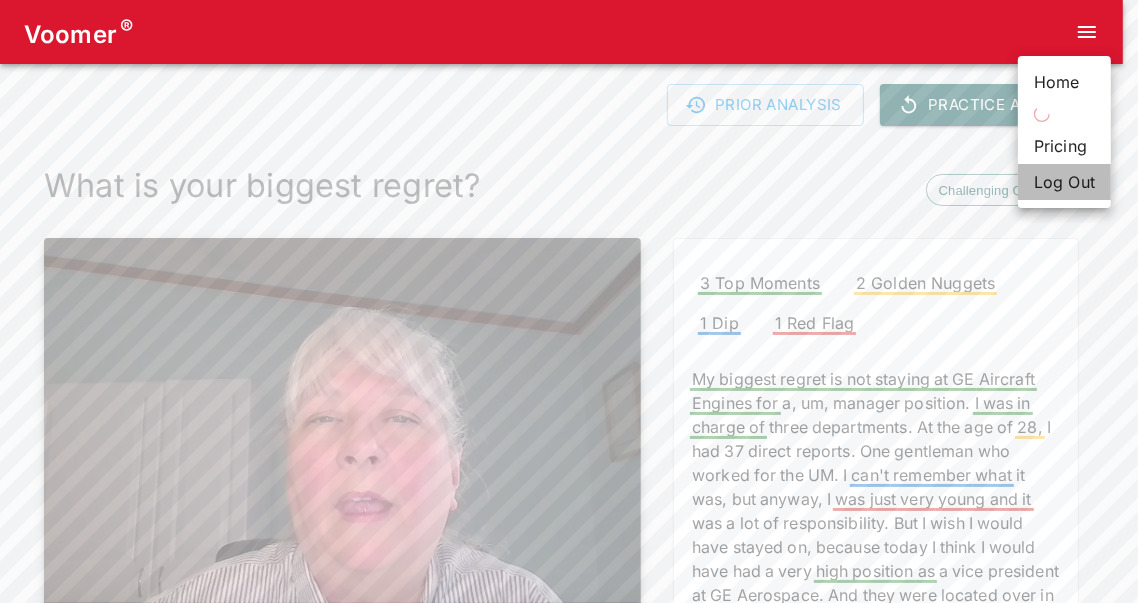 click on "Log Out" at bounding box center [1064, 182] 